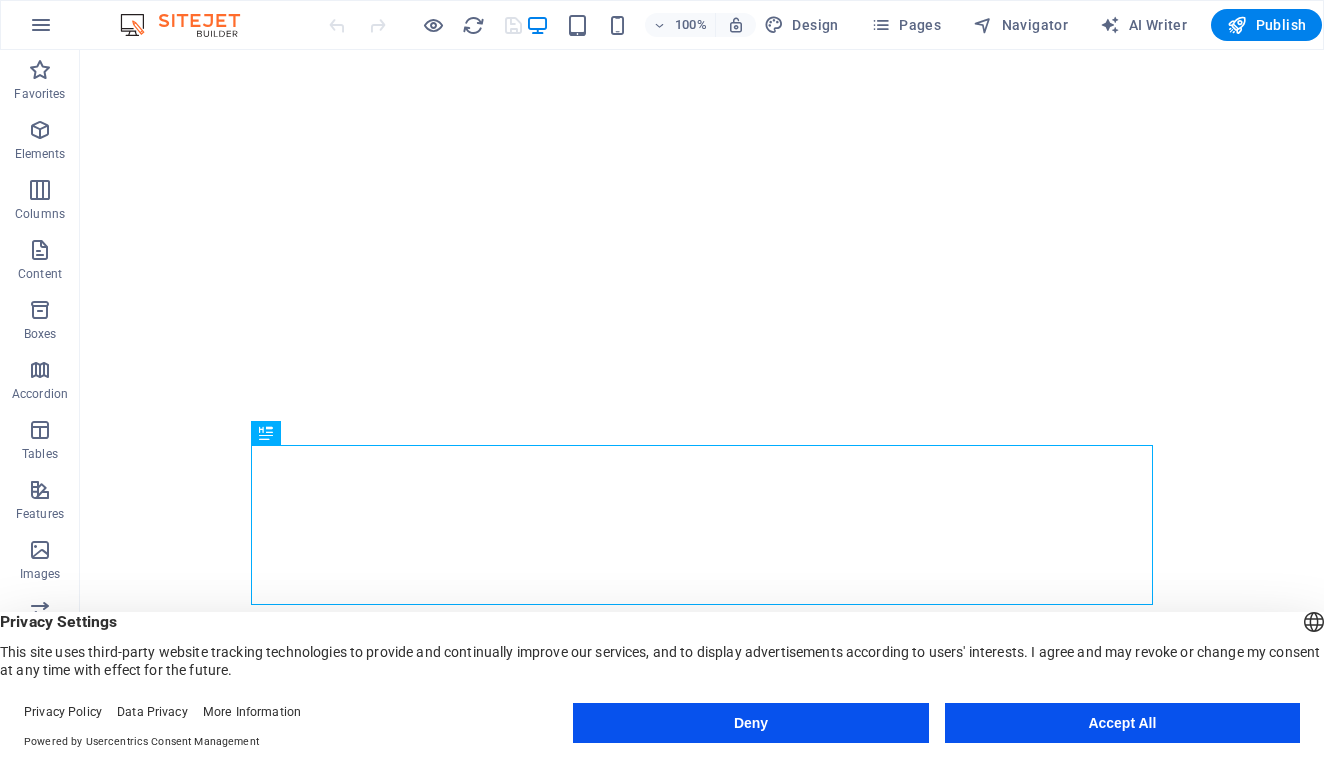 scroll, scrollTop: 0, scrollLeft: 0, axis: both 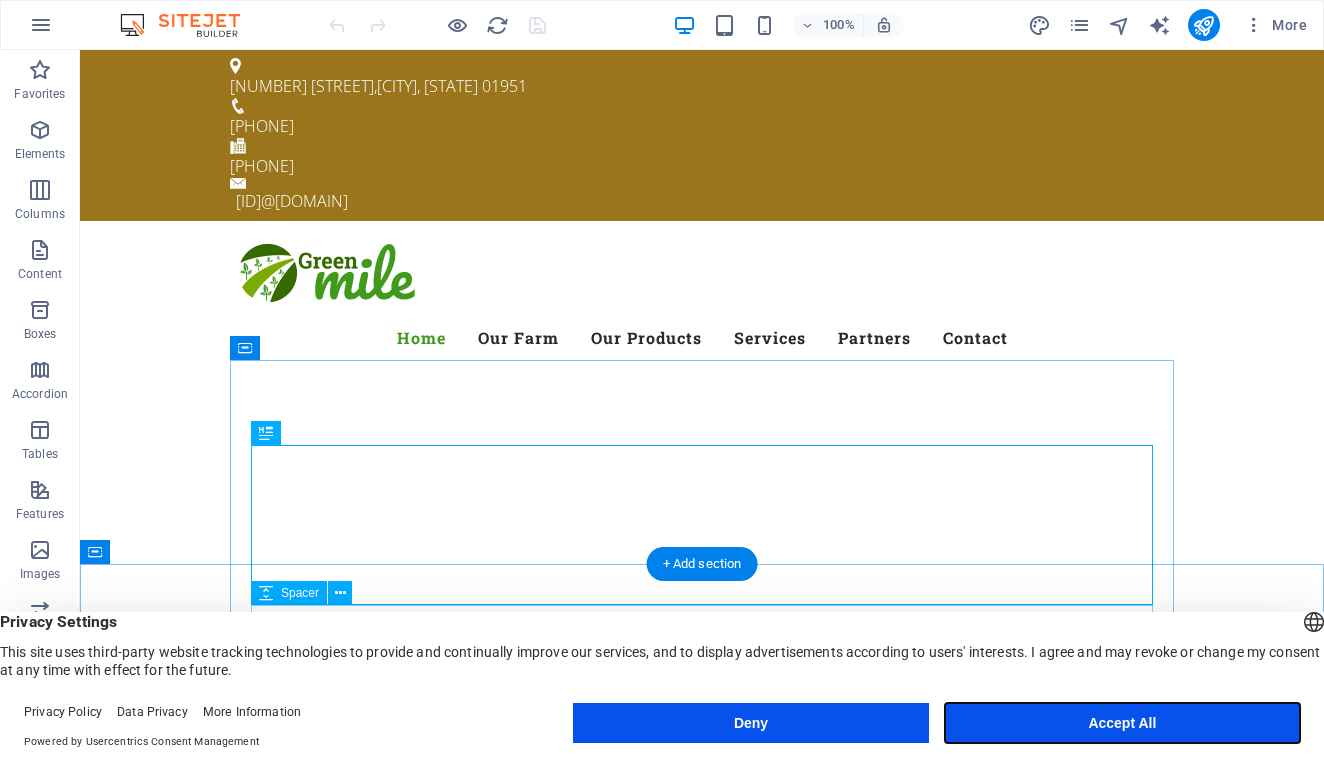 click on "Accept All" at bounding box center (1122, 723) 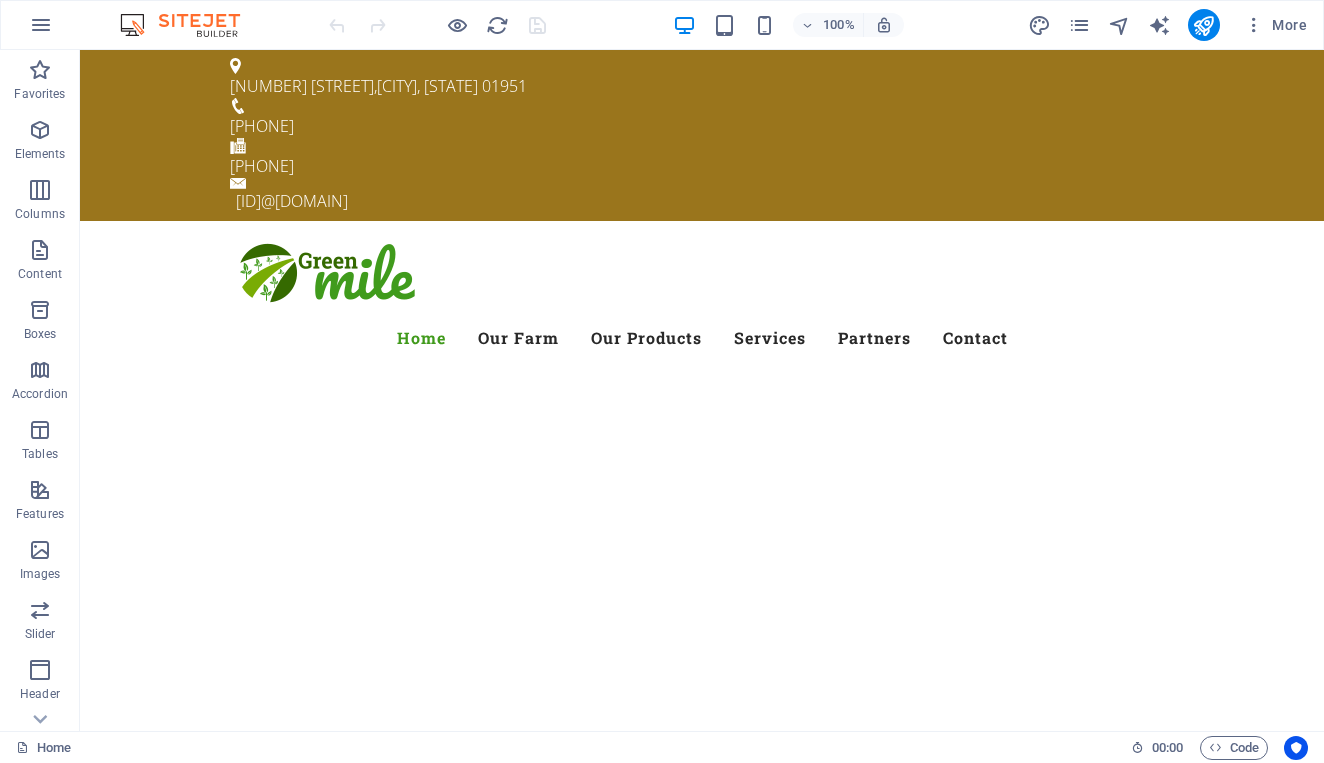 scroll, scrollTop: 0, scrollLeft: 0, axis: both 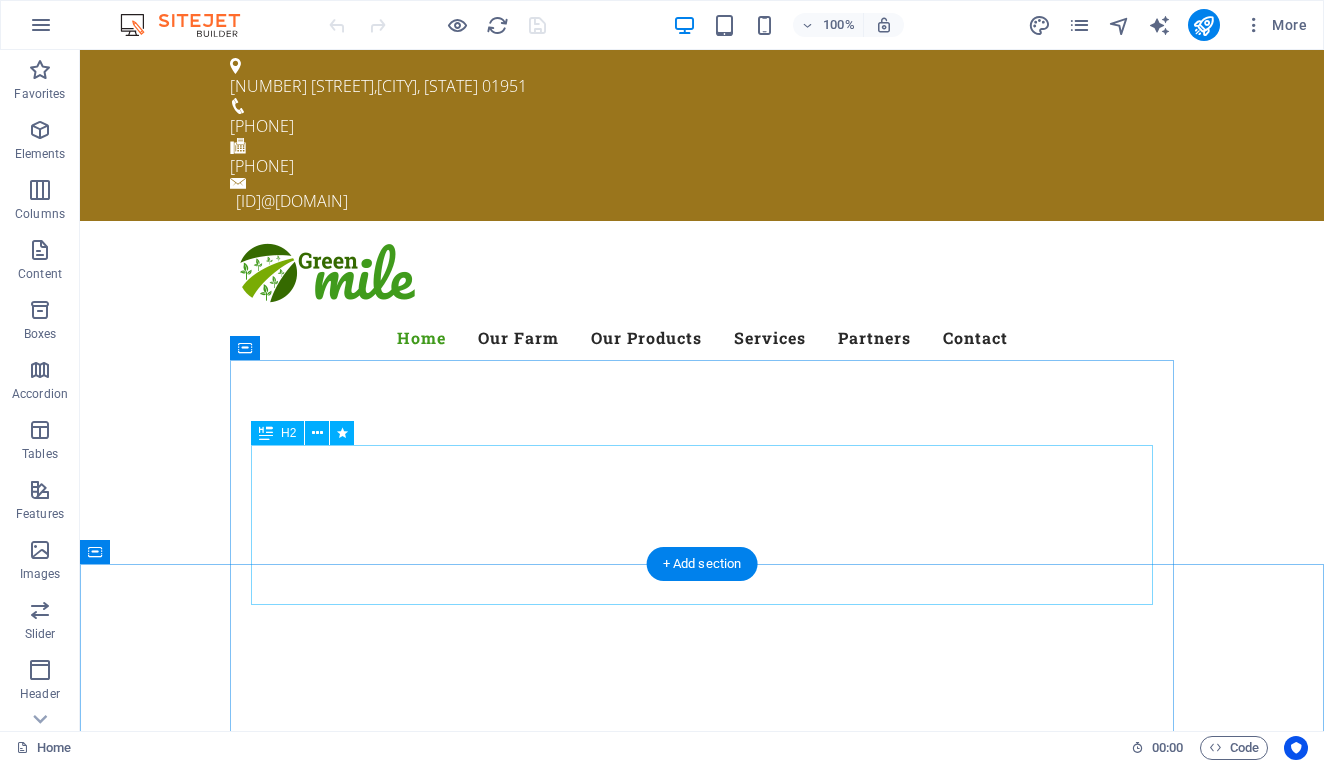 click on "Welcome to the [EMAIL]" at bounding box center [702, 1229] 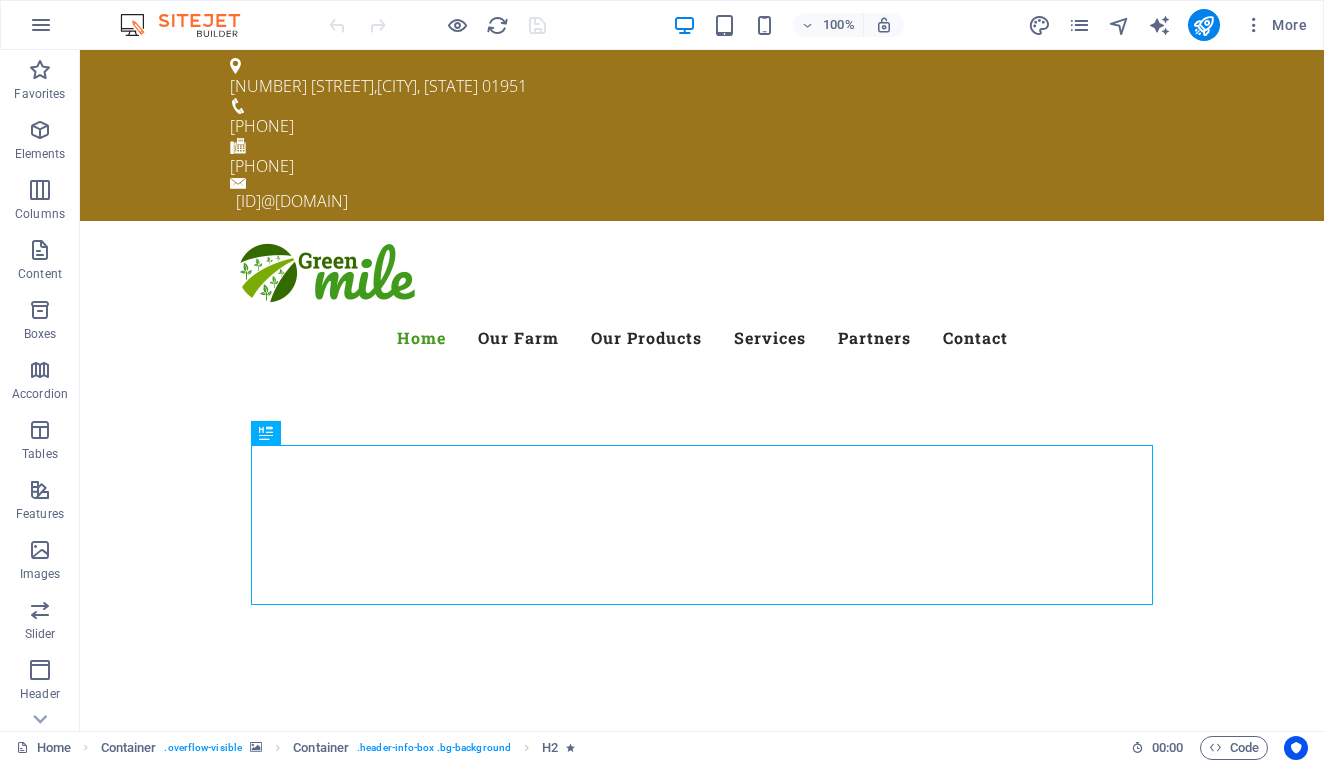 click on "Welcome to the [EMAIL]" at bounding box center (702, 1229) 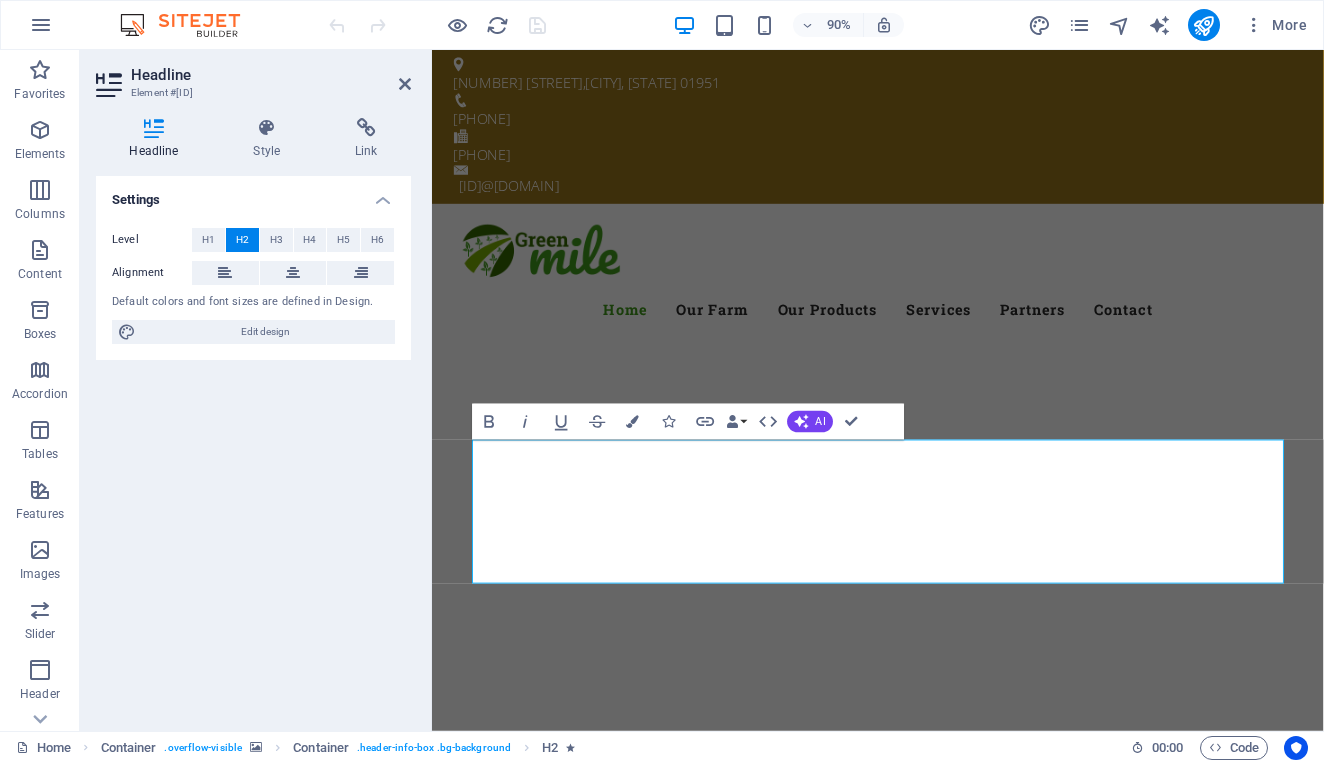click on "Welcome to the [EMAIL]" at bounding box center [928, 1229] 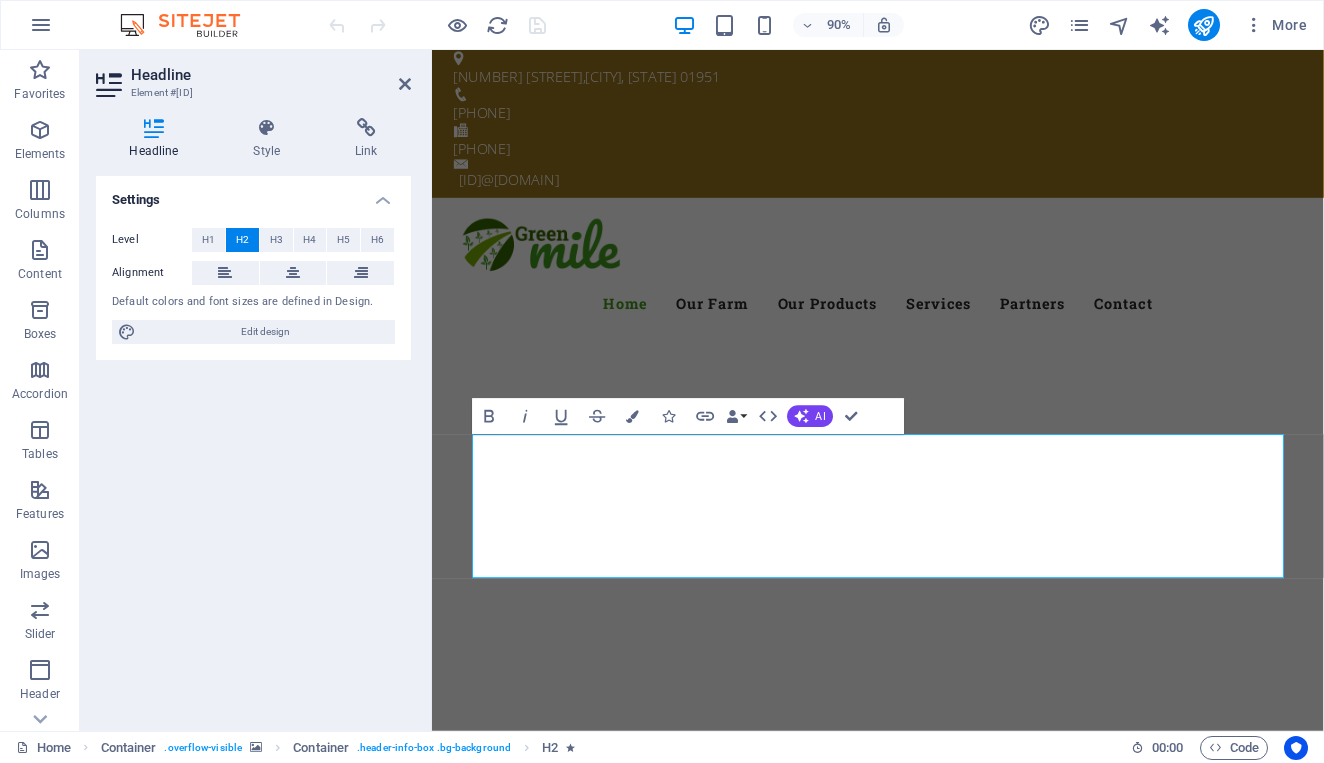 scroll, scrollTop: 12, scrollLeft: 0, axis: vertical 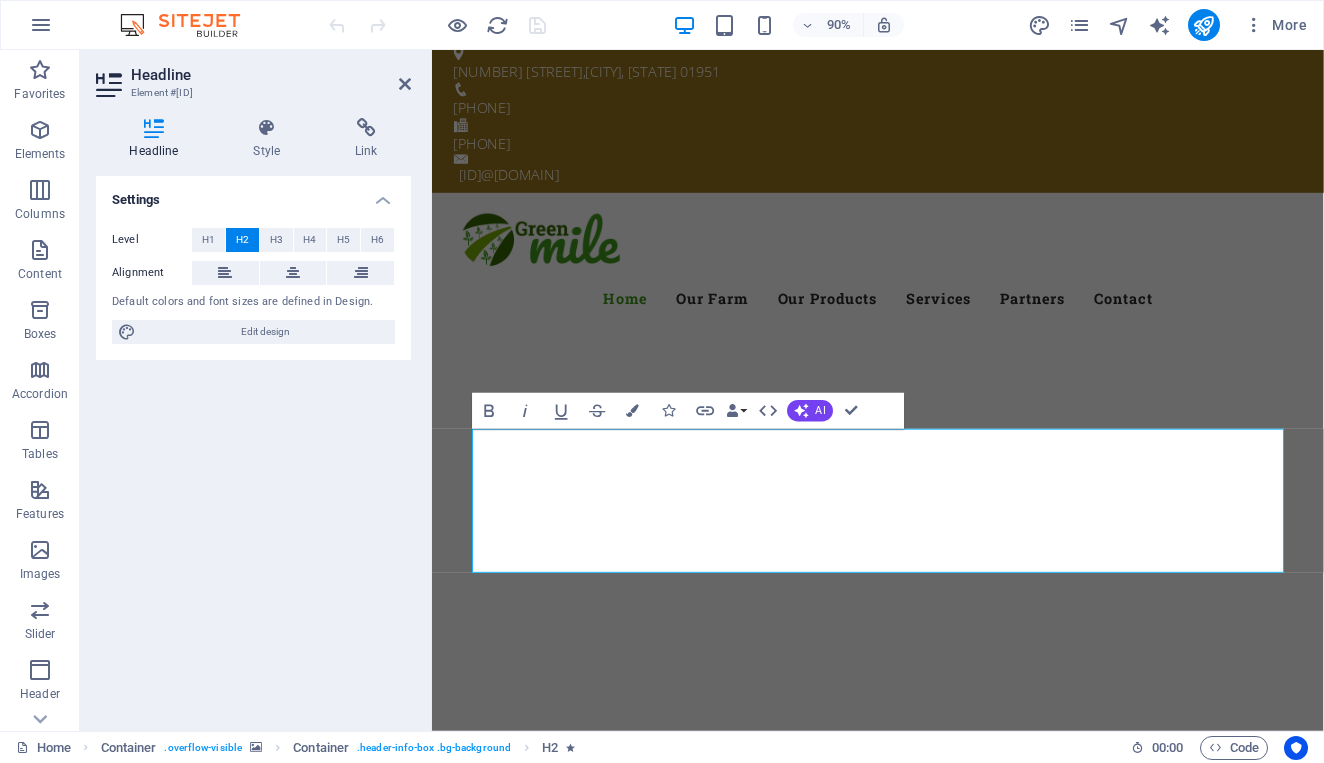 drag, startPoint x: 711, startPoint y: 521, endPoint x: 953, endPoint y: 562, distance: 245.44856 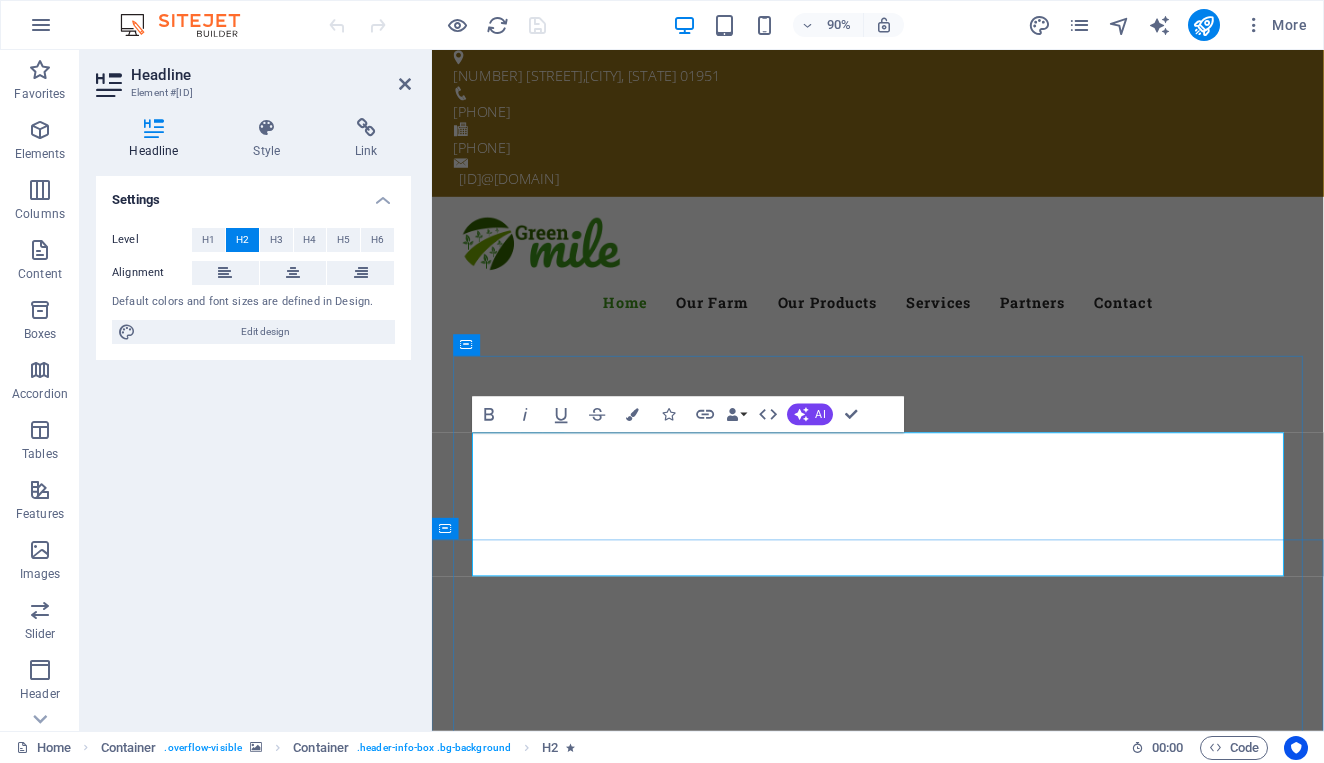 type 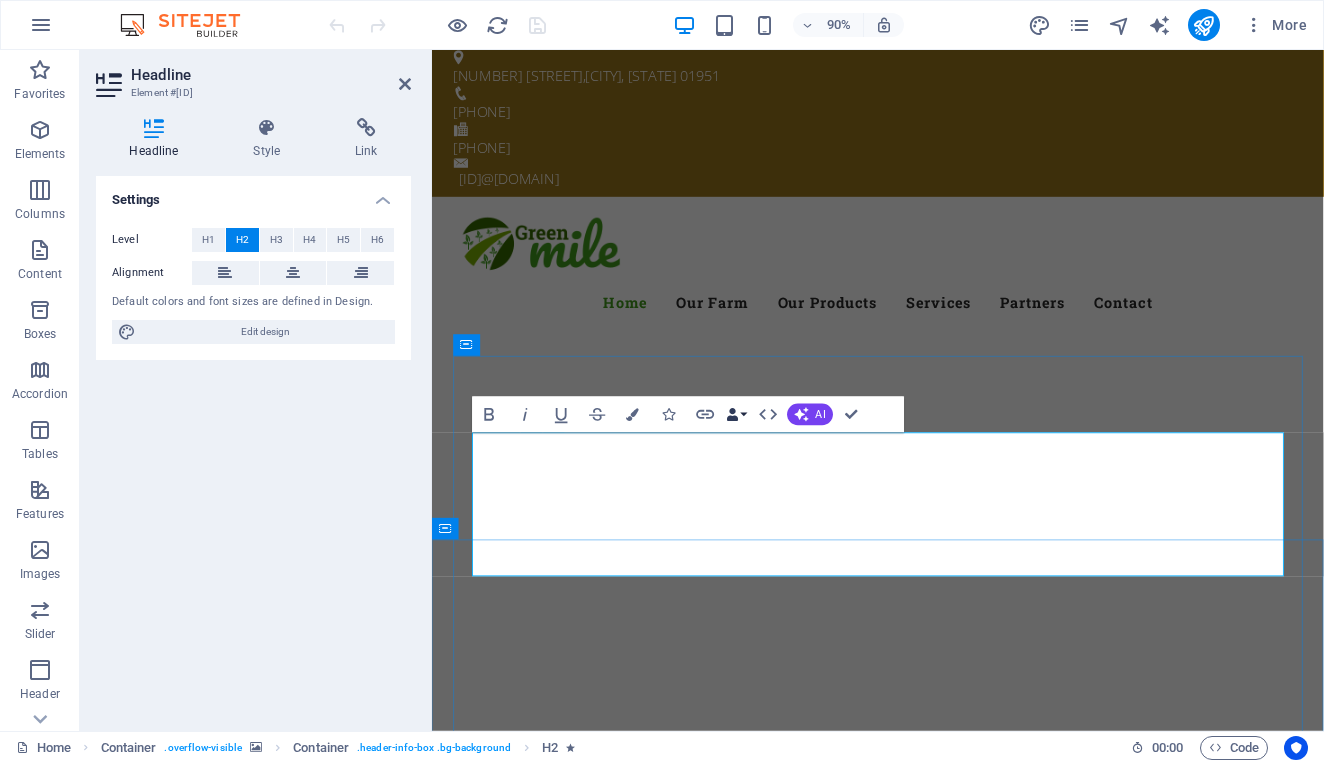 scroll, scrollTop: 9, scrollLeft: 0, axis: vertical 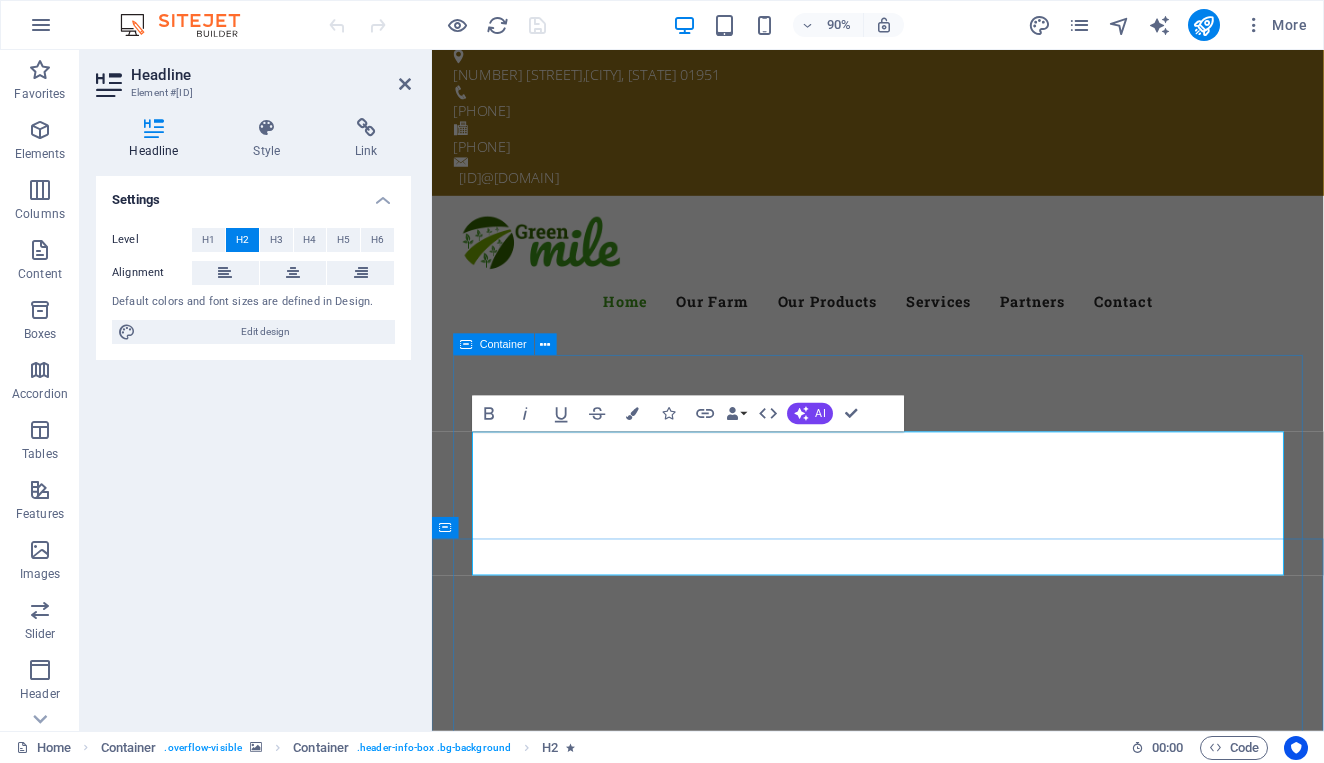 click on "‌Gelora petro Fresh. Healty. Organic Lorem ipsum dolor sit amet, consetetur sadipscing elitr, sed diam nonumy eirmod tempor invidunt ut labore et dolore magna aliquyam erat, sed diam voluptua. learn more Best Quality Products Lorem ipsum dolor sit amet, consetetur sadipscing elitr, sed diam nonumy eirmod tempor invidunt ut labore et dolore magna aliquyam erat, sed diam voluptua.  our Products" at bounding box center [928, 1476] 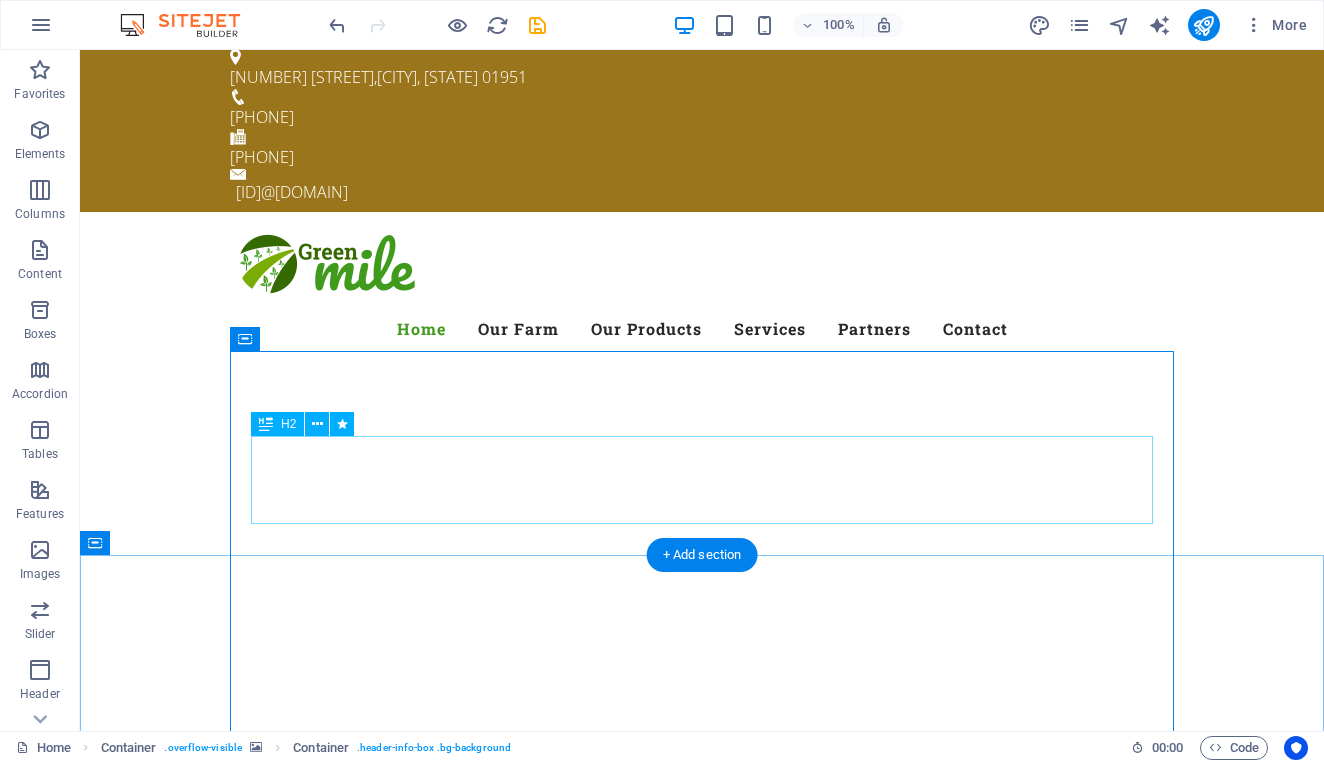 click on "Gelora petro" at bounding box center [702, 1148] 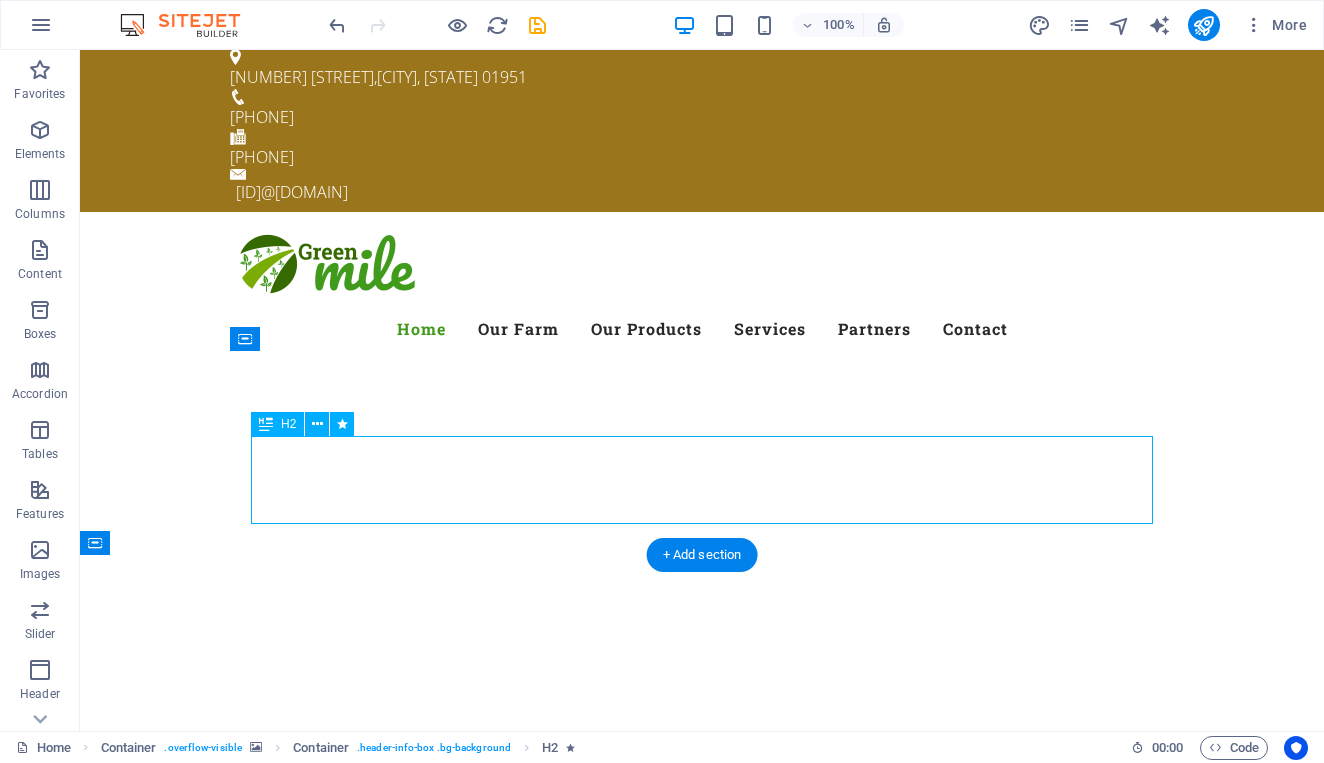 click on "Gelora petro" at bounding box center (702, 1148) 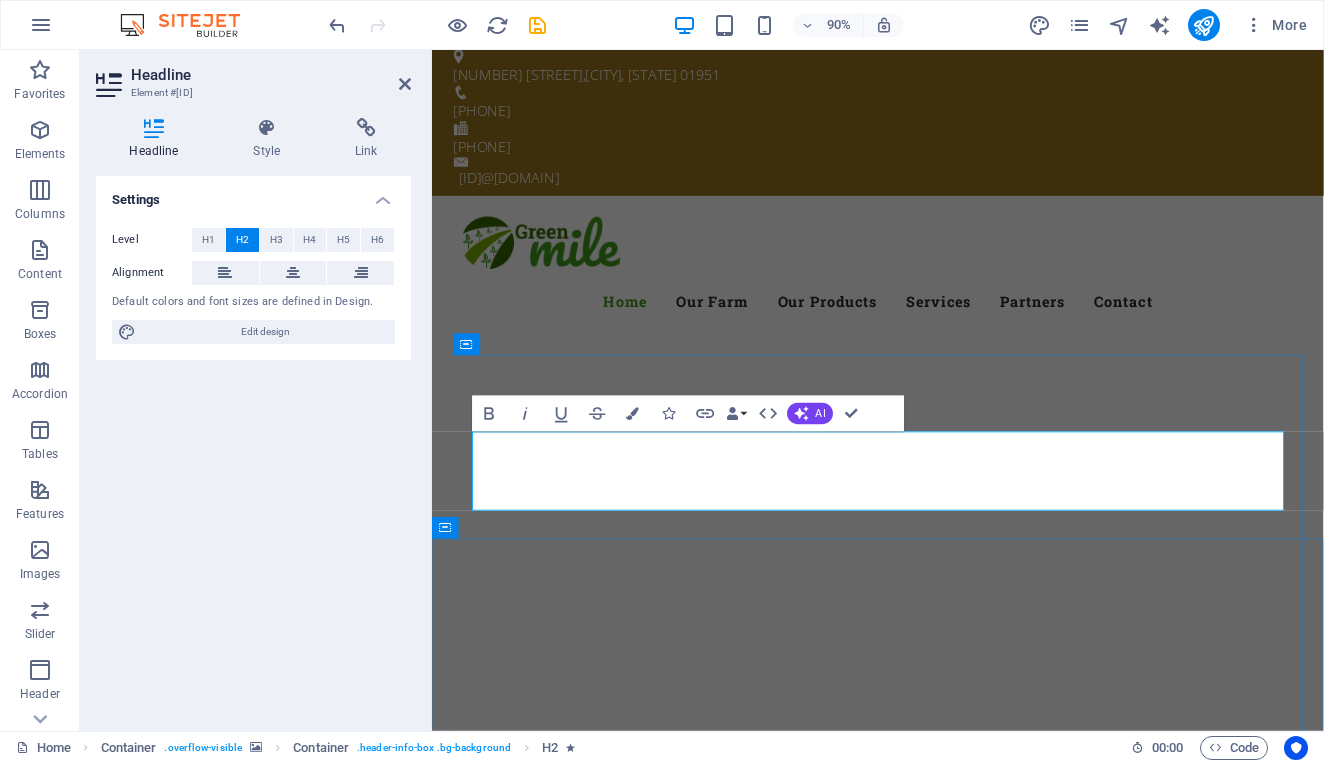 click on "Gelora petro" at bounding box center (928, 1148) 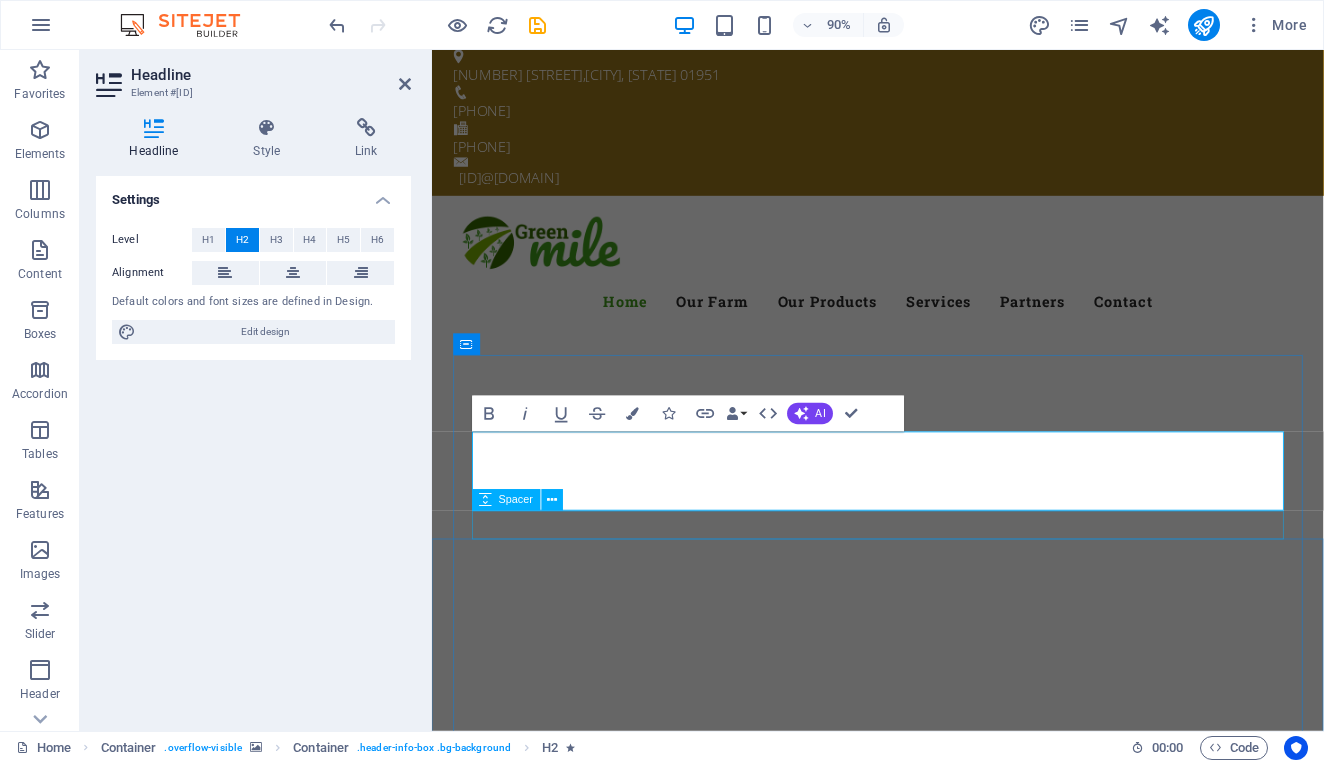 click at bounding box center [928, 1208] 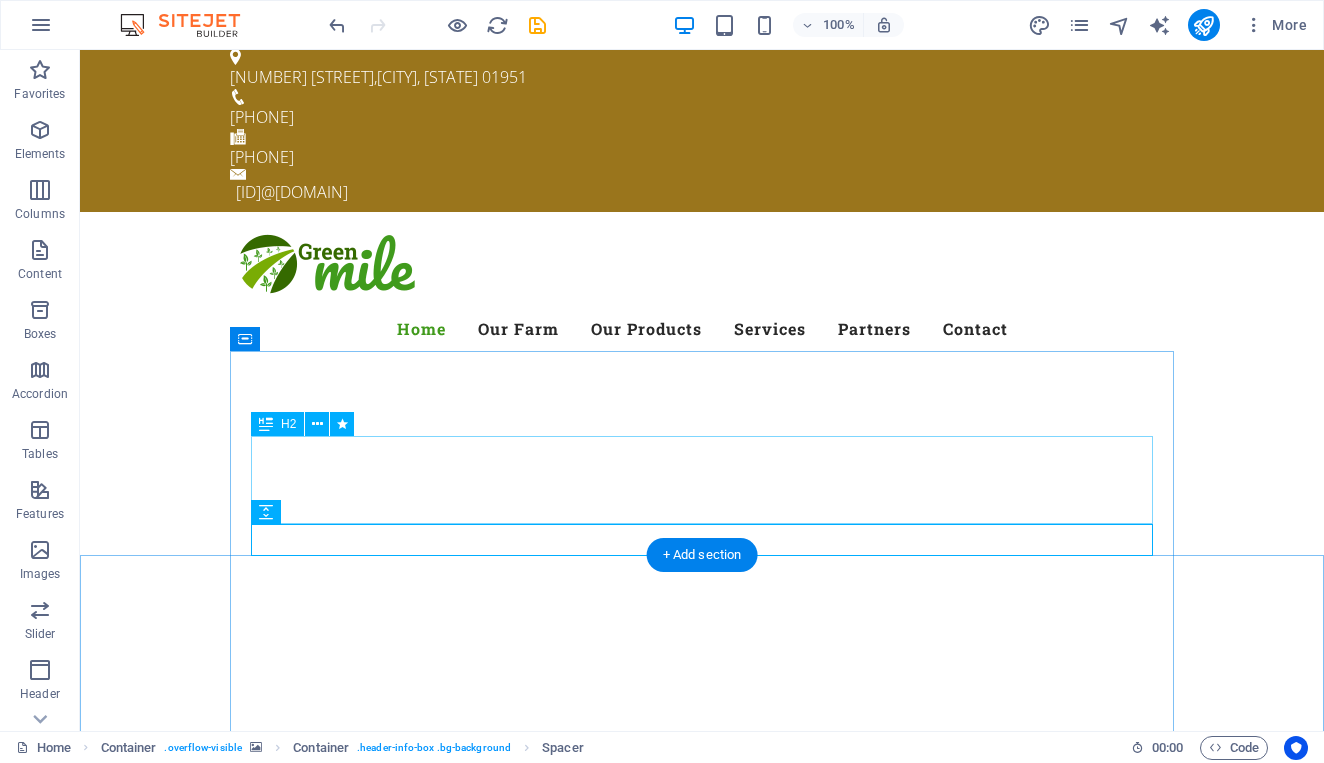 click on "Gelora petro" at bounding box center (702, 1148) 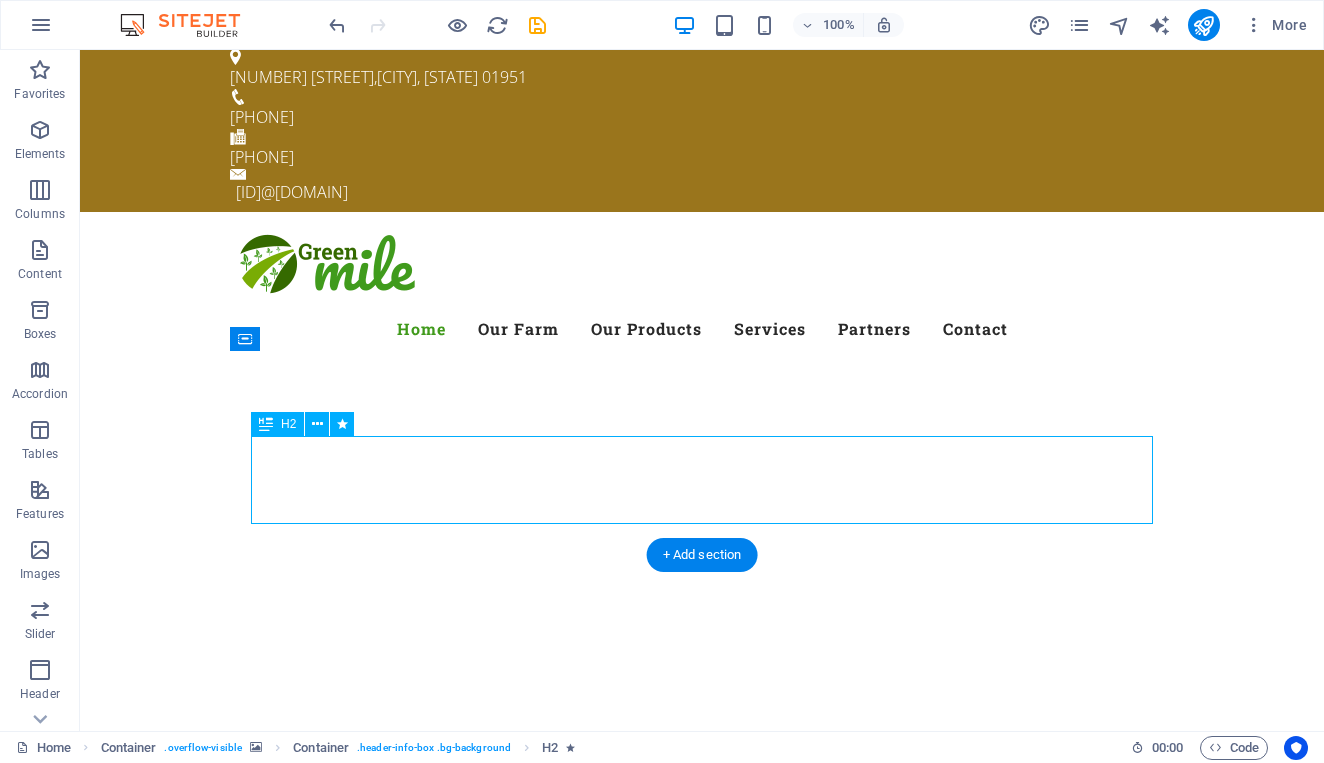 click on "Gelora petro" at bounding box center (702, 1148) 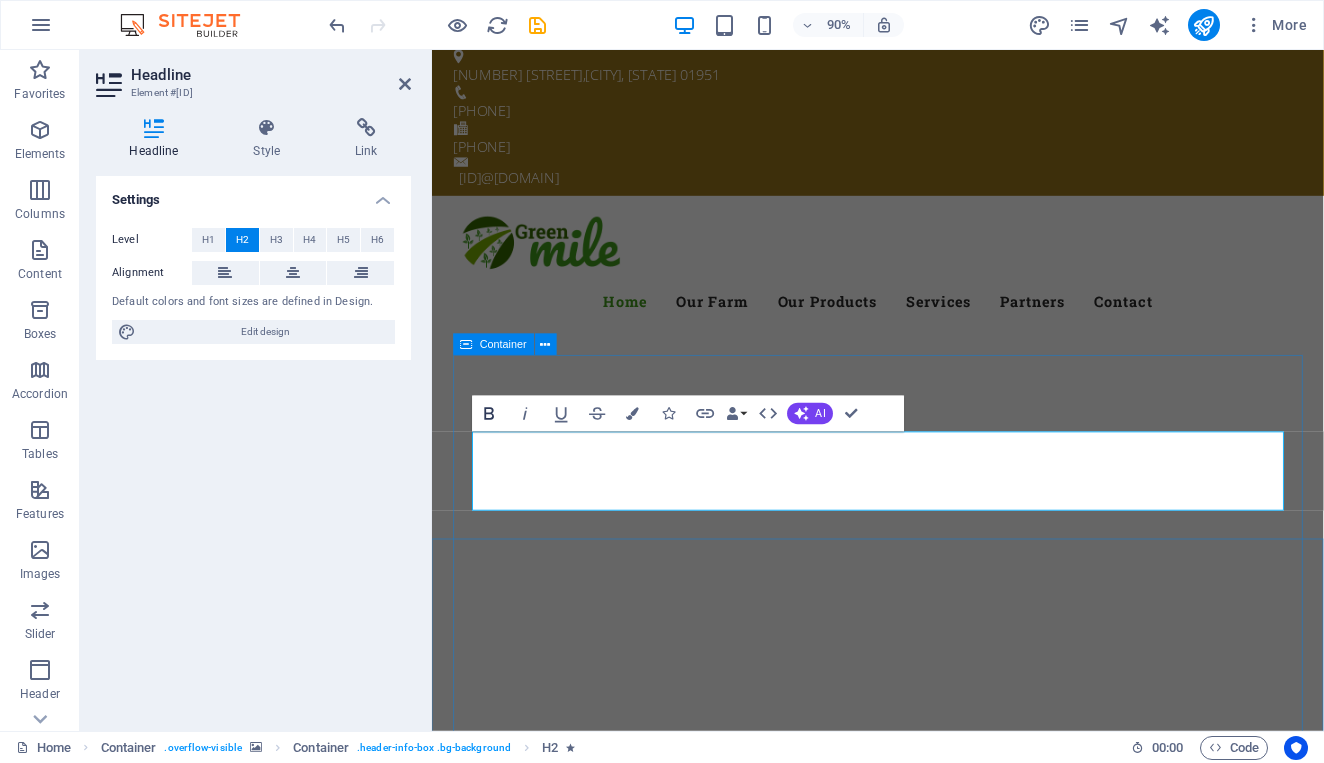 click 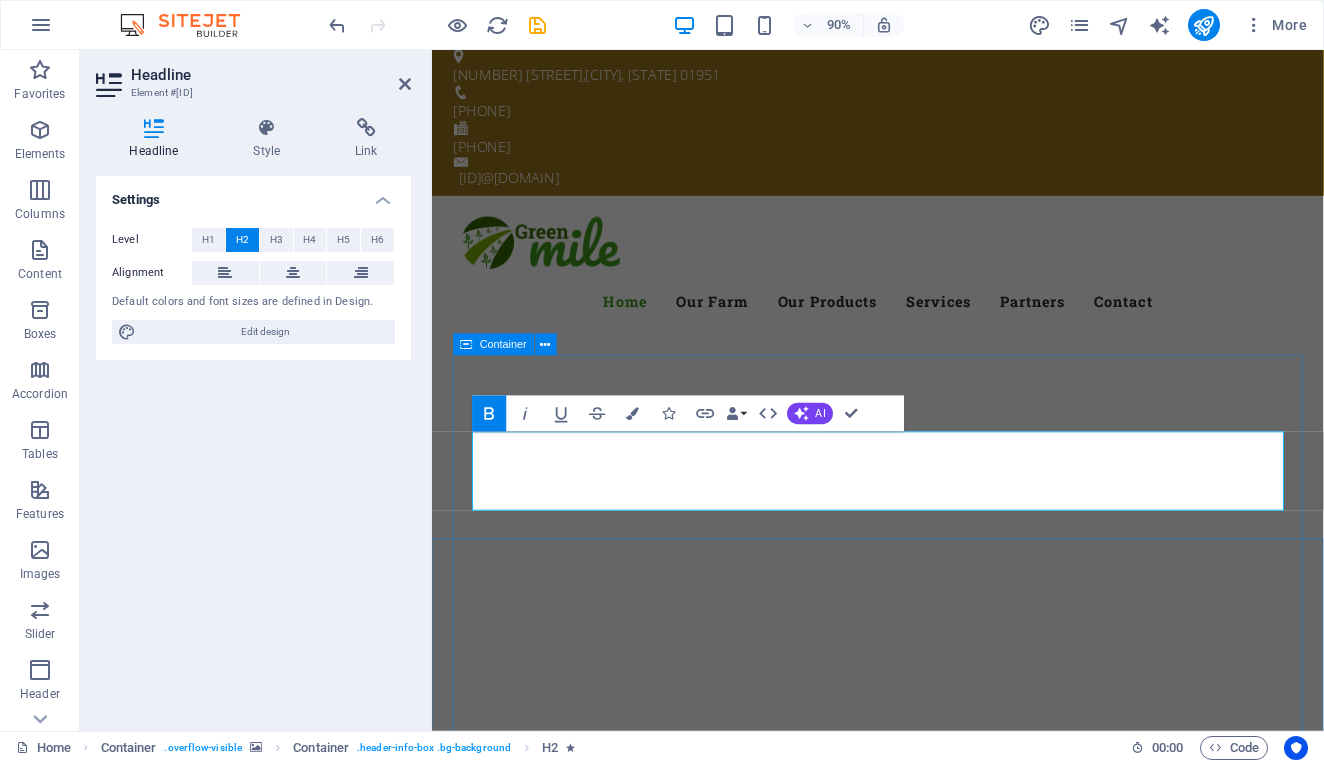 click 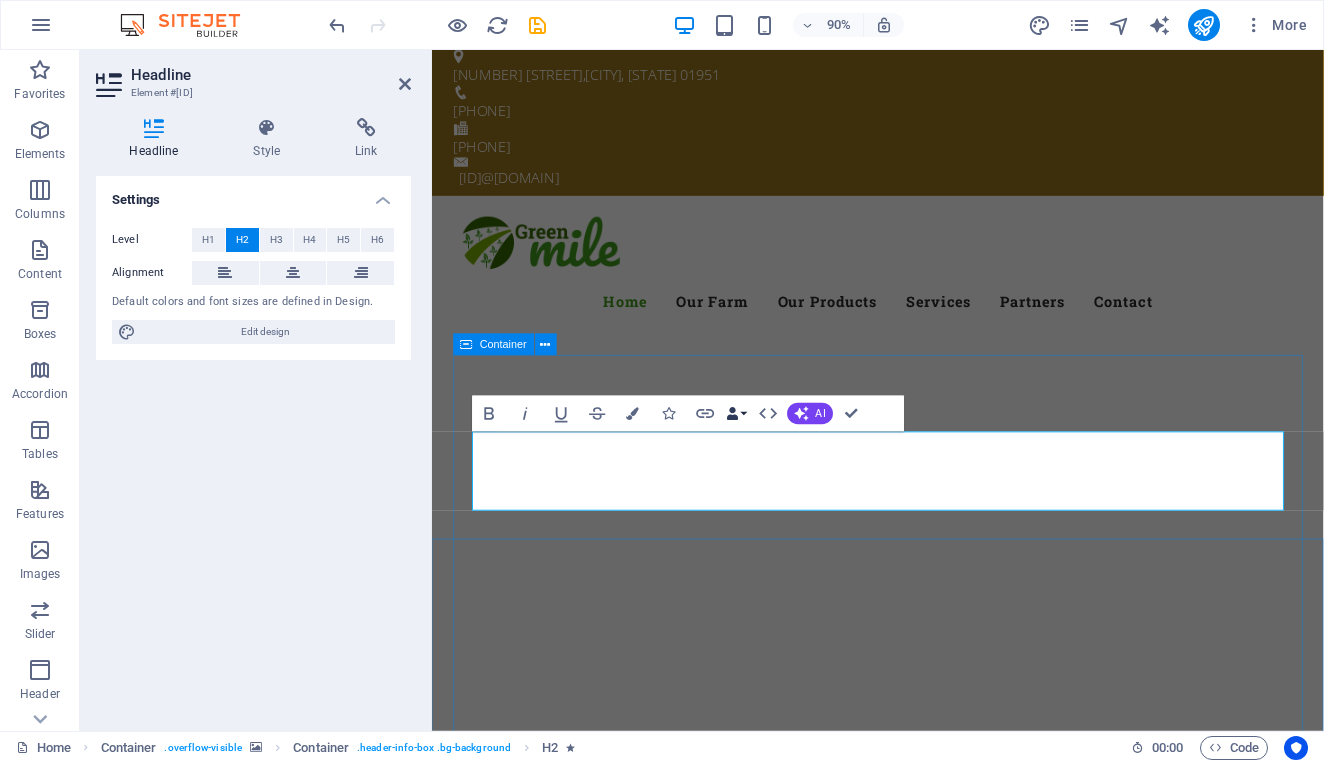 click at bounding box center [733, 414] 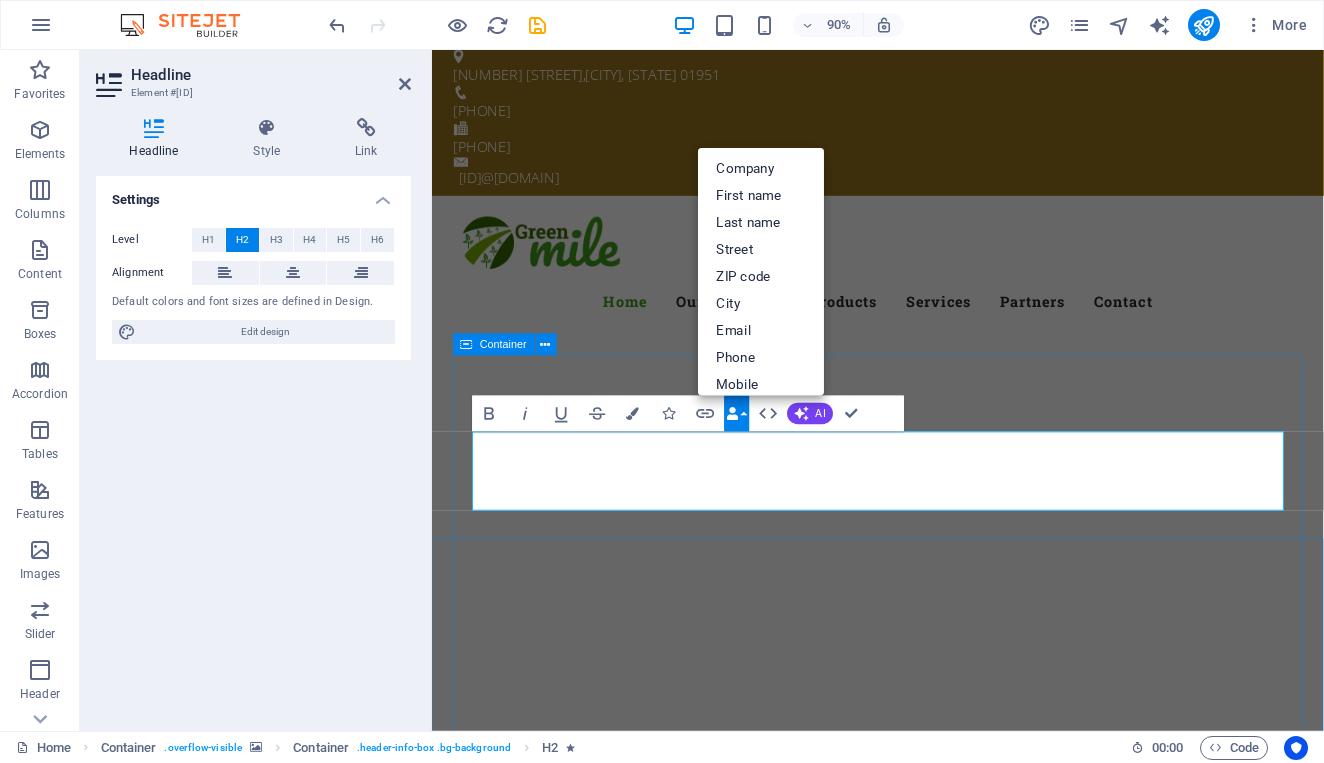 click at bounding box center (733, 414) 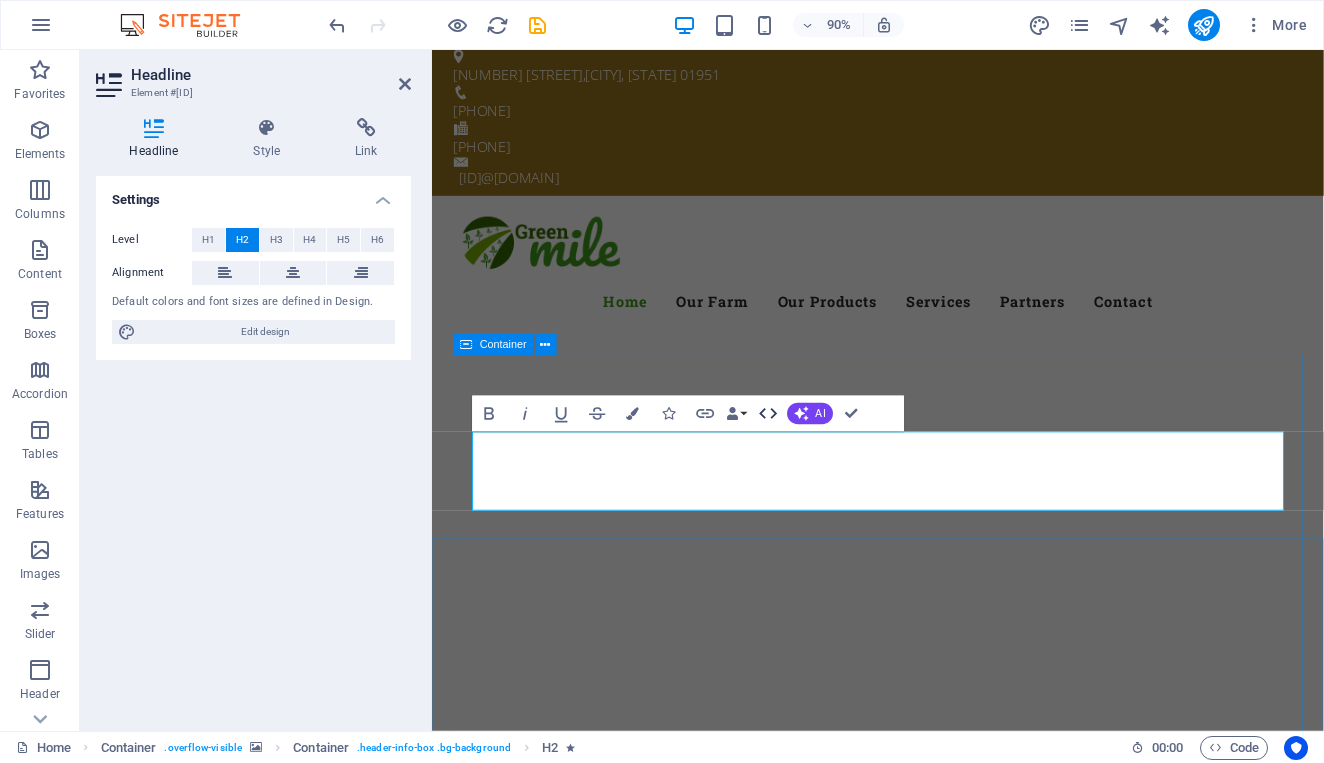 click 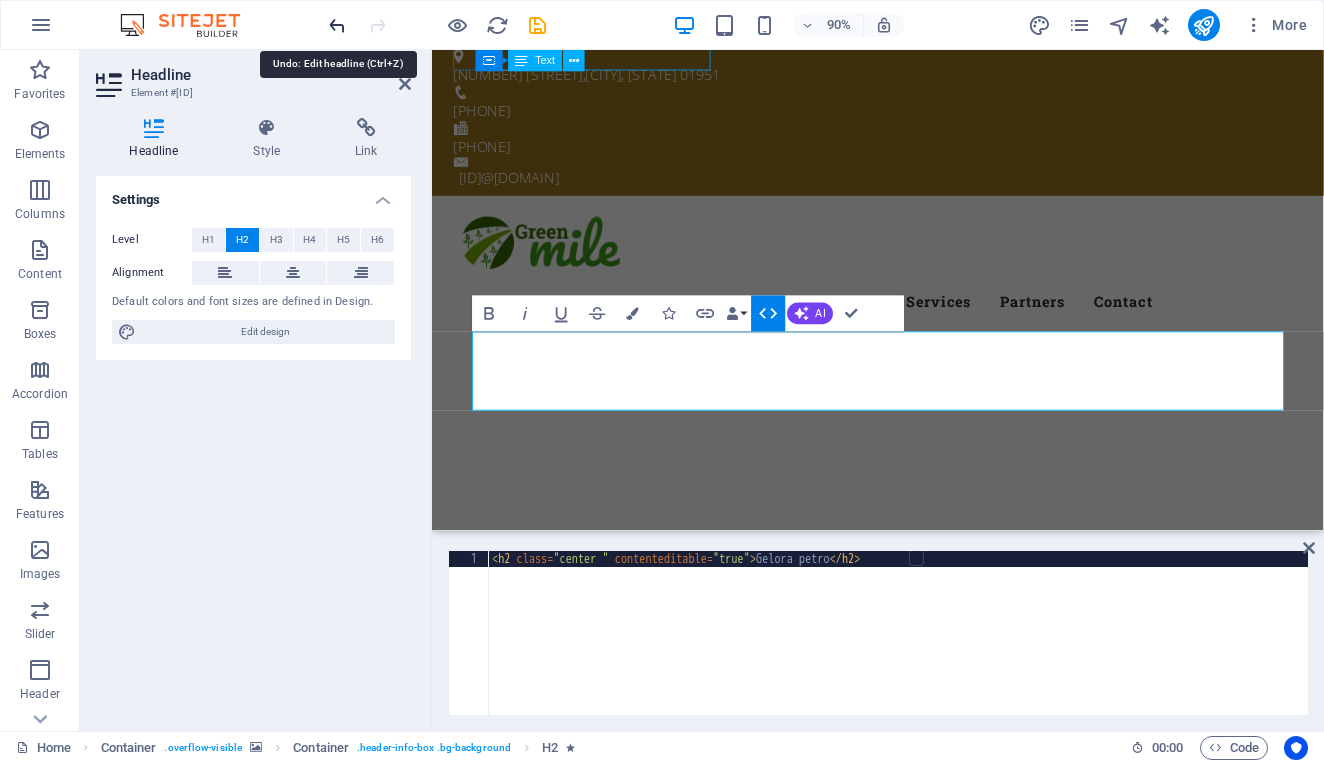 click at bounding box center (337, 25) 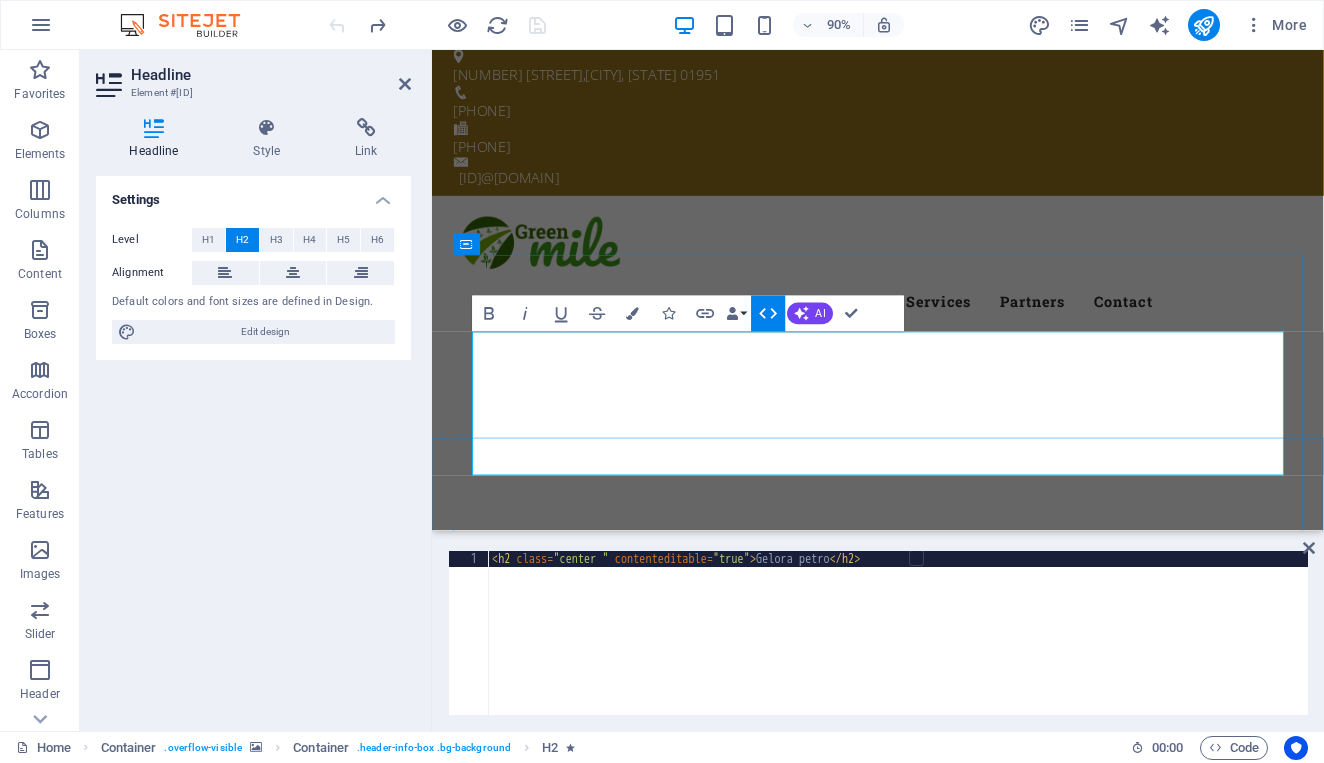 click on "Welcome to the [EMAIL]" at bounding box center (928, 1146) 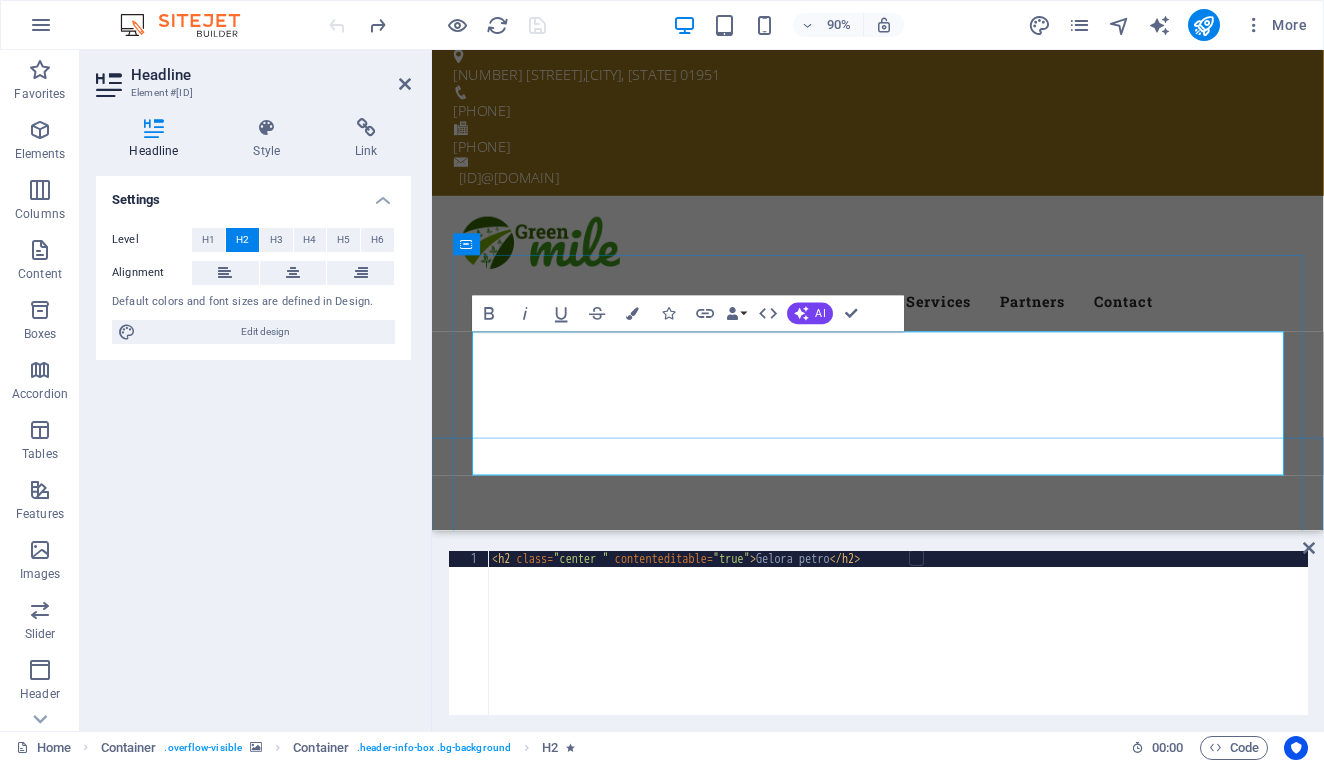 click on "Welcome to the [EMAIL]" at bounding box center (928, 1146) 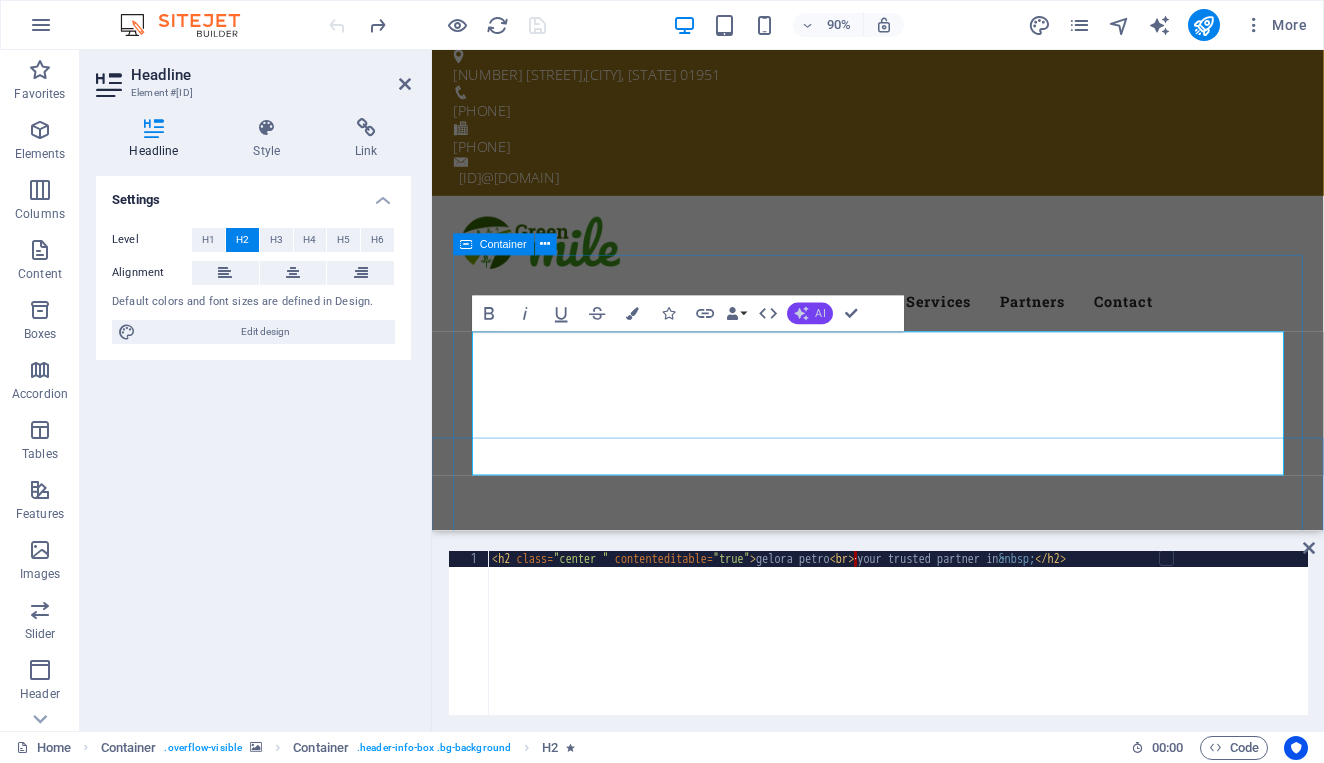 click 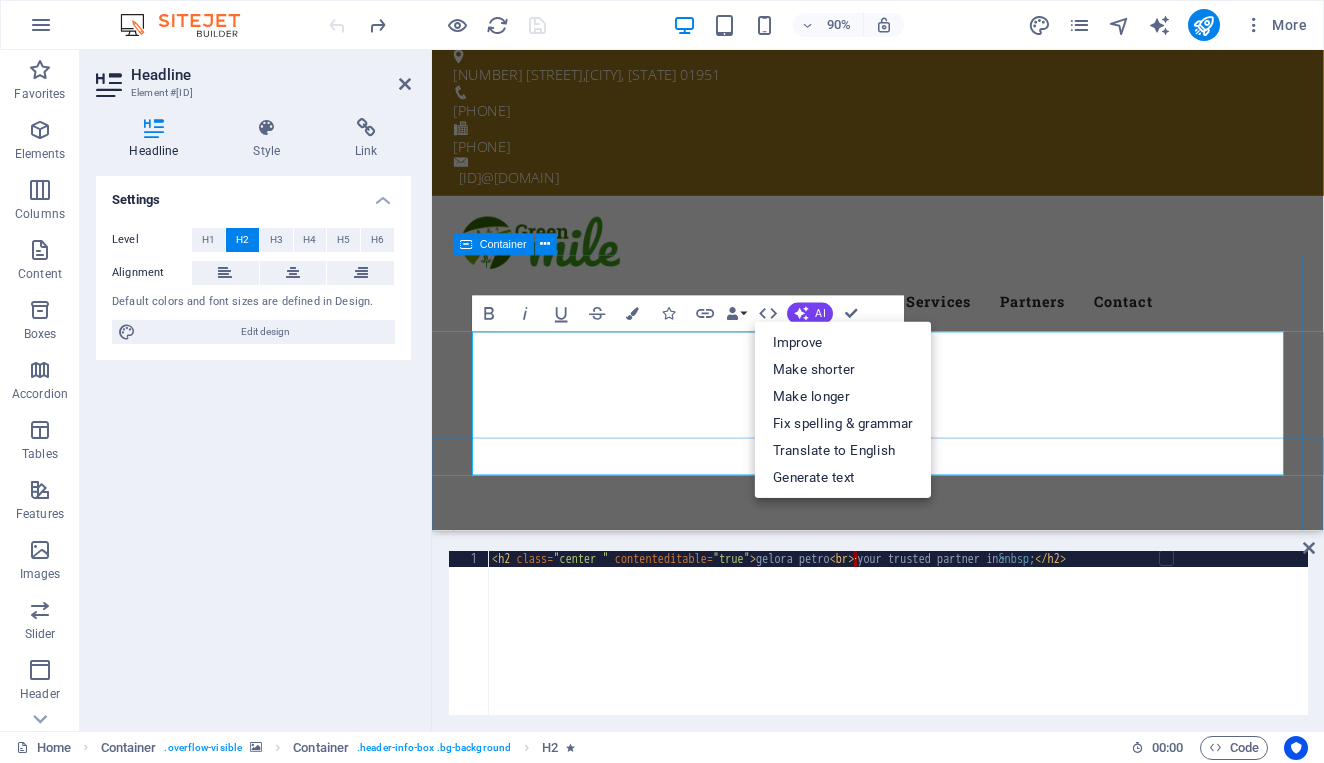 click on "gelora petro your trusted partner in Fresh. Healty. Organic Lorem ipsum dolor sit amet, consetetur sadipscing elitr, sed diam nonumy eirmod tempor invidunt ut labore et dolore magna aliquyam erat, sed diam voluptua. learn more Best Quality Products Lorem ipsum dolor sit amet, consetetur sadipscing elitr, sed diam nonumy eirmod tempor invidunt ut labore et dolore magna aliquyam erat, sed diam voluptua.  our Products" at bounding box center [928, 1364] 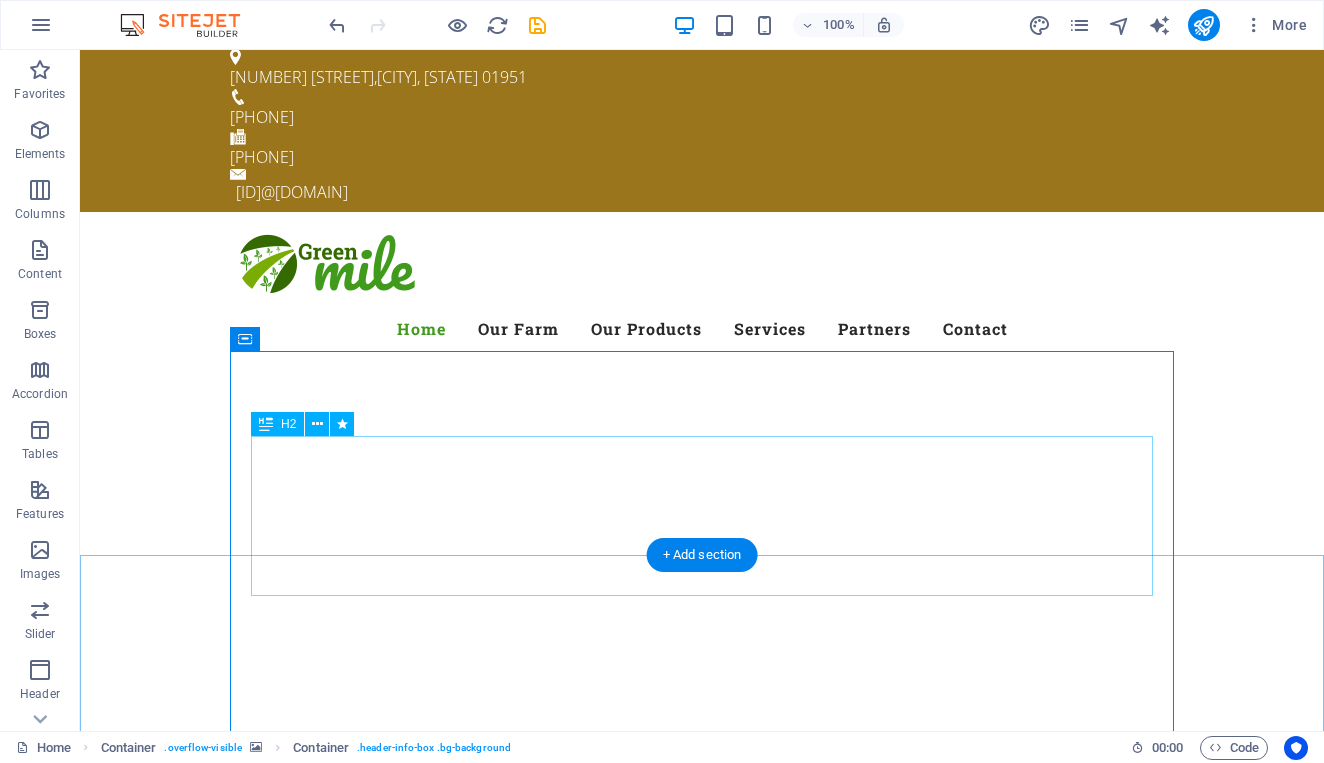 click on "gelora petro your trusted partner in" at bounding box center [702, 1256] 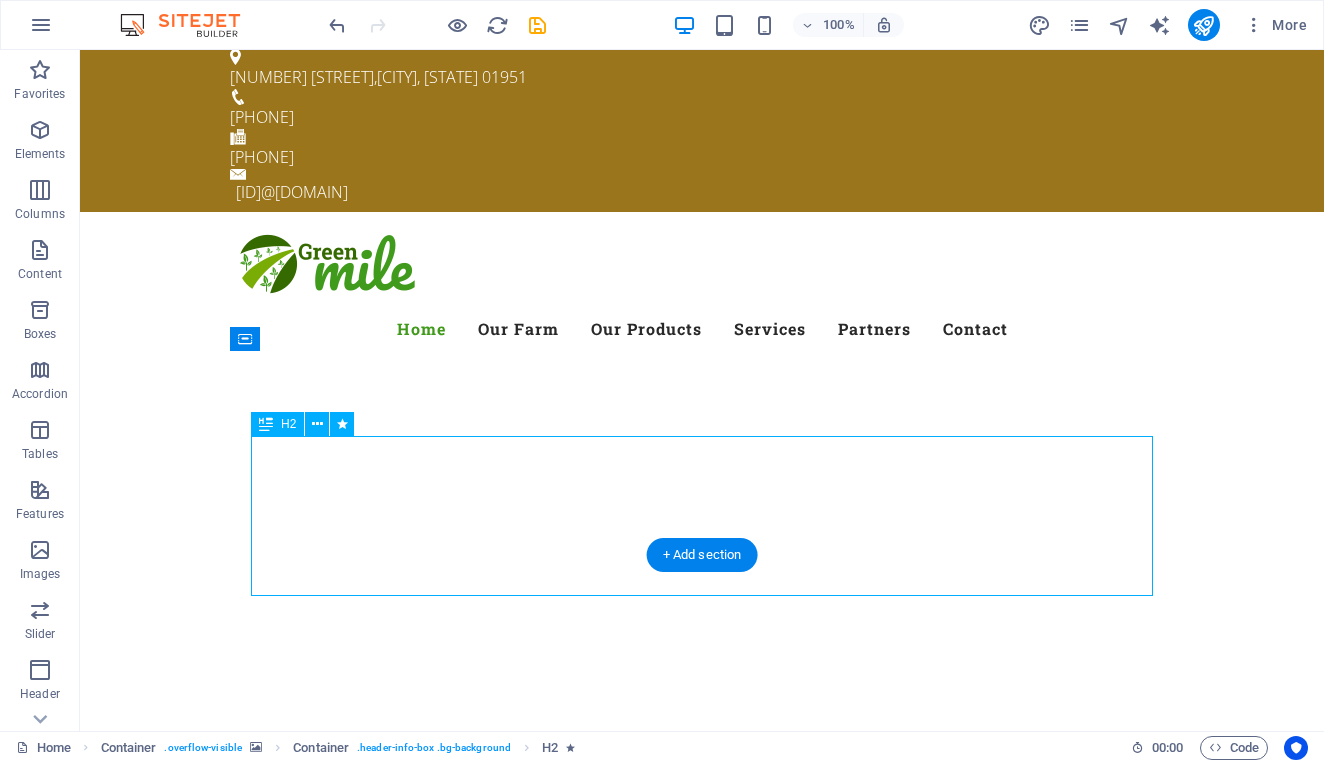 click on "gelora petro your trusted partner in" at bounding box center [702, 1256] 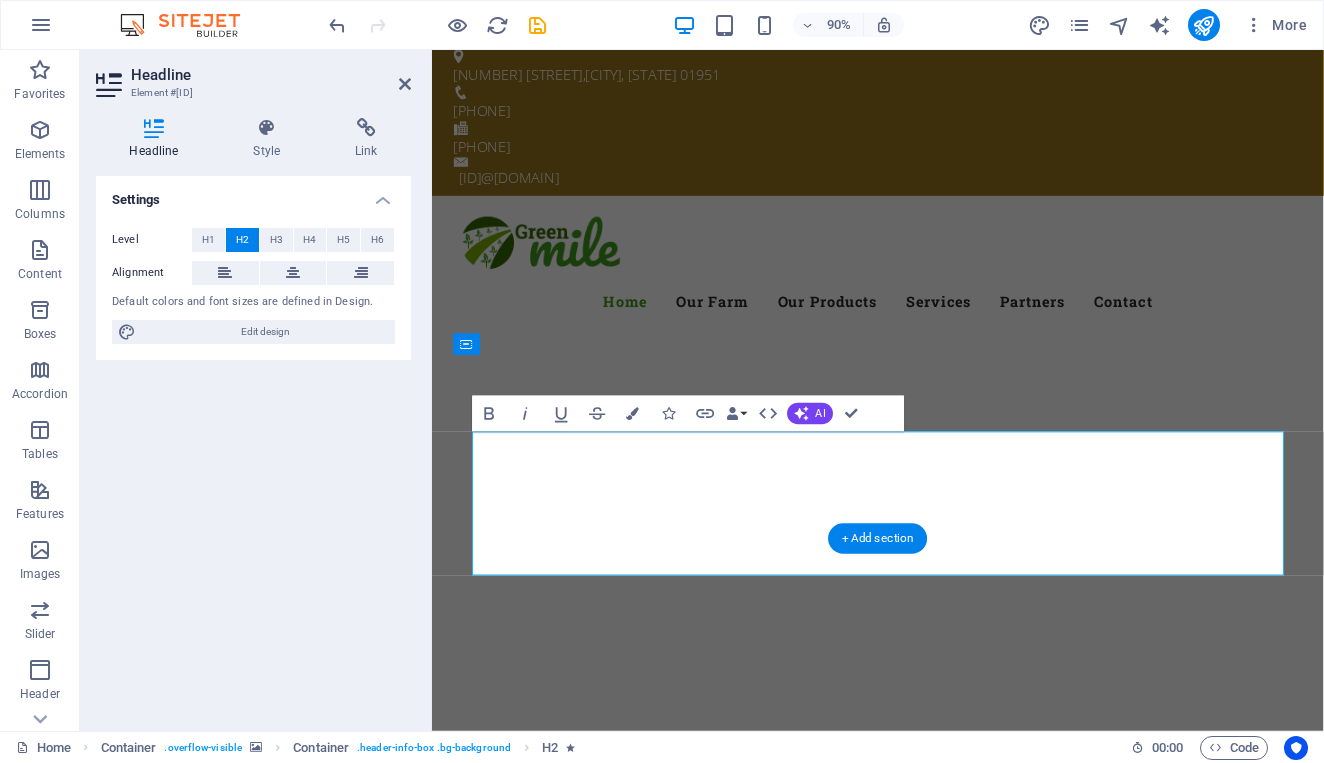 click on "gelora petro your trusted partner in" at bounding box center (928, 1256) 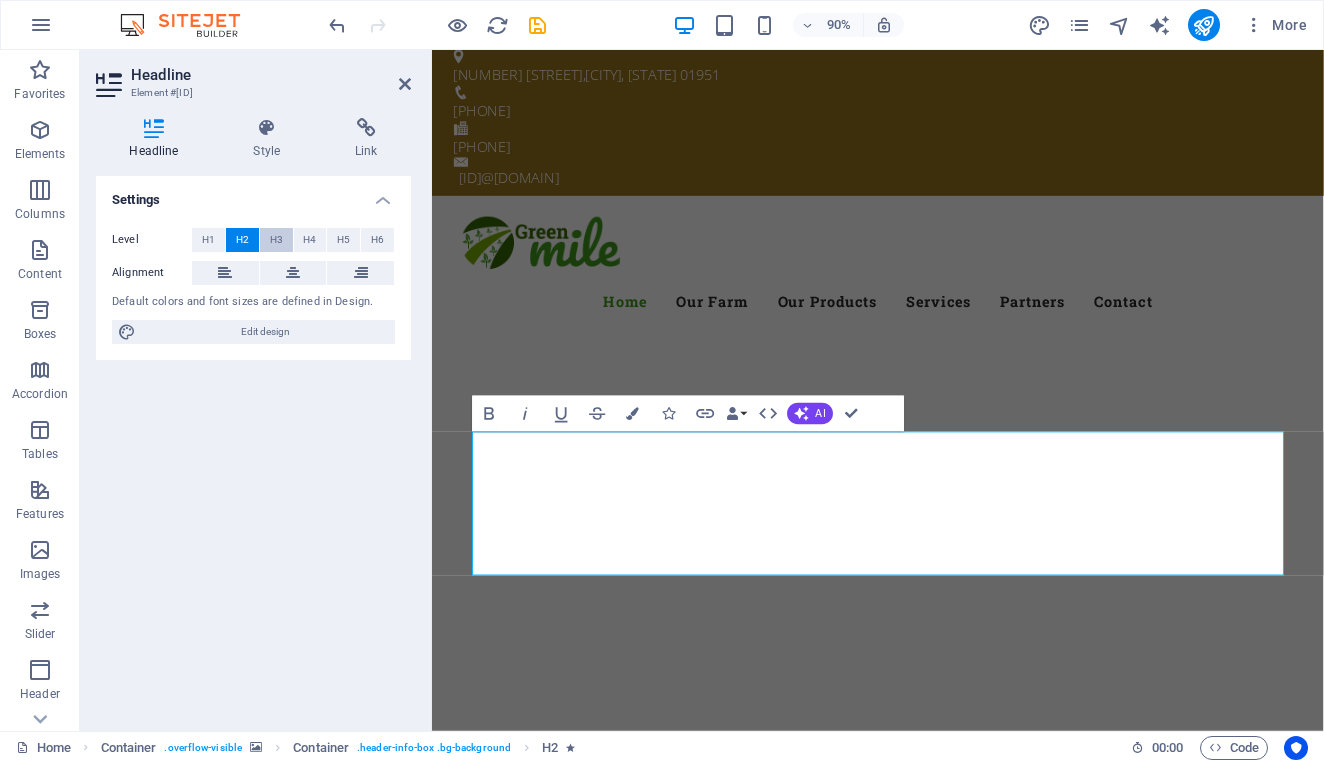 click on "H3" at bounding box center [276, 240] 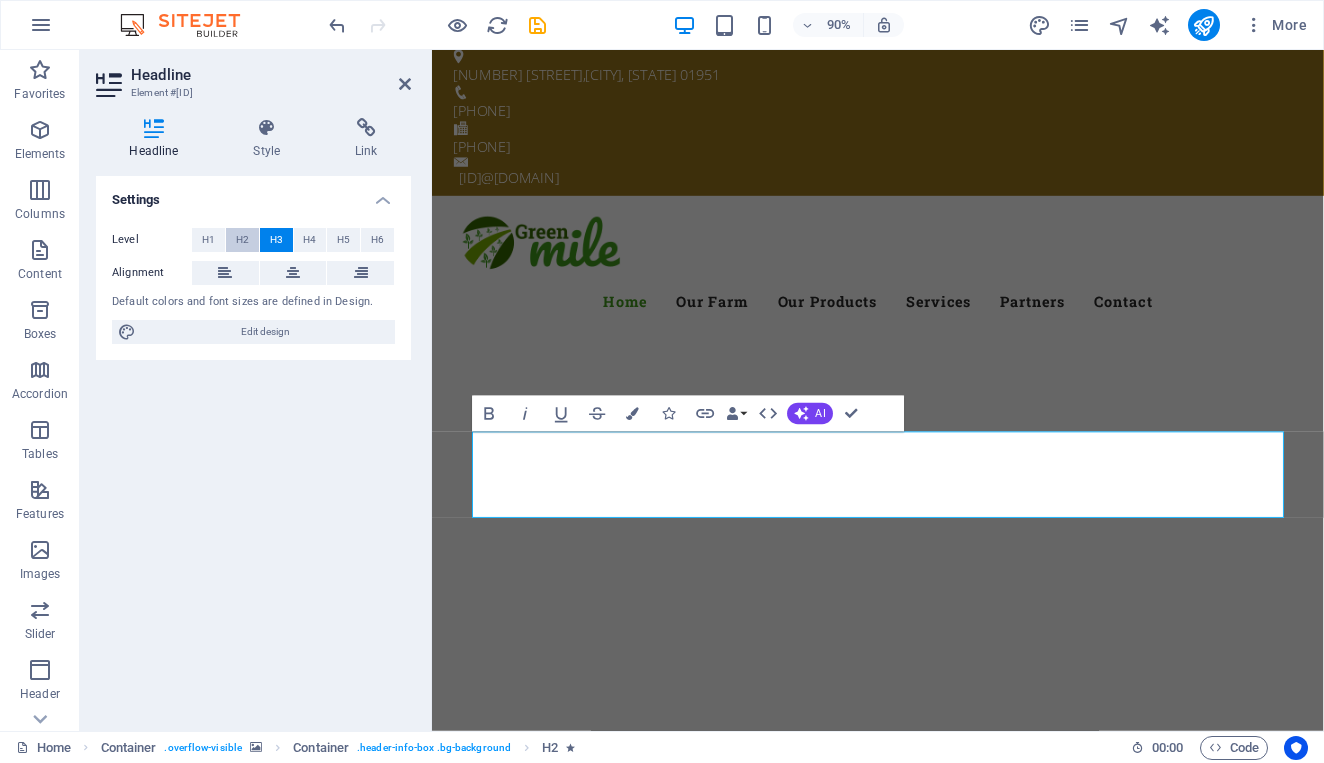 click on "H2" at bounding box center [242, 240] 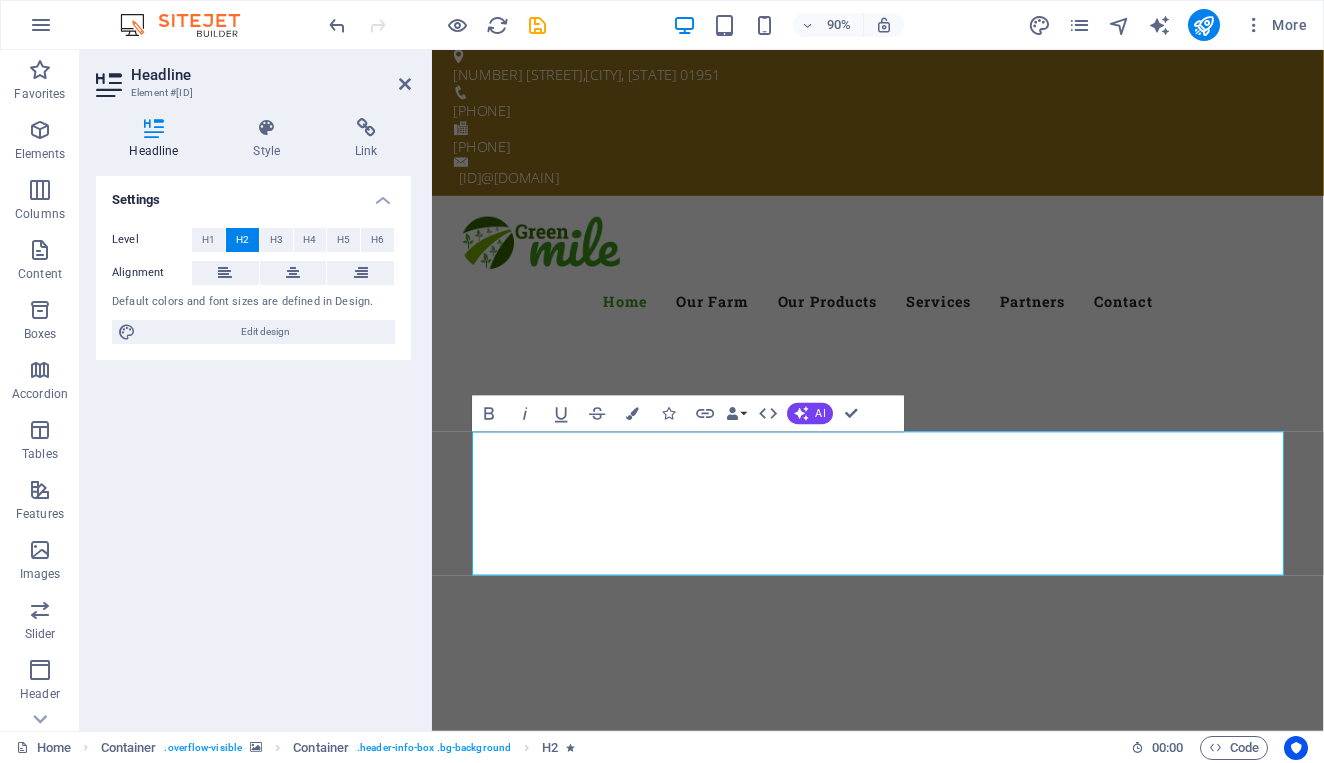 click on "Settings" at bounding box center (253, 194) 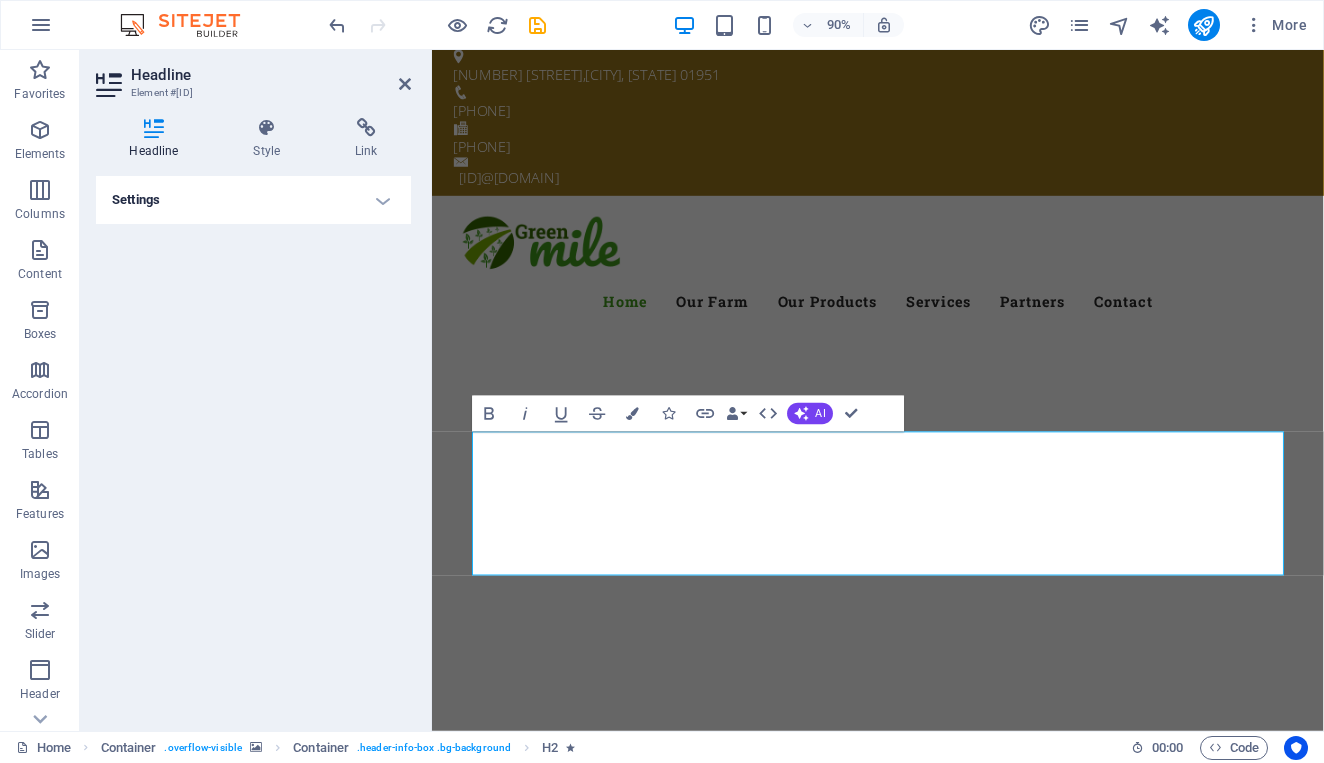 click on "Settings" at bounding box center [253, 200] 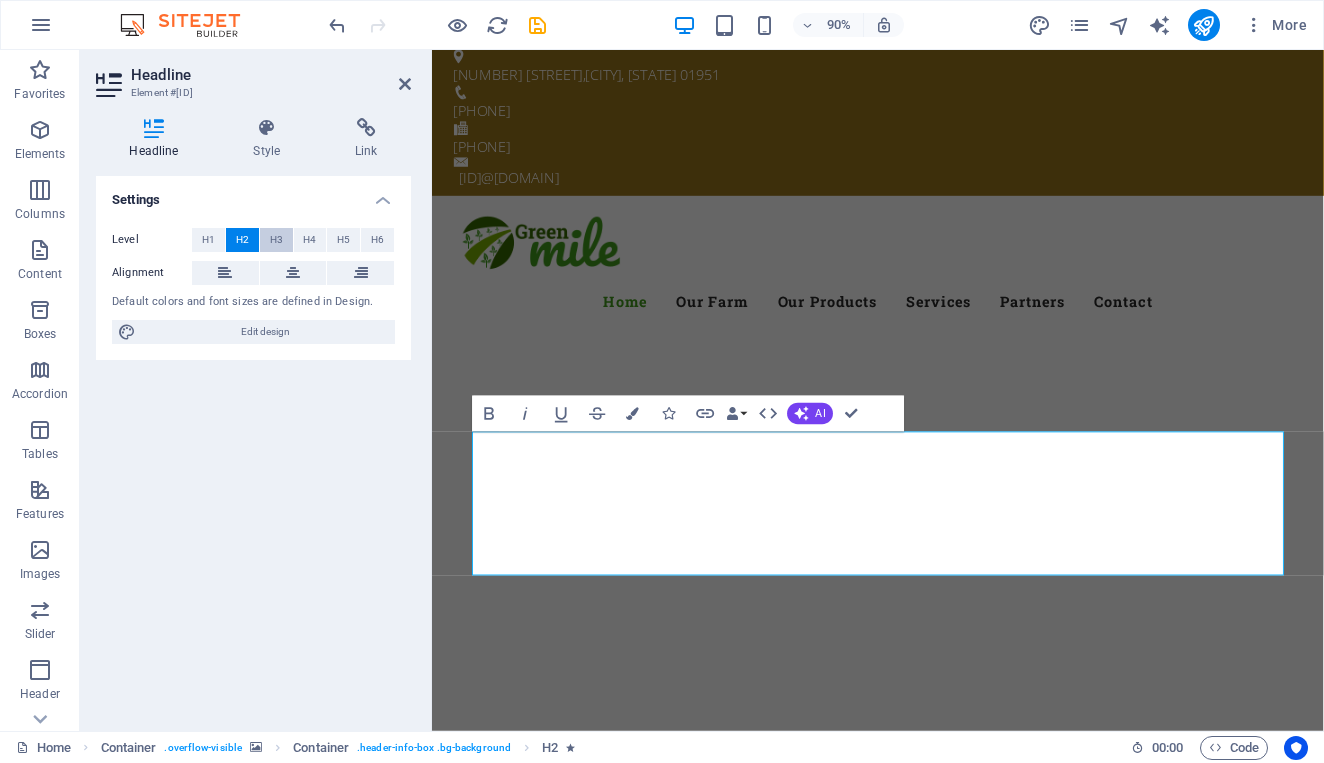click on "H3" at bounding box center [276, 240] 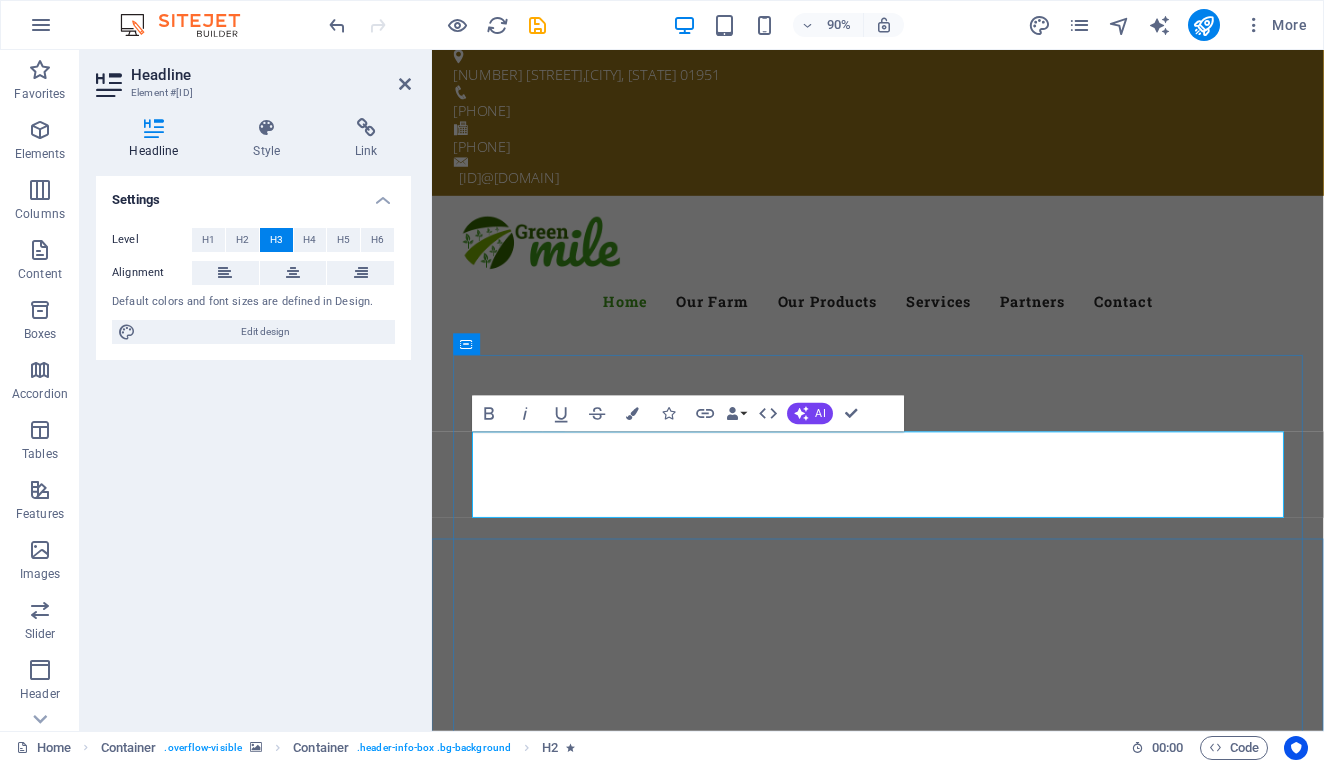 click on "gelora petro your trusted partner in" at bounding box center [928, 1198] 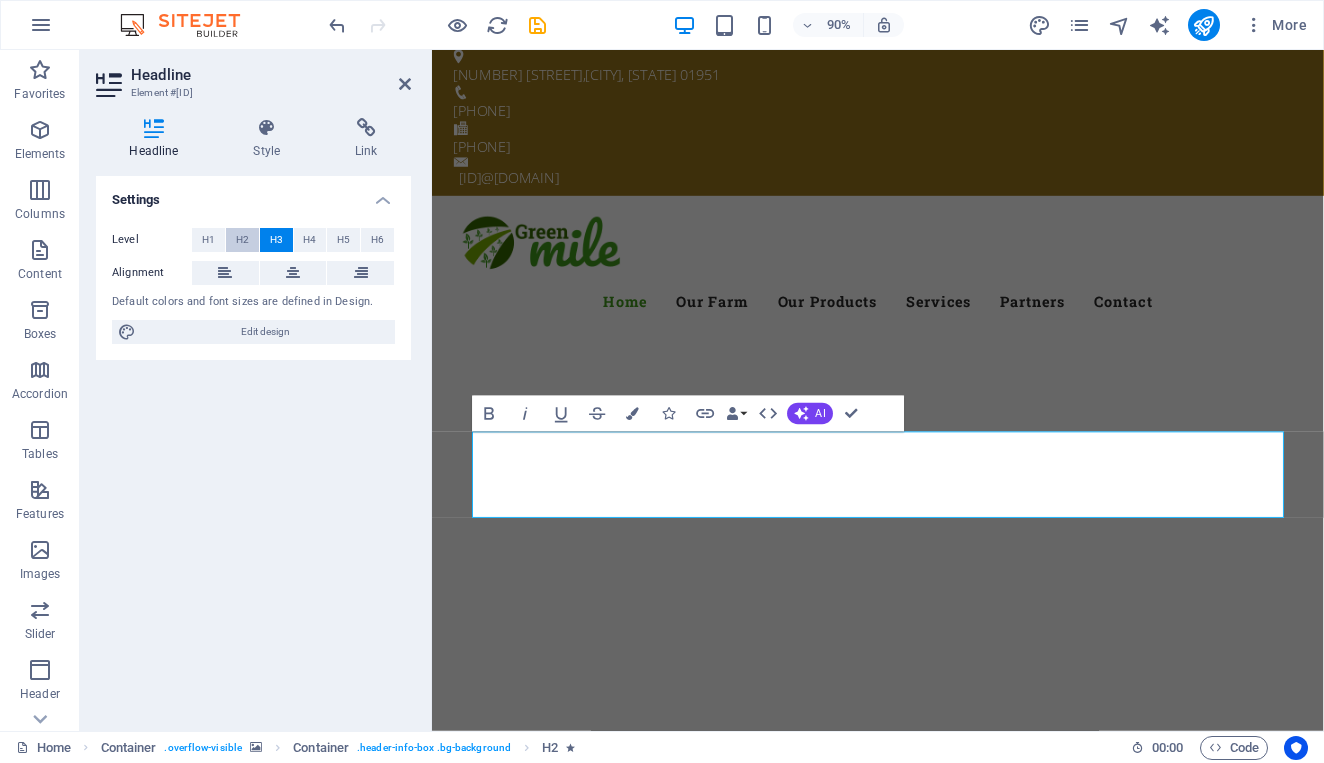 click on "H2" at bounding box center [242, 240] 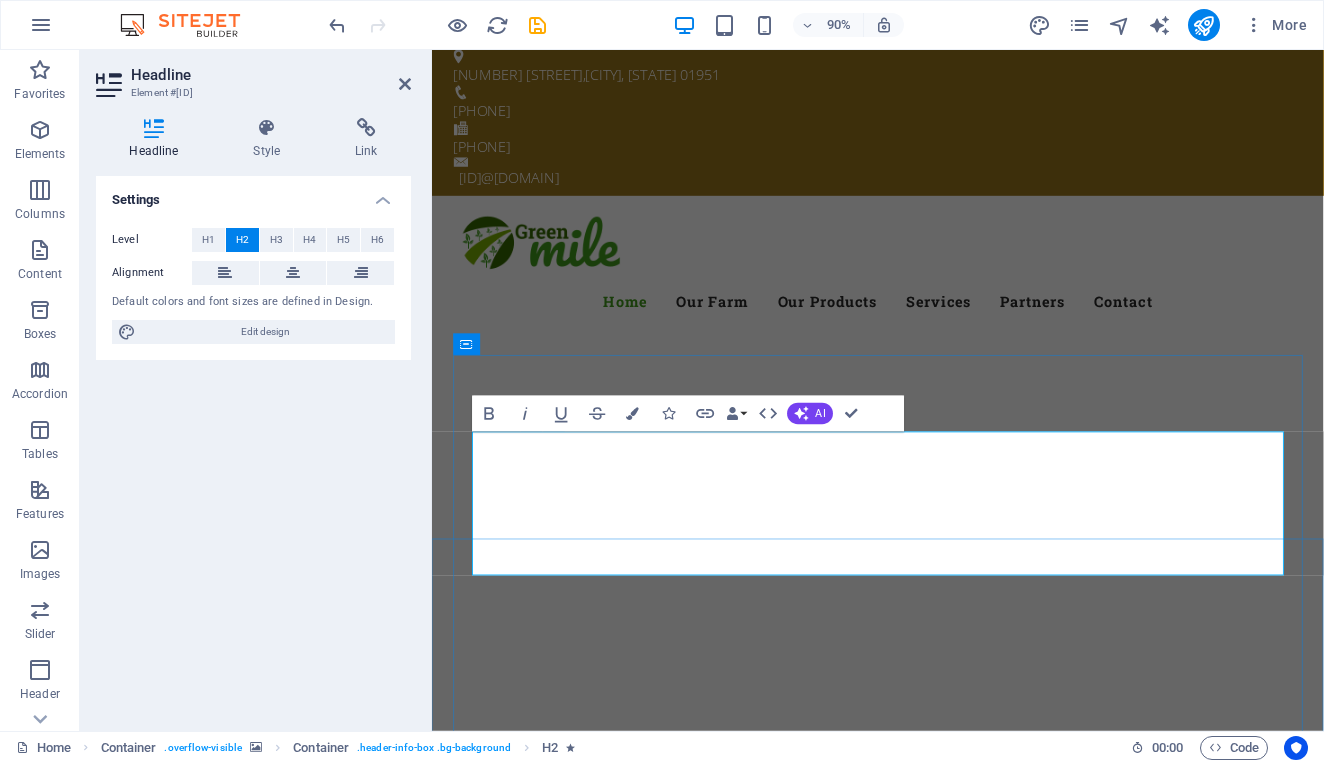 click on "gelora petro your trusted partner in" at bounding box center [928, 1294] 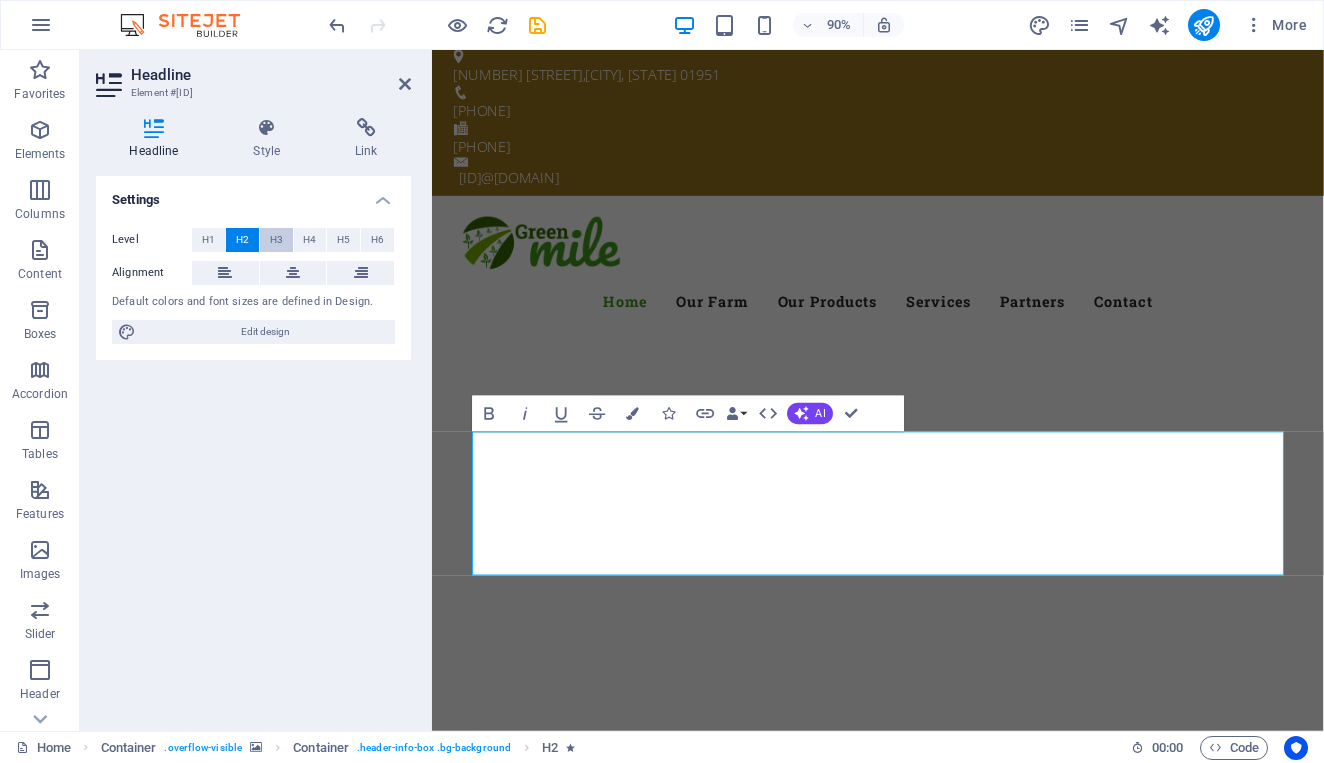 click on "H3" at bounding box center [276, 240] 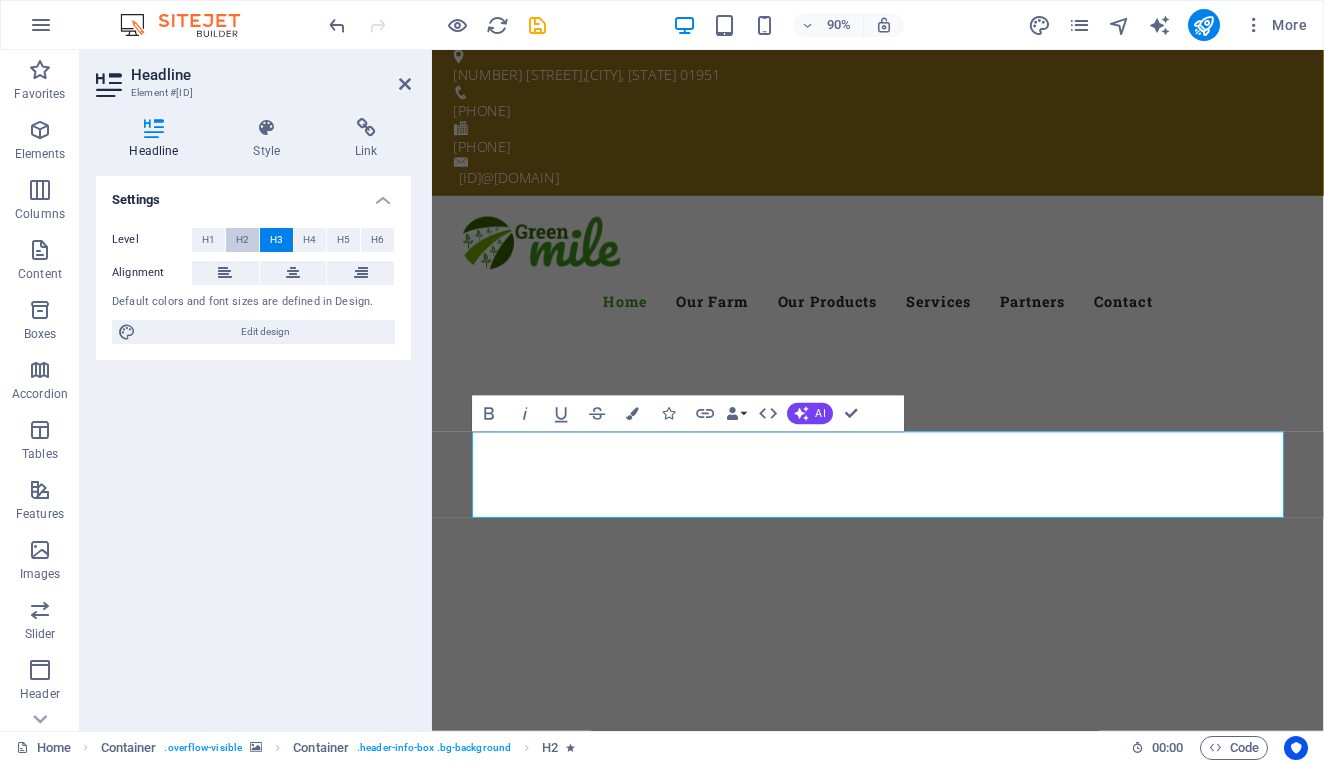 click on "H2" at bounding box center [242, 240] 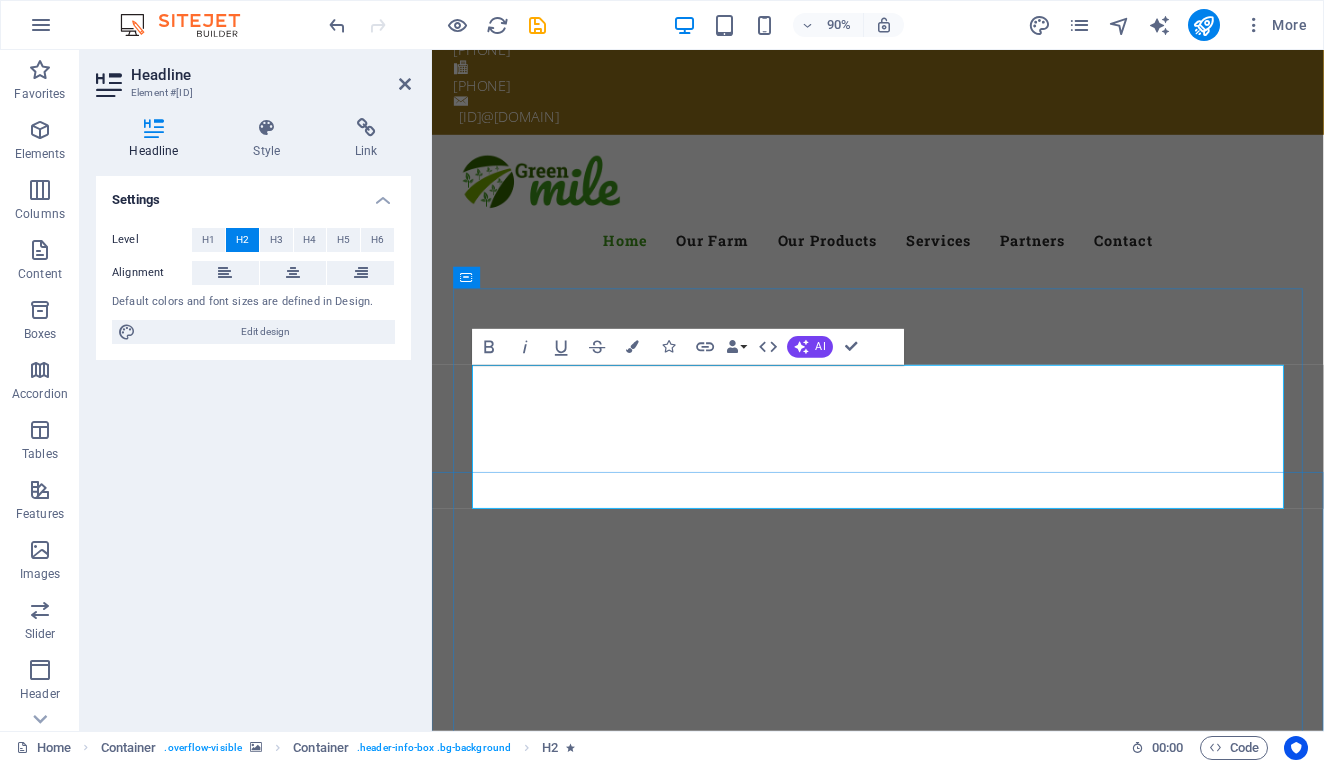 scroll, scrollTop: 83, scrollLeft: 0, axis: vertical 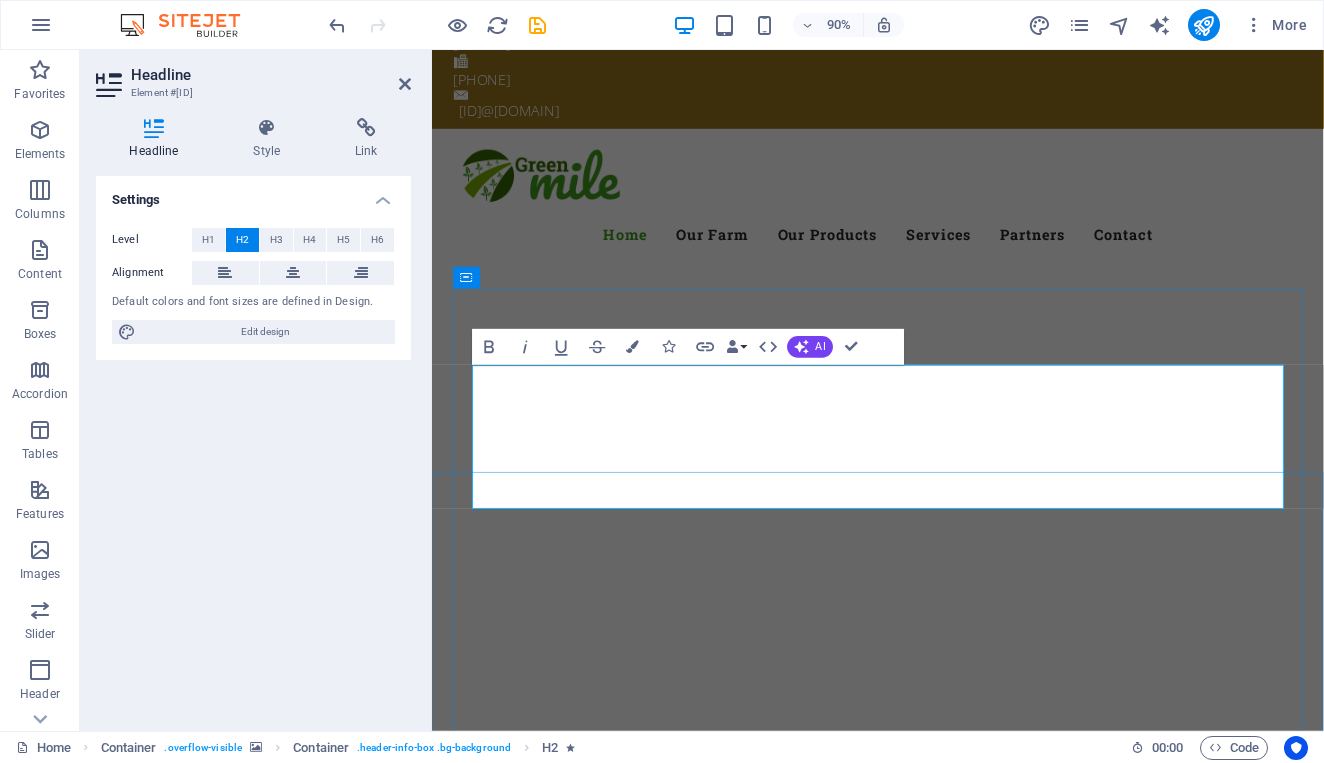 click on "gelora petro your trusted partner in" at bounding box center (928, 1220) 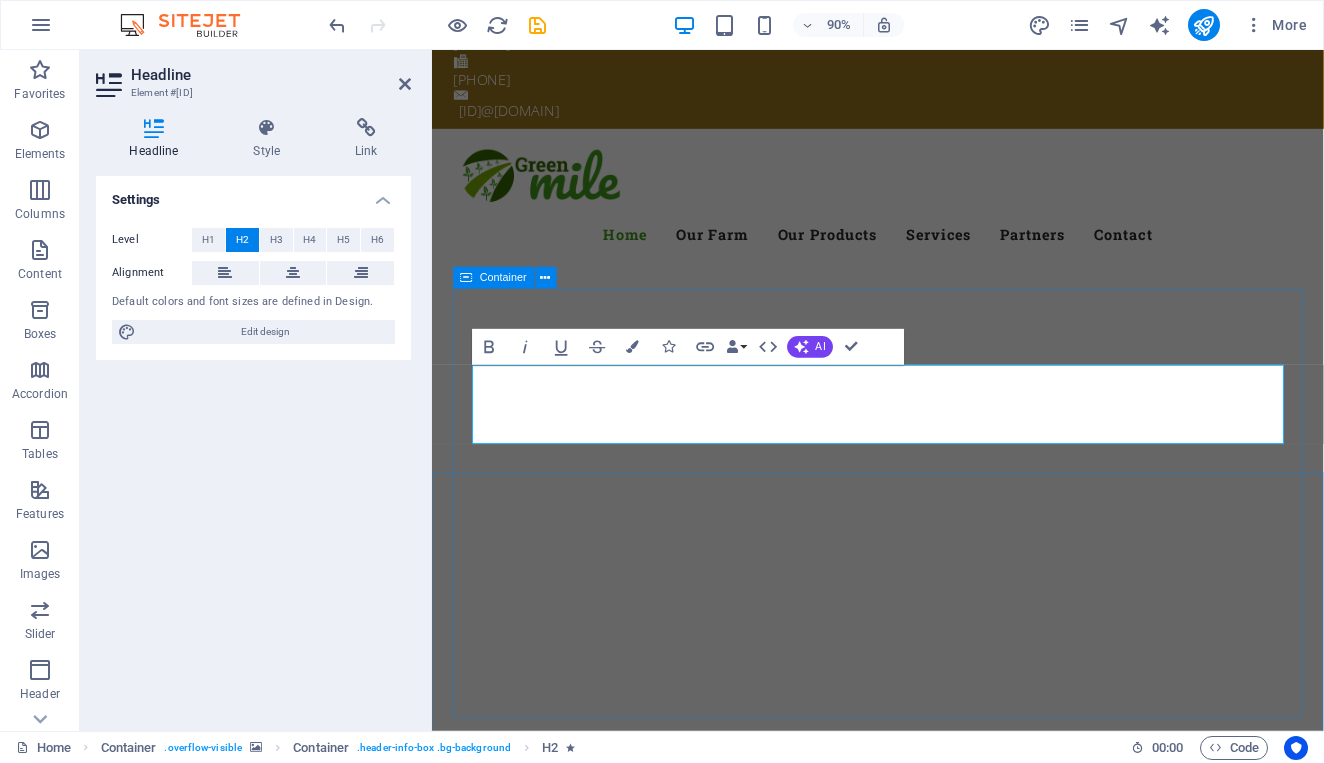 click on "gelora petro Fresh. Healty. Organic Lorem ipsum dolor sit amet, consetetur sadipscing elitr, sed diam nonumy eirmod tempor invidunt ut labore et dolore magna aliquyam erat, sed diam voluptua. learn more Best Quality Products Lorem ipsum dolor sit amet, consetetur sadipscing elitr, sed diam nonumy eirmod tempor invidunt ut labore et dolore magna aliquyam erat, sed diam voluptua.  our Products" at bounding box center (928, 1330) 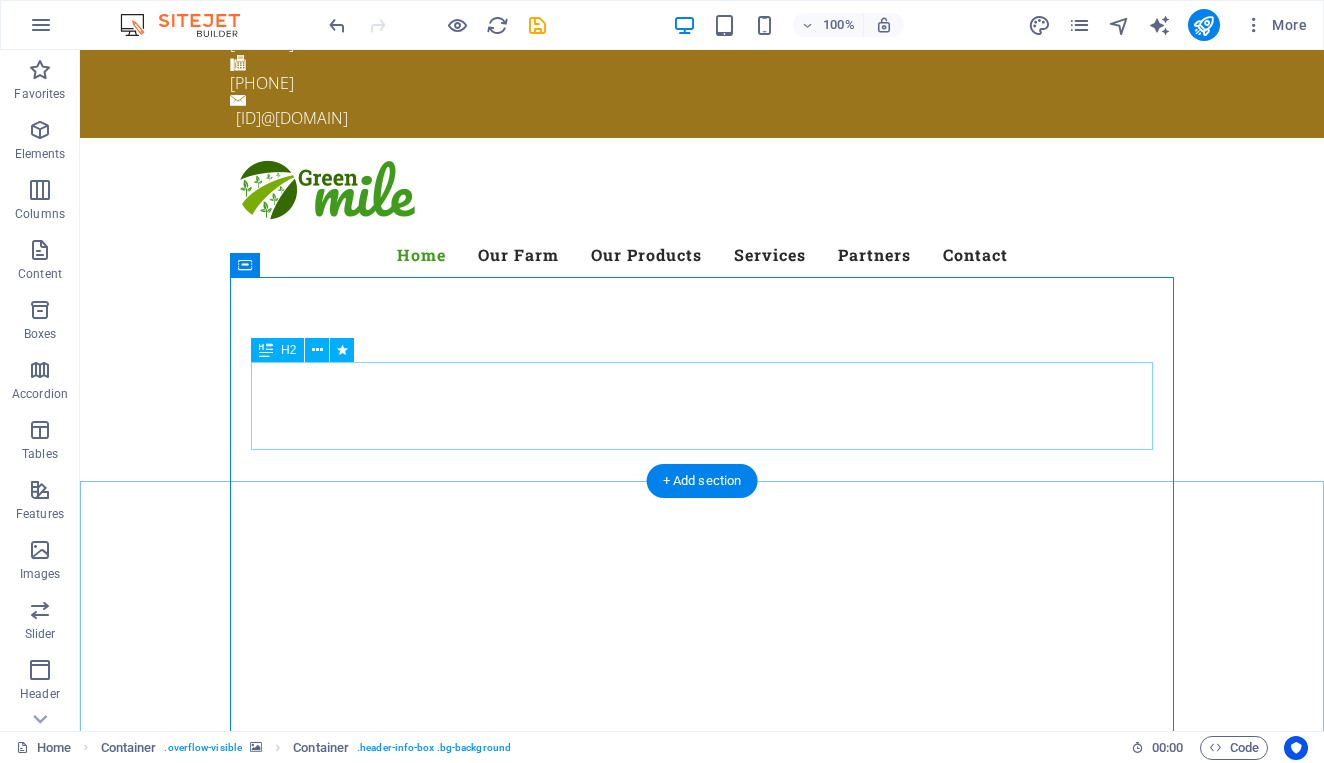 click on "H2" at bounding box center (288, 350) 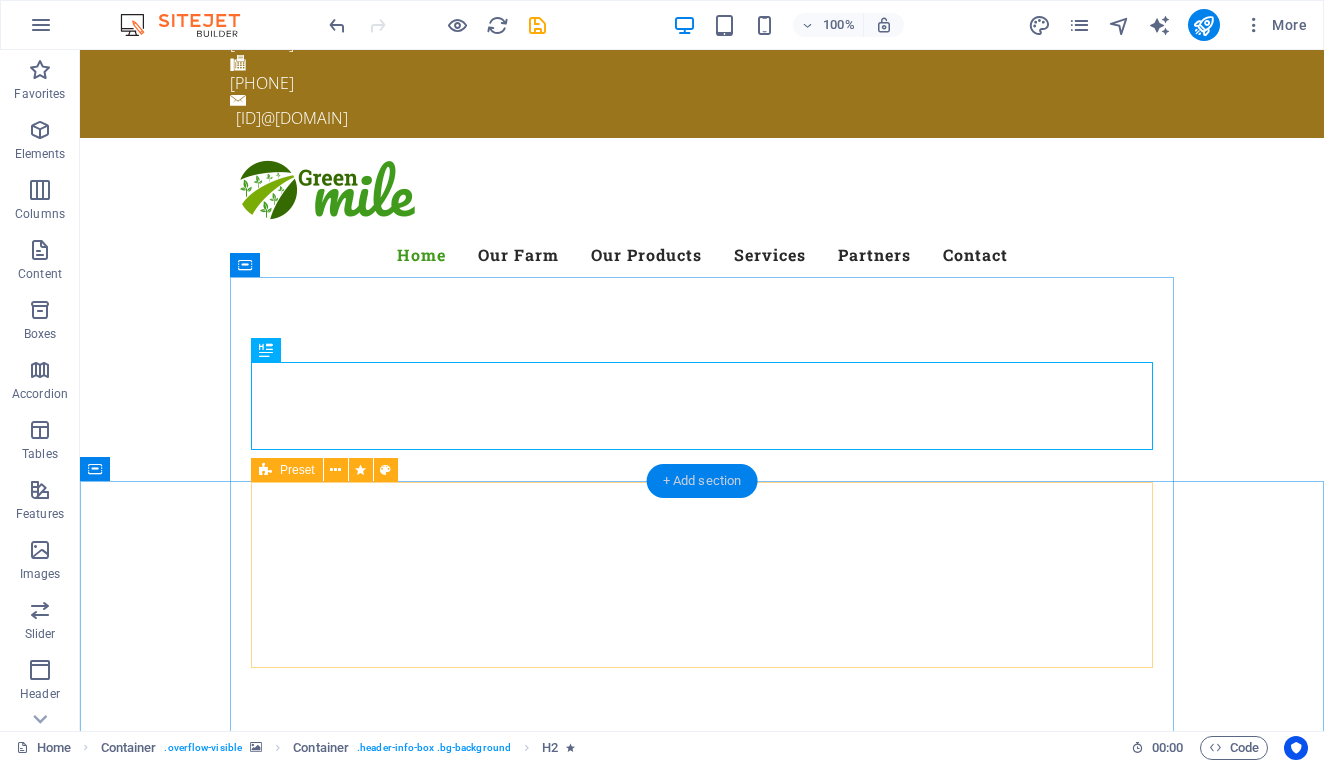 click on "+ Add section" at bounding box center [702, 481] 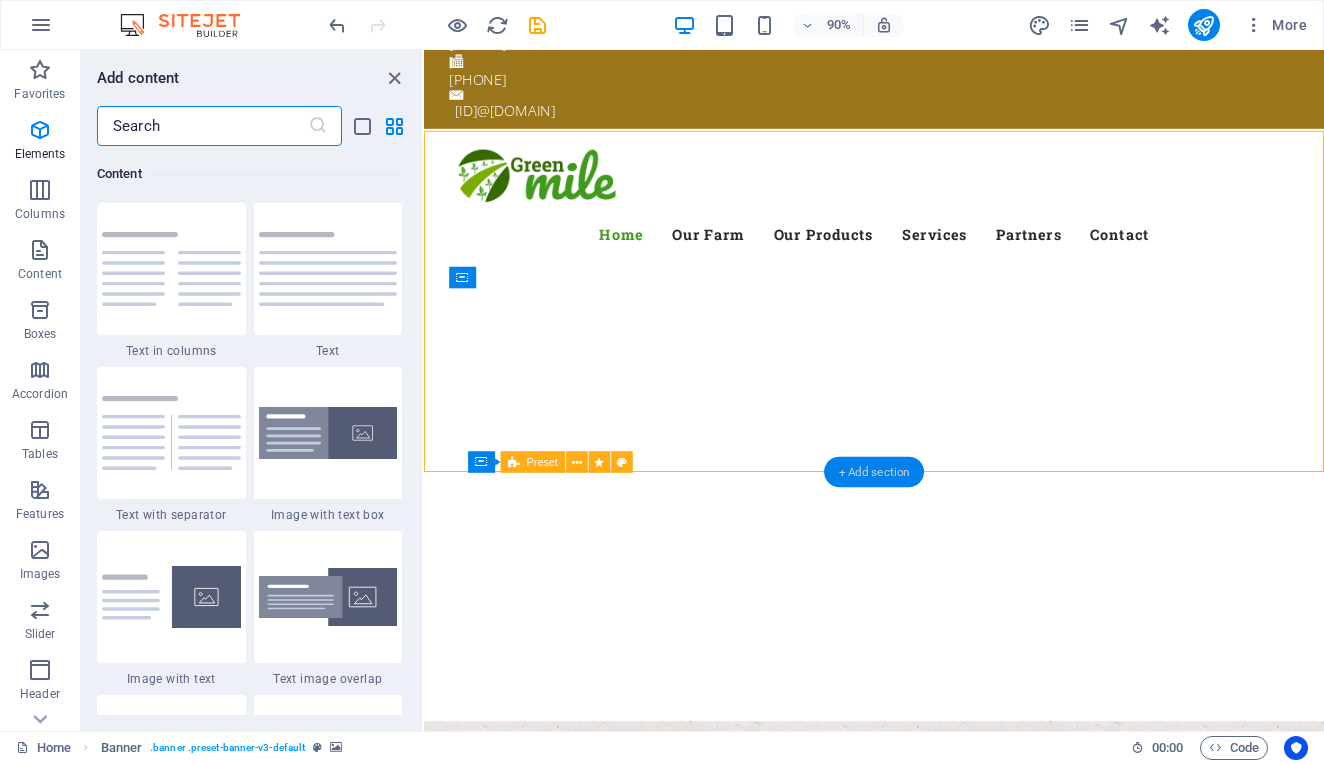 scroll, scrollTop: 3499, scrollLeft: 0, axis: vertical 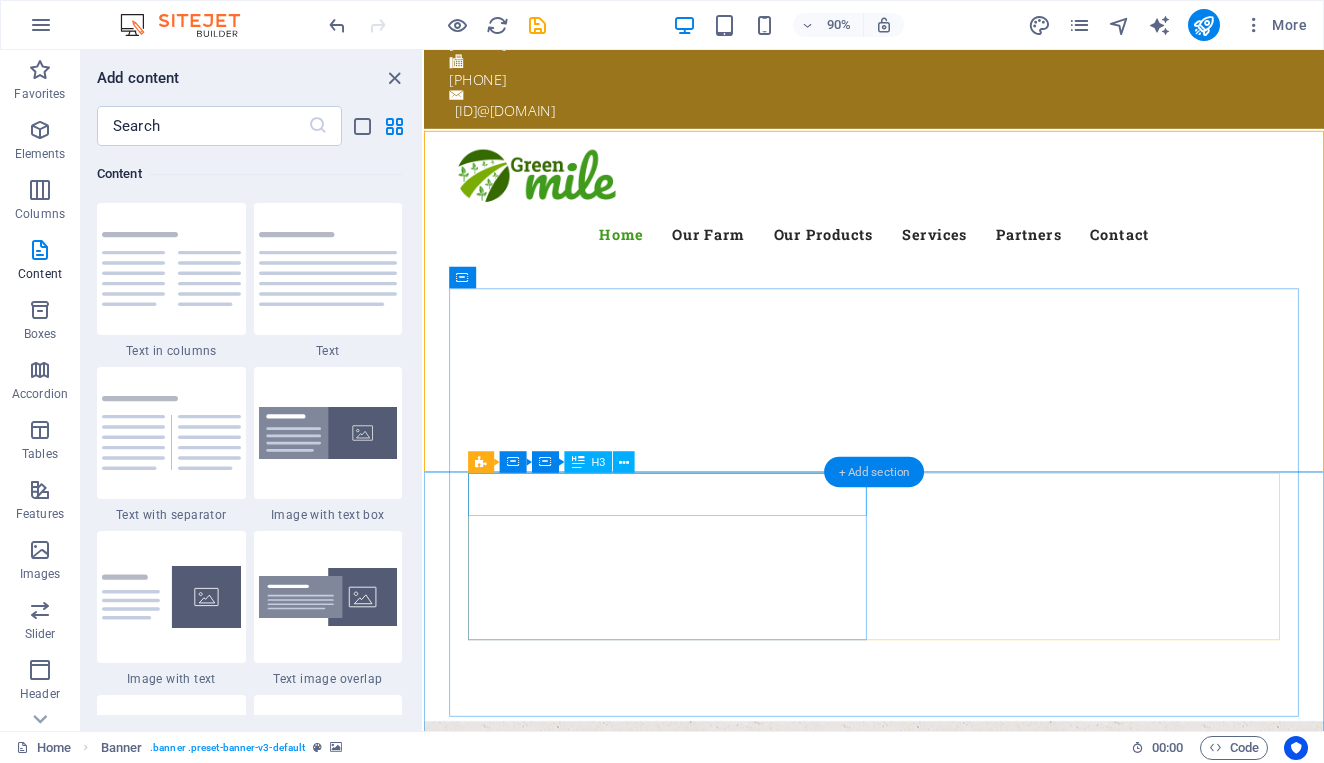 click on "+ Add section" at bounding box center (874, 471) 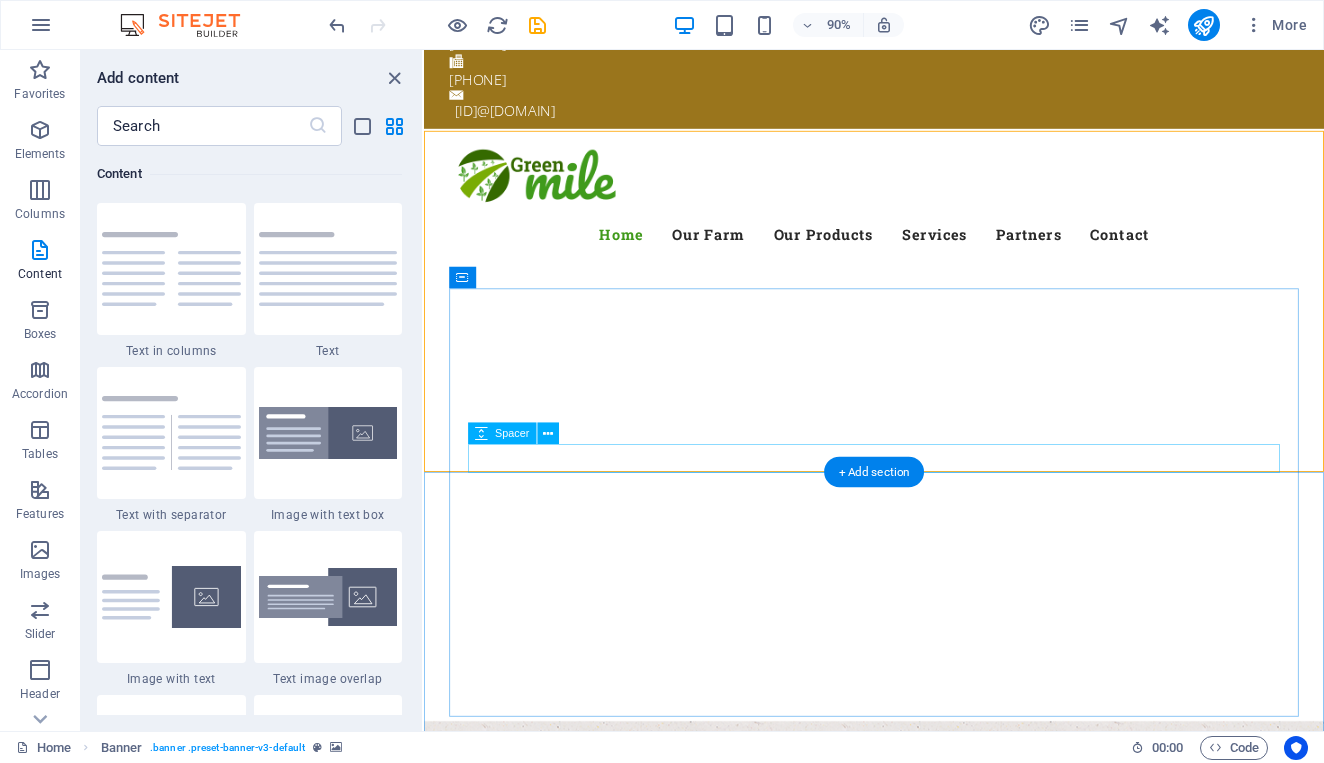 scroll, scrollTop: 92, scrollLeft: 0, axis: vertical 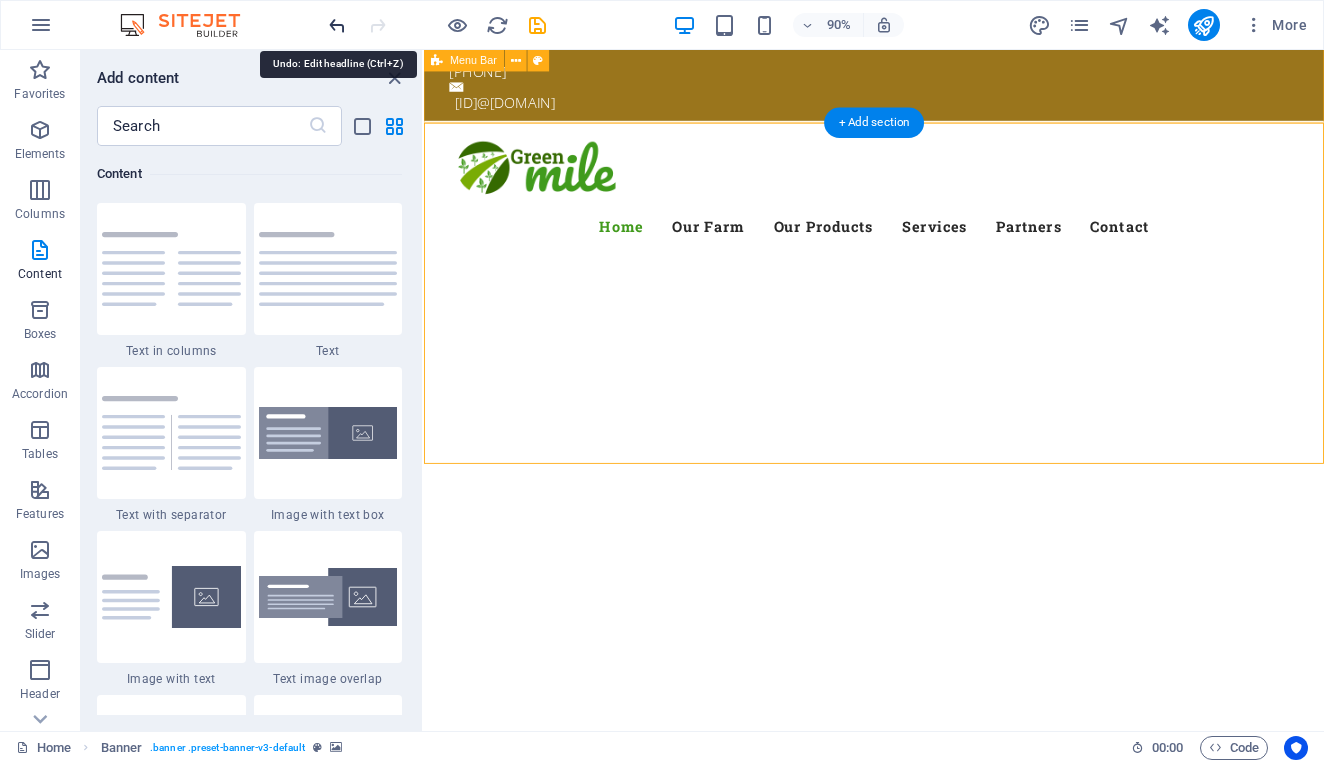 click at bounding box center (337, 25) 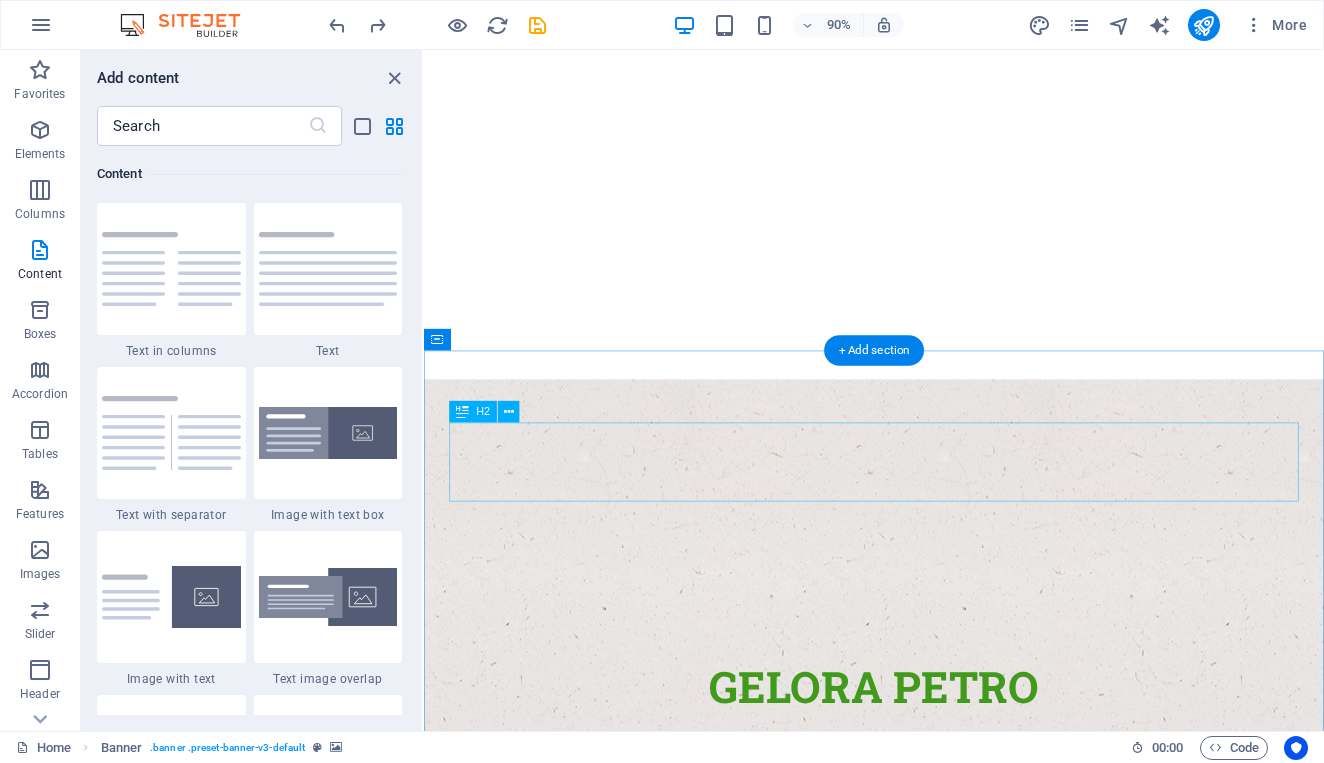 scroll, scrollTop: 354, scrollLeft: 0, axis: vertical 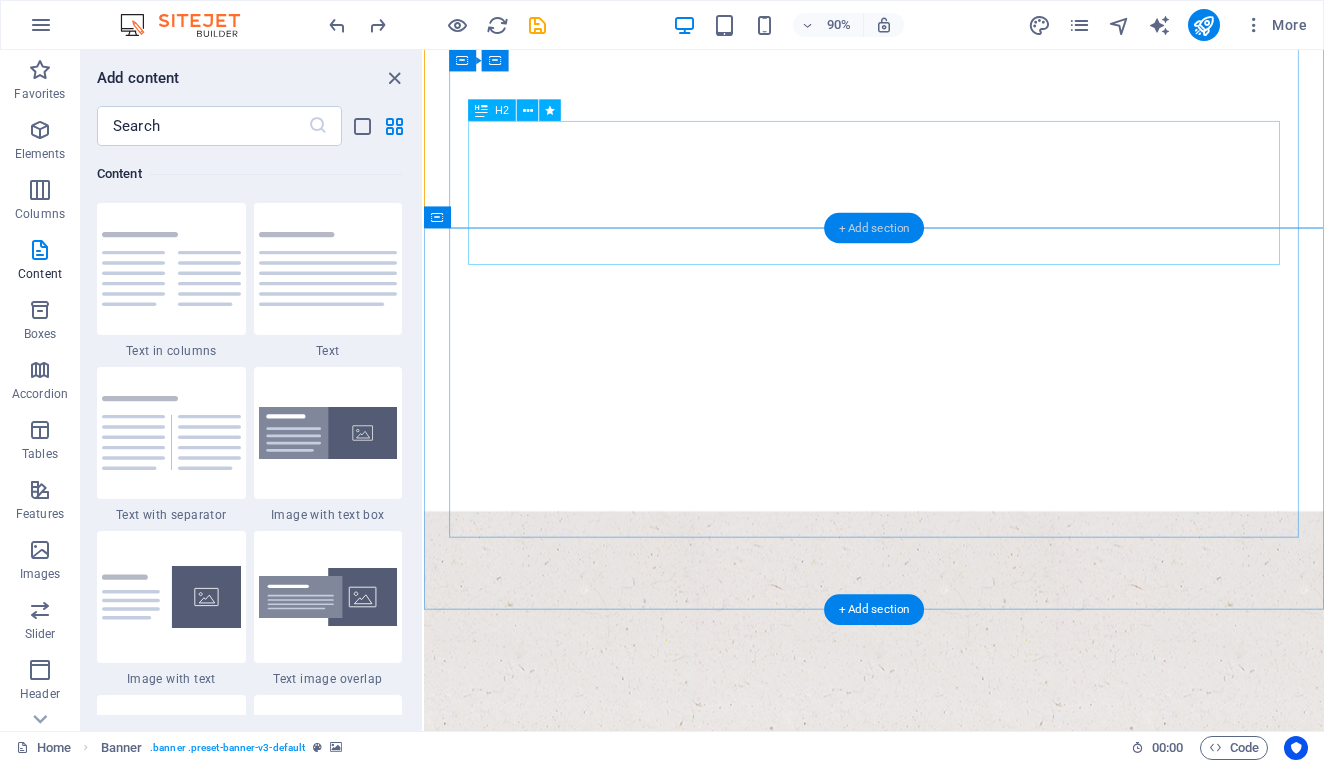 click on "+ Add section" at bounding box center [874, 227] 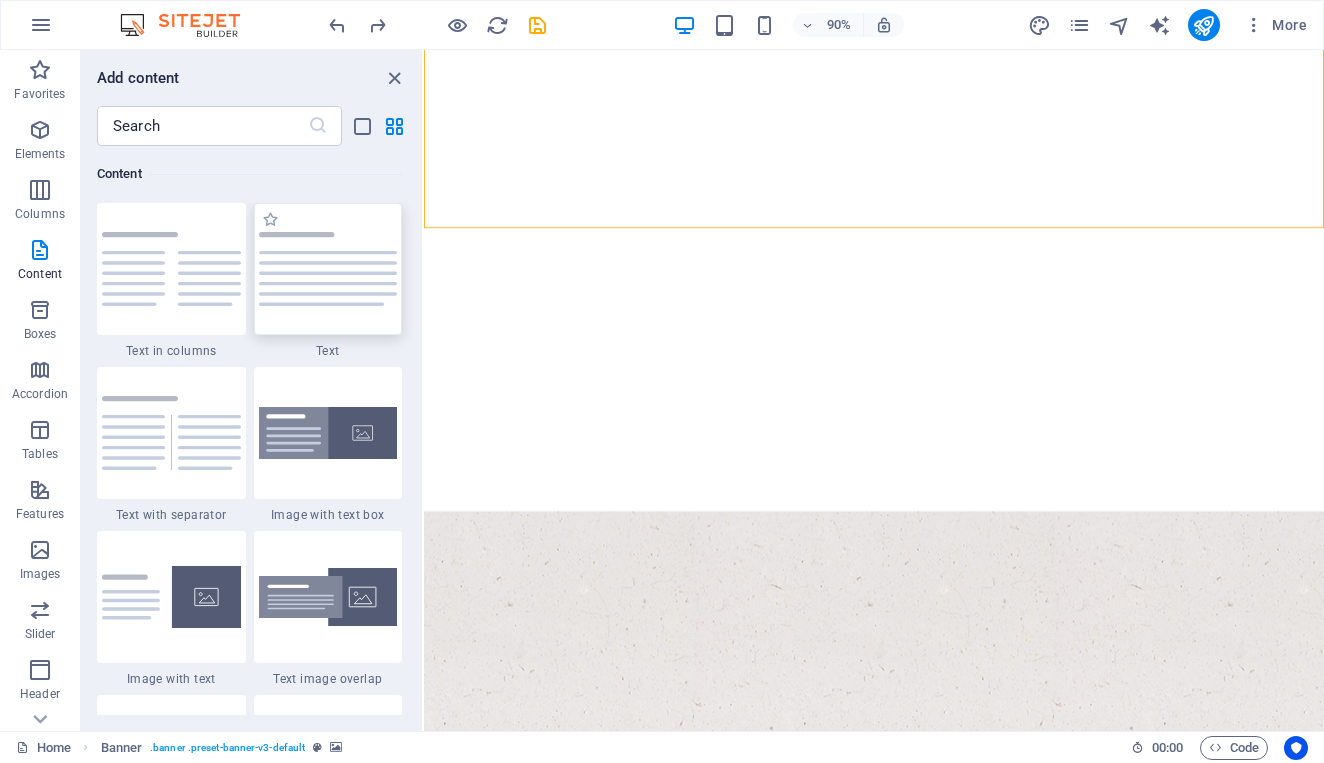 click at bounding box center (328, 269) 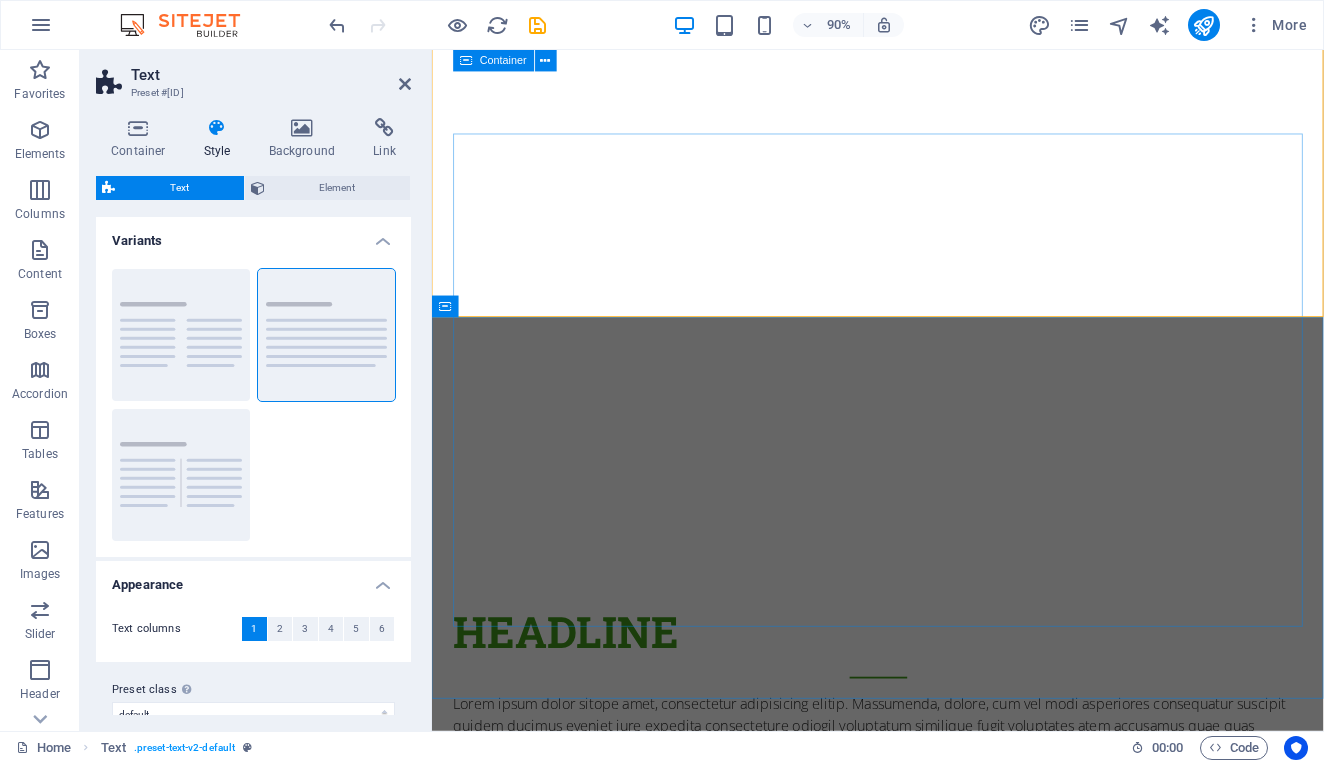 scroll, scrollTop: 273, scrollLeft: 0, axis: vertical 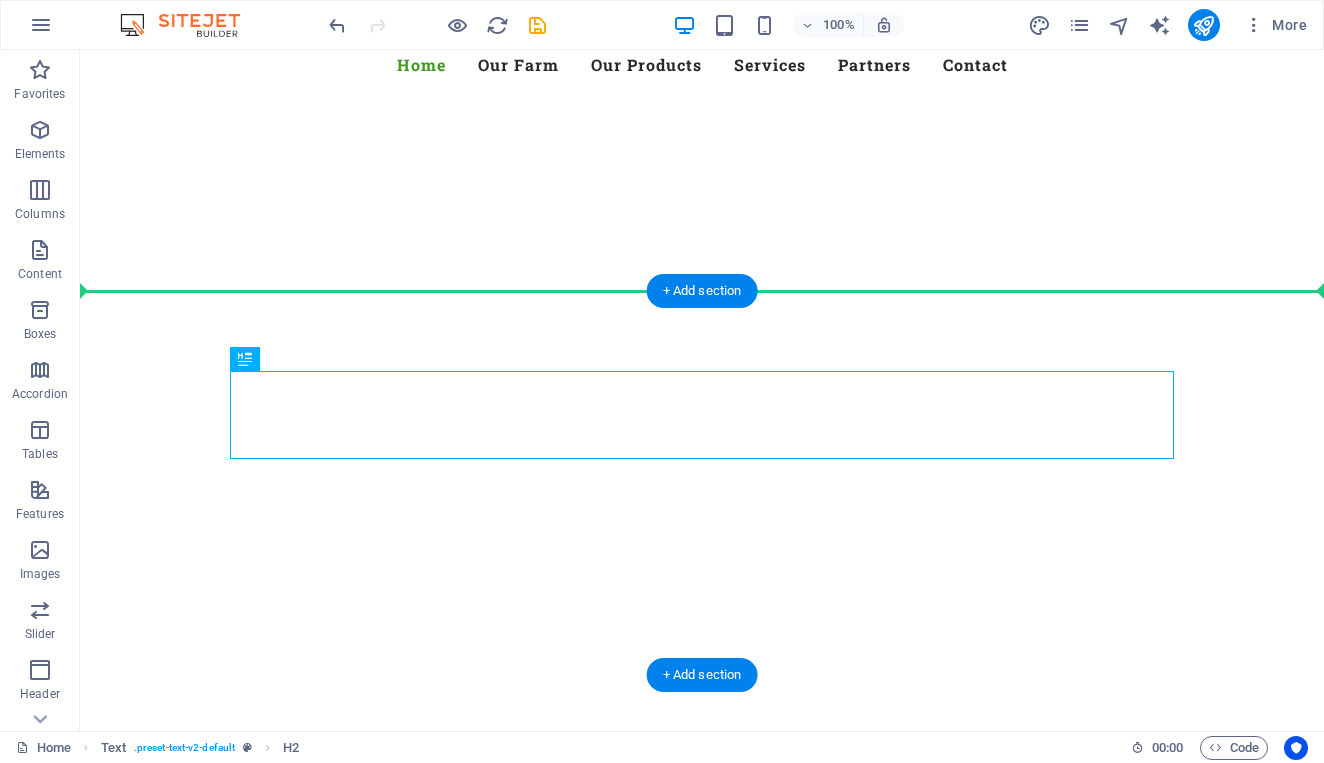 drag, startPoint x: 410, startPoint y: 429, endPoint x: 724, endPoint y: 340, distance: 326.36942 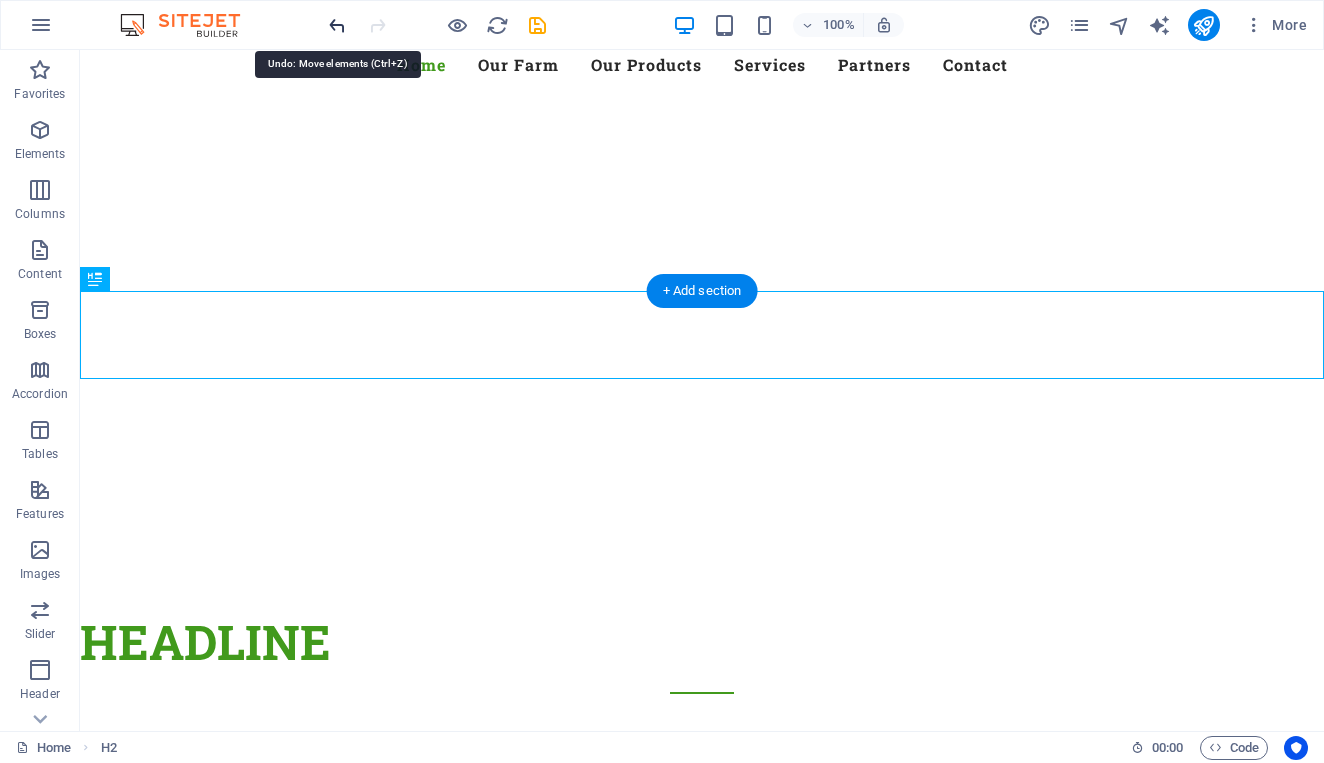 click at bounding box center (337, 25) 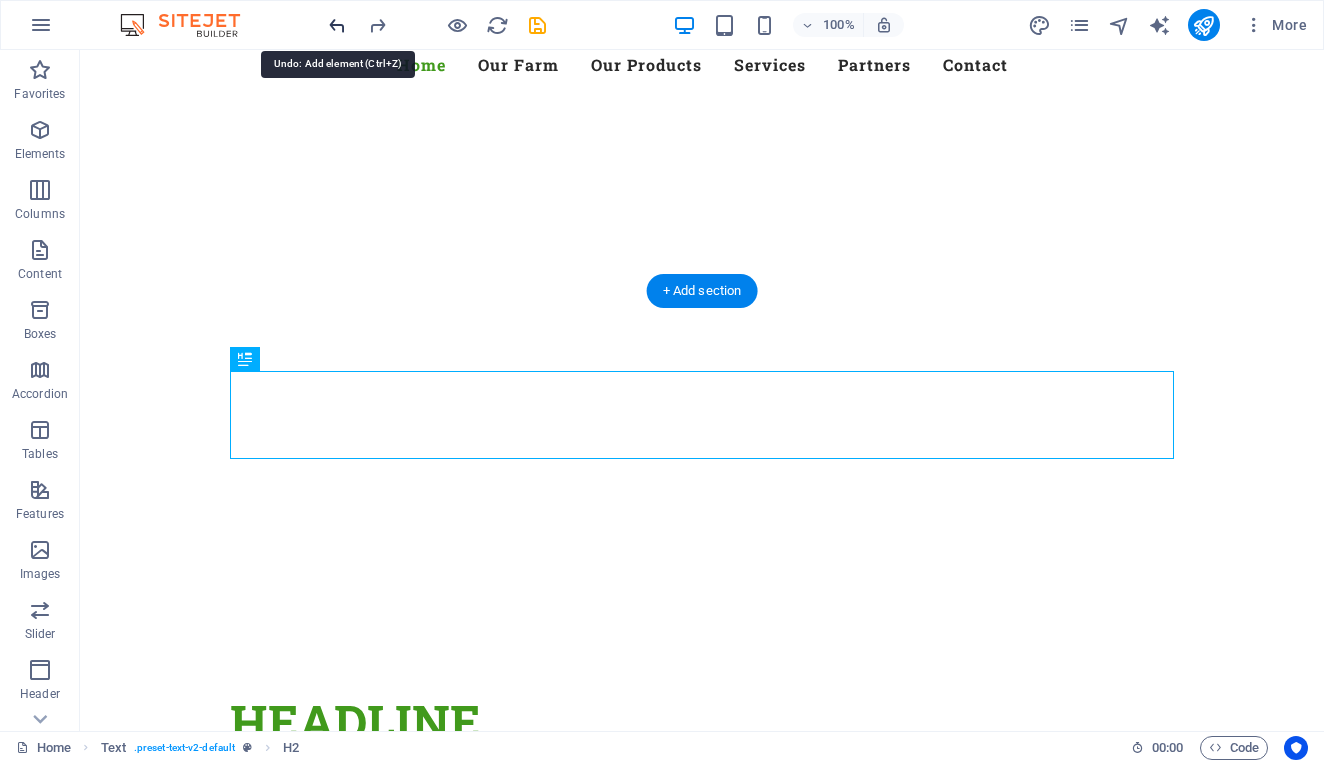 click at bounding box center (337, 25) 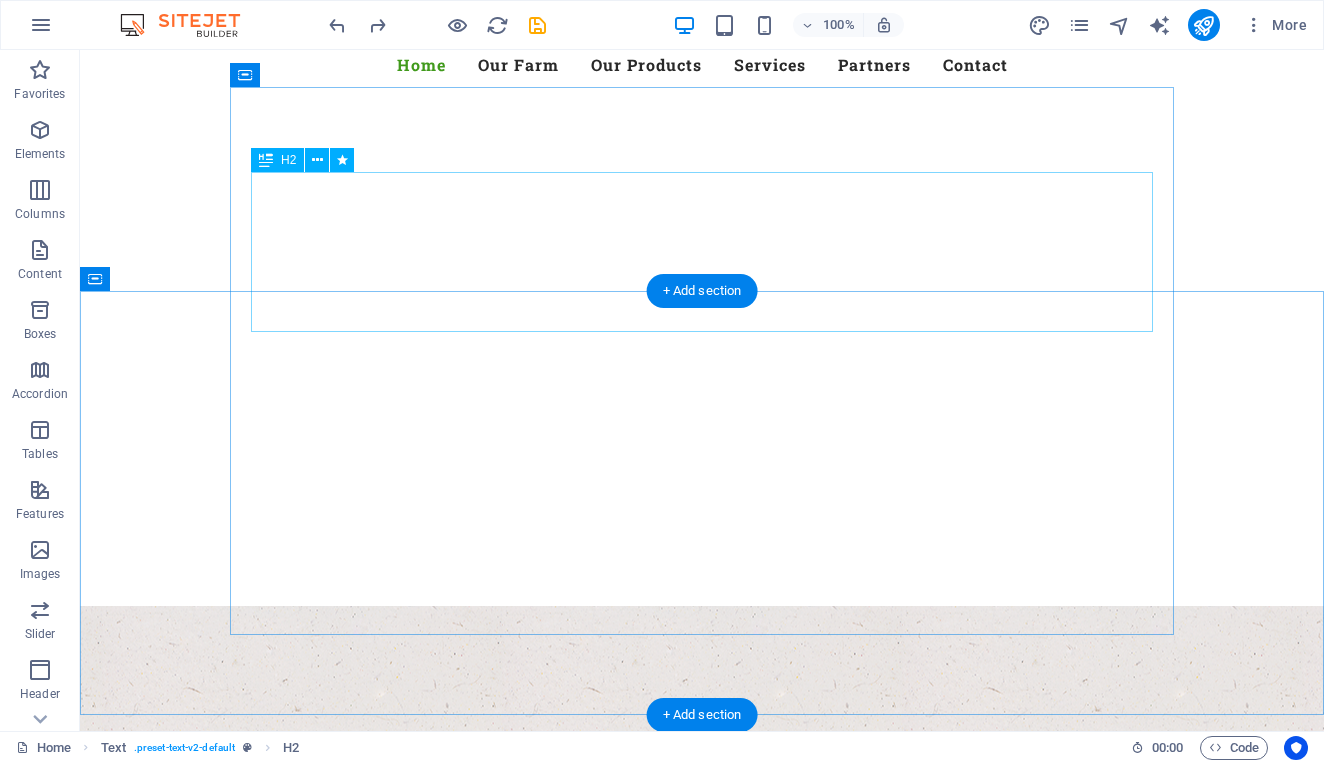 click on "gelora petro your trusted partner in" at bounding box center (702, 992) 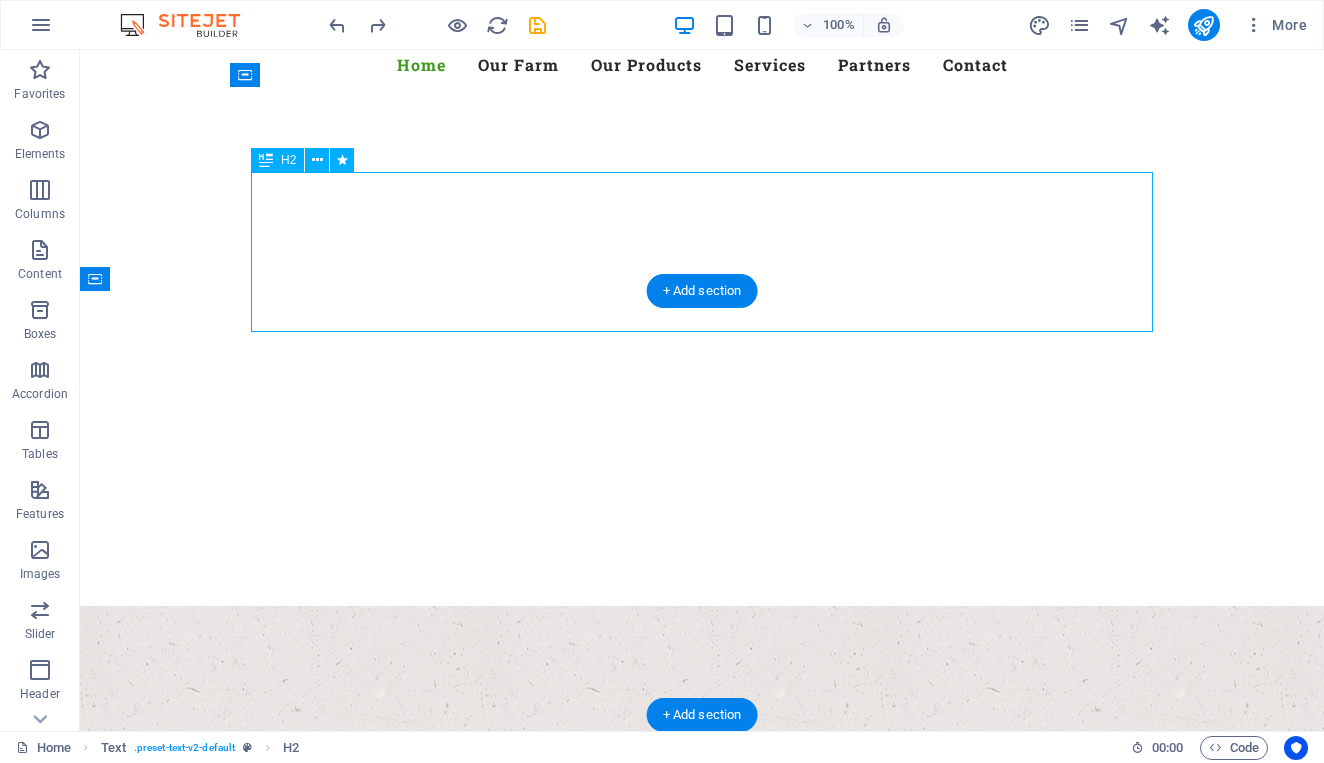 click on "gelora petro your trusted partner in" at bounding box center (702, 992) 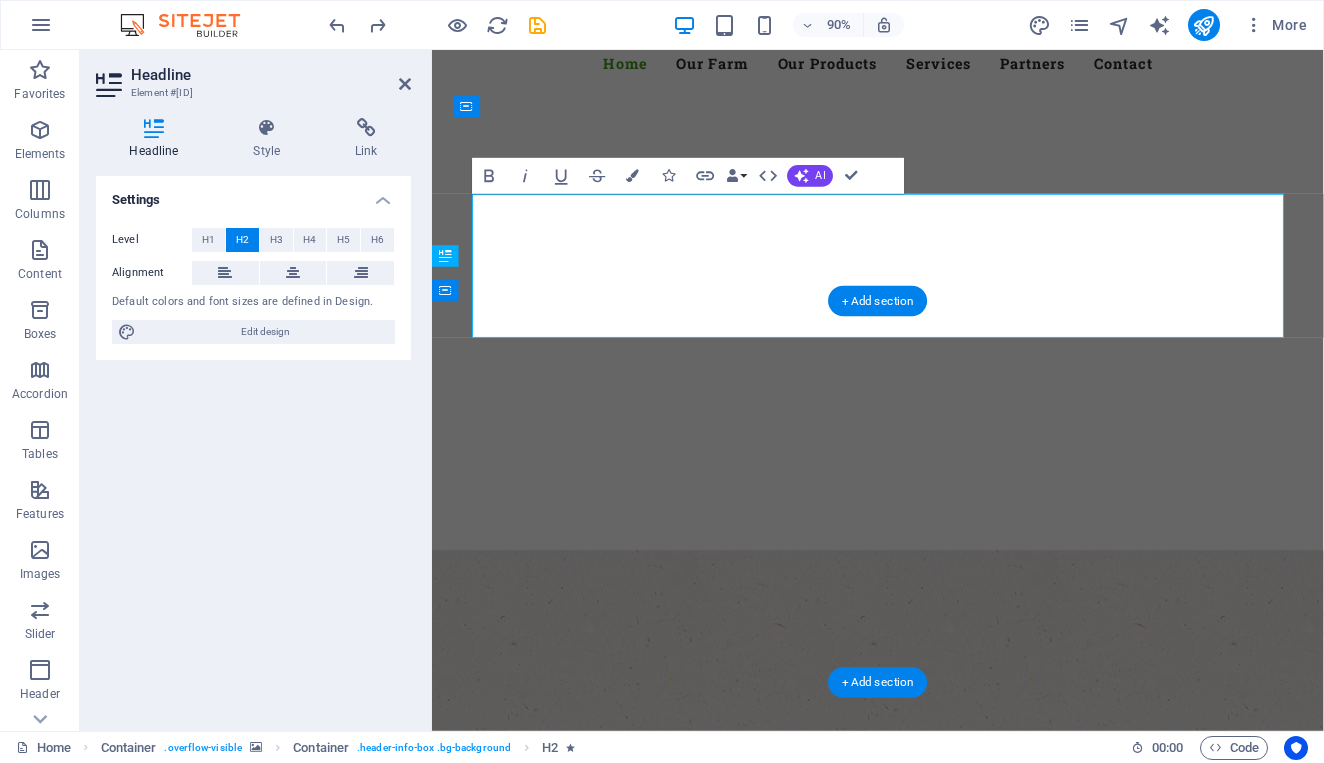 click on "gelora petro your trusted partner in" at bounding box center (928, 992) 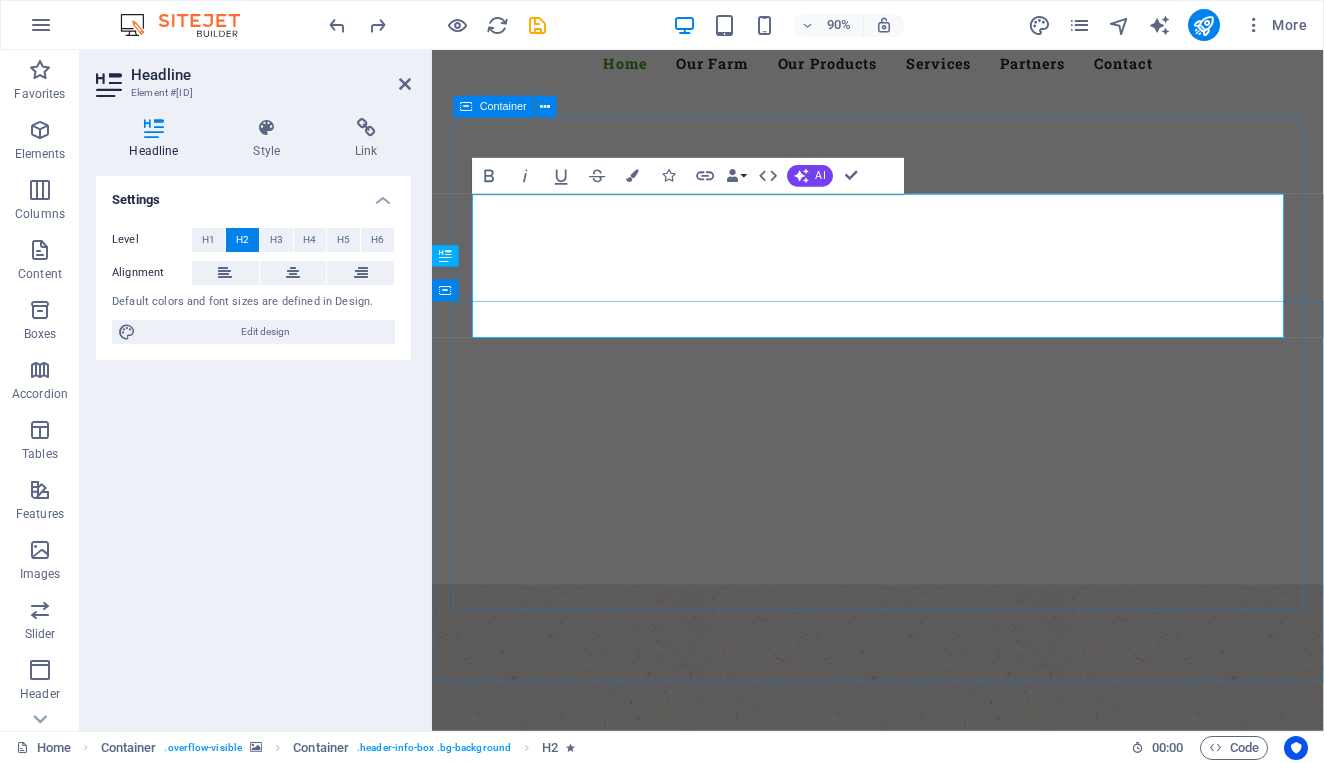 click on "gelora petro solusi terbaik bagi anda Fresh. Healty. Organic Lorem ipsum dolor sit amet, consetetur sadipscing elitr, sed diam nonumy eirmod tempor invidunt ut labore et dolore magna aliquyam erat, sed diam voluptua. learn more Best Quality Products Lorem ipsum dolor sit amet, consetetur sadipscing elitr, sed diam nonumy eirmod tempor invidunt ut labore et dolore magna aliquyam erat, sed diam voluptua.  our Products" at bounding box center [928, 1212] 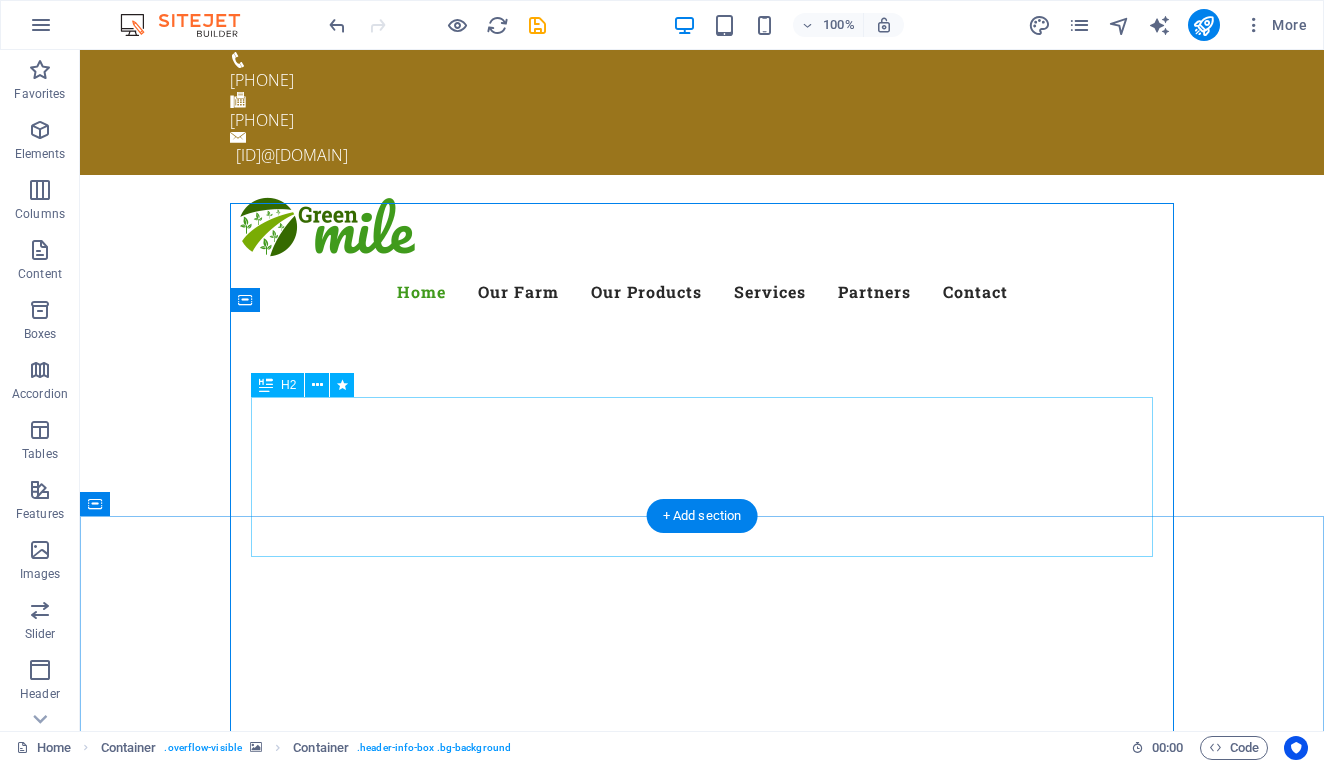 scroll, scrollTop: 48, scrollLeft: 0, axis: vertical 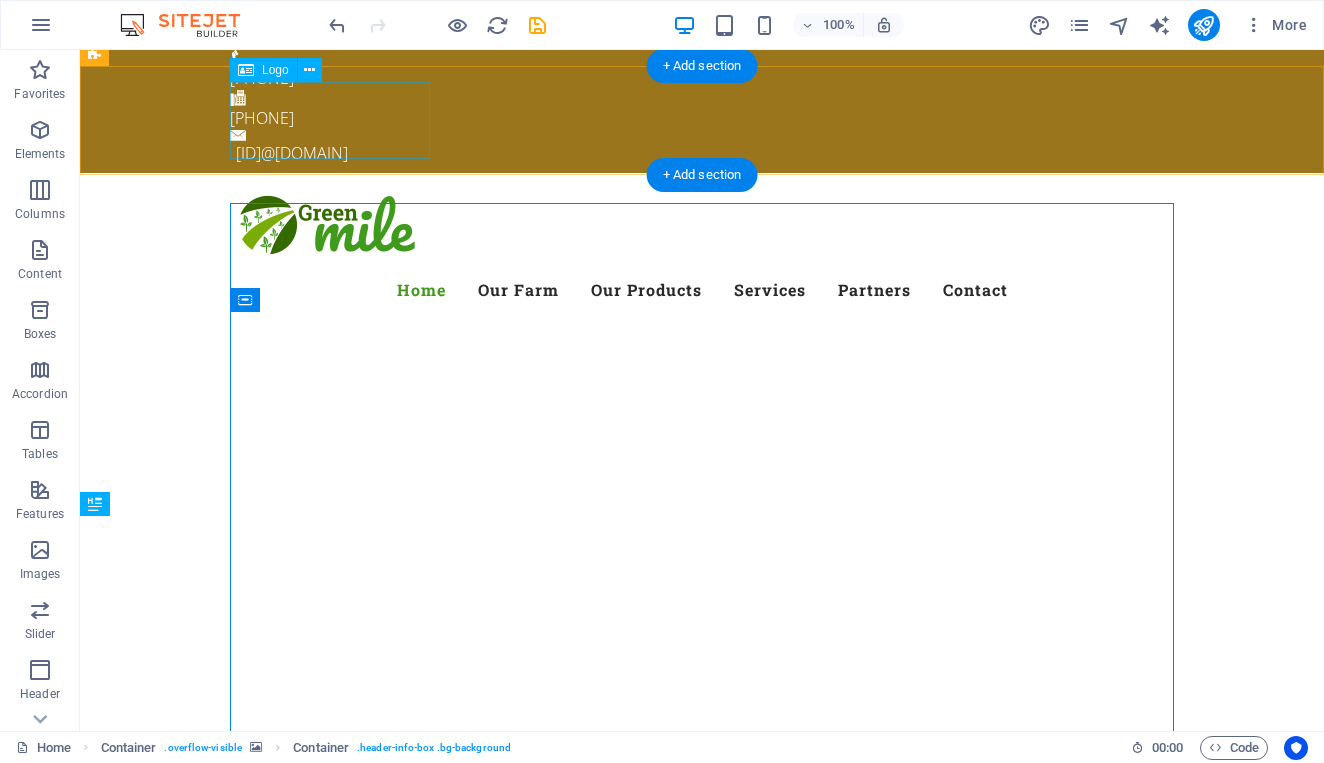 click on "Logo" at bounding box center [275, 70] 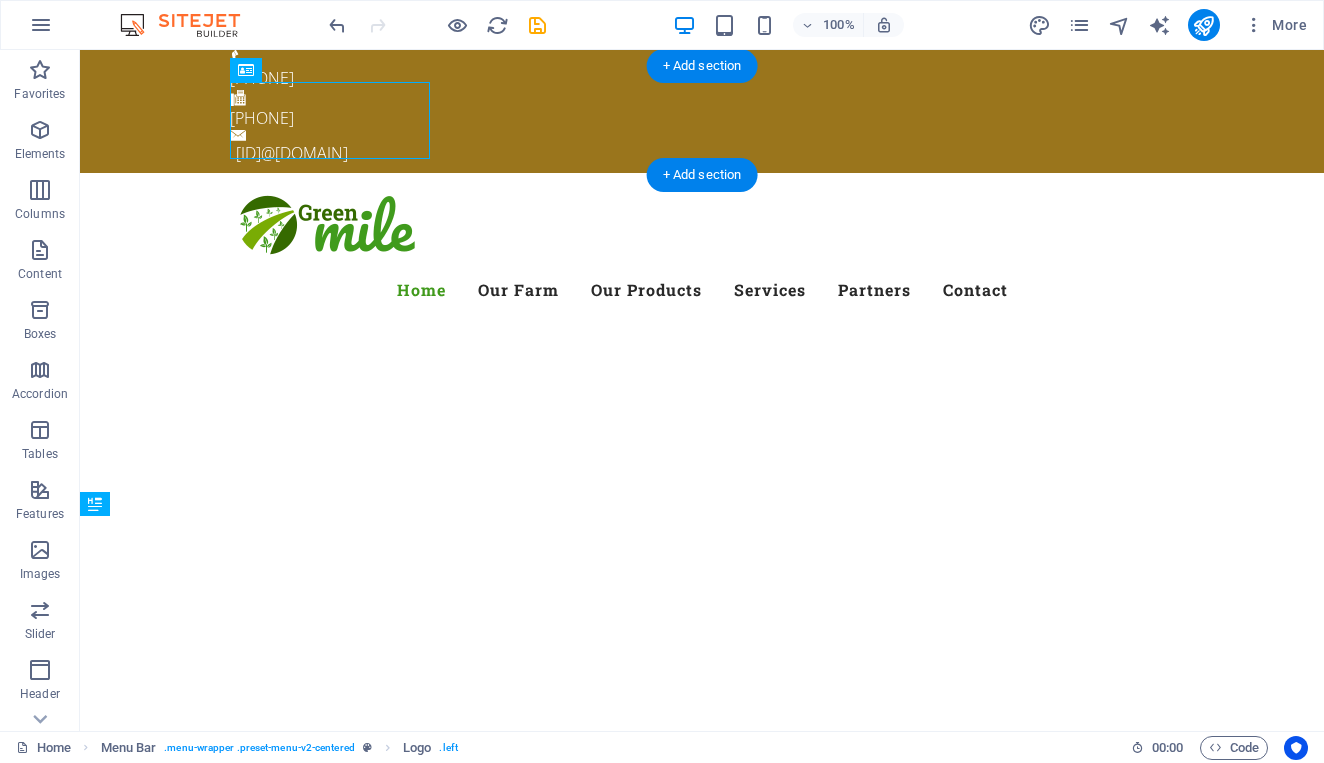 click at bounding box center (702, 227) 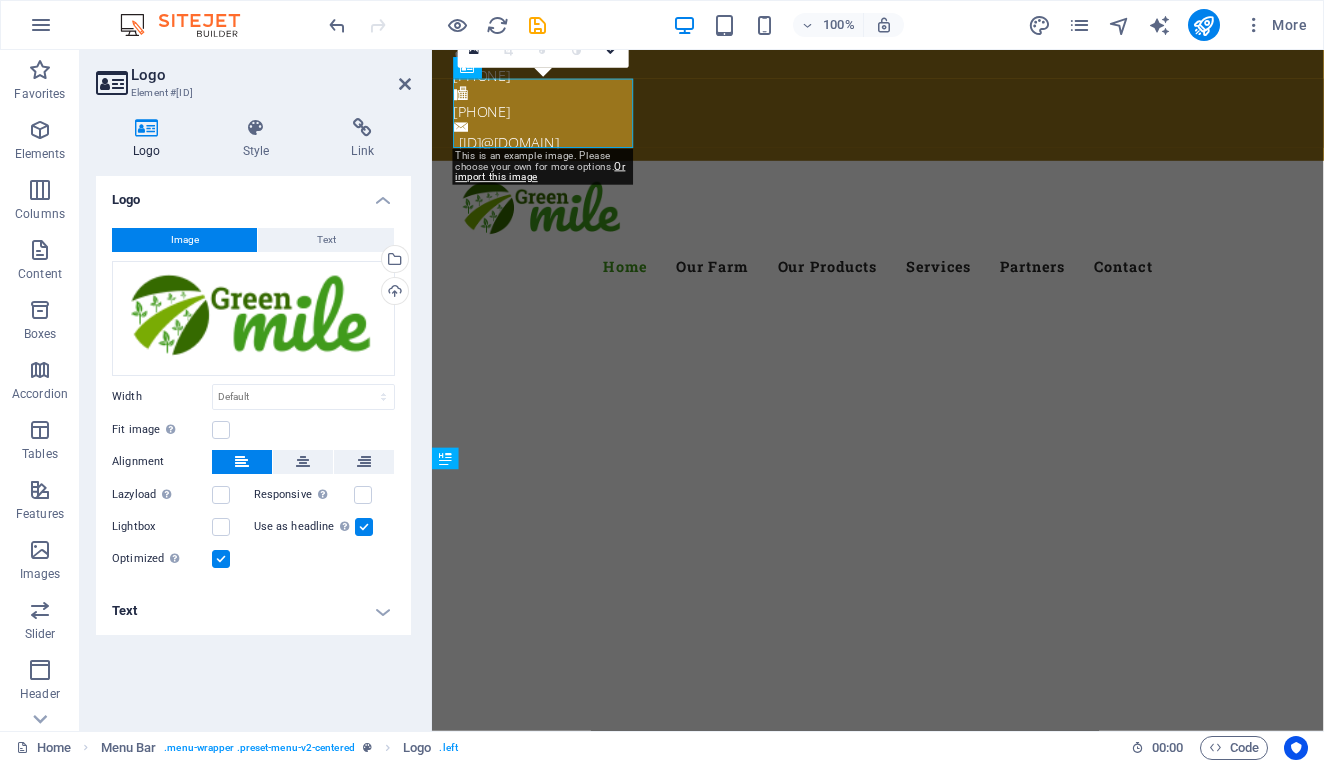 click at bounding box center [362, 128] 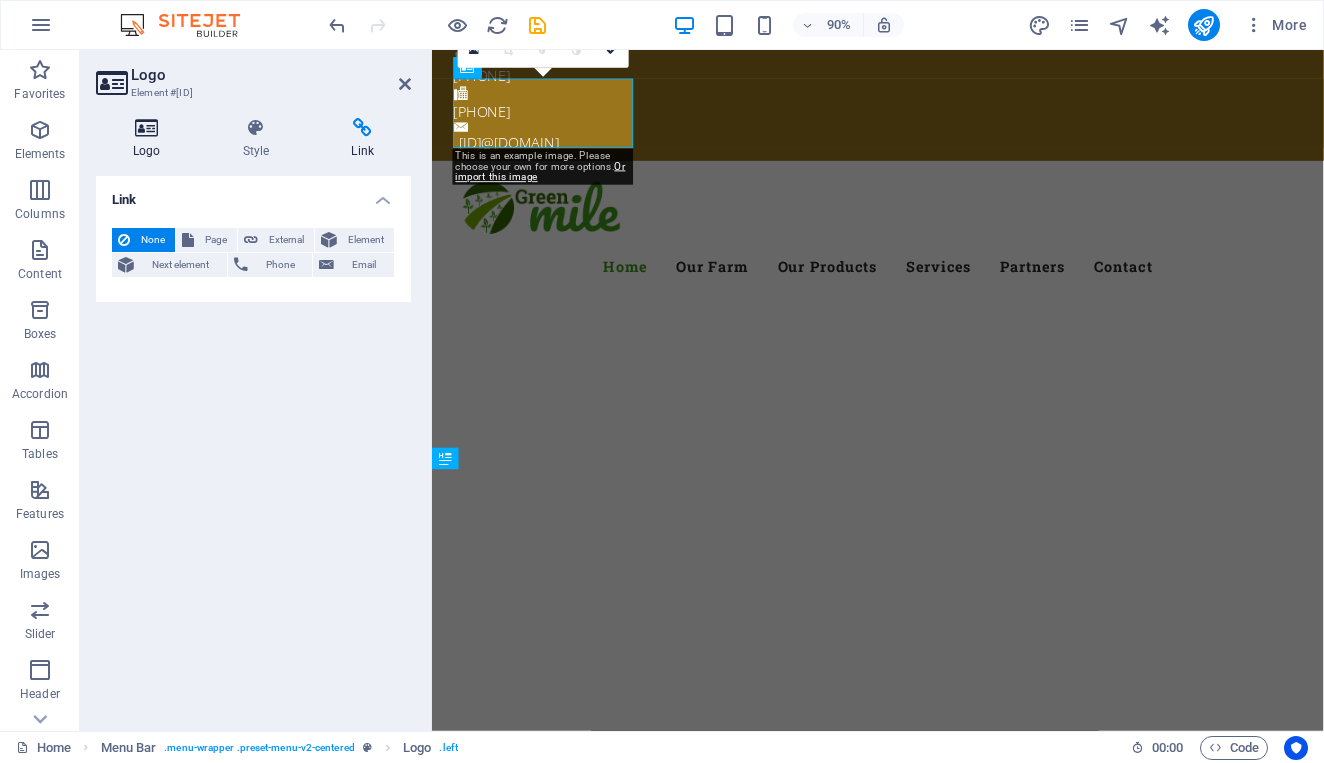 click at bounding box center [147, 128] 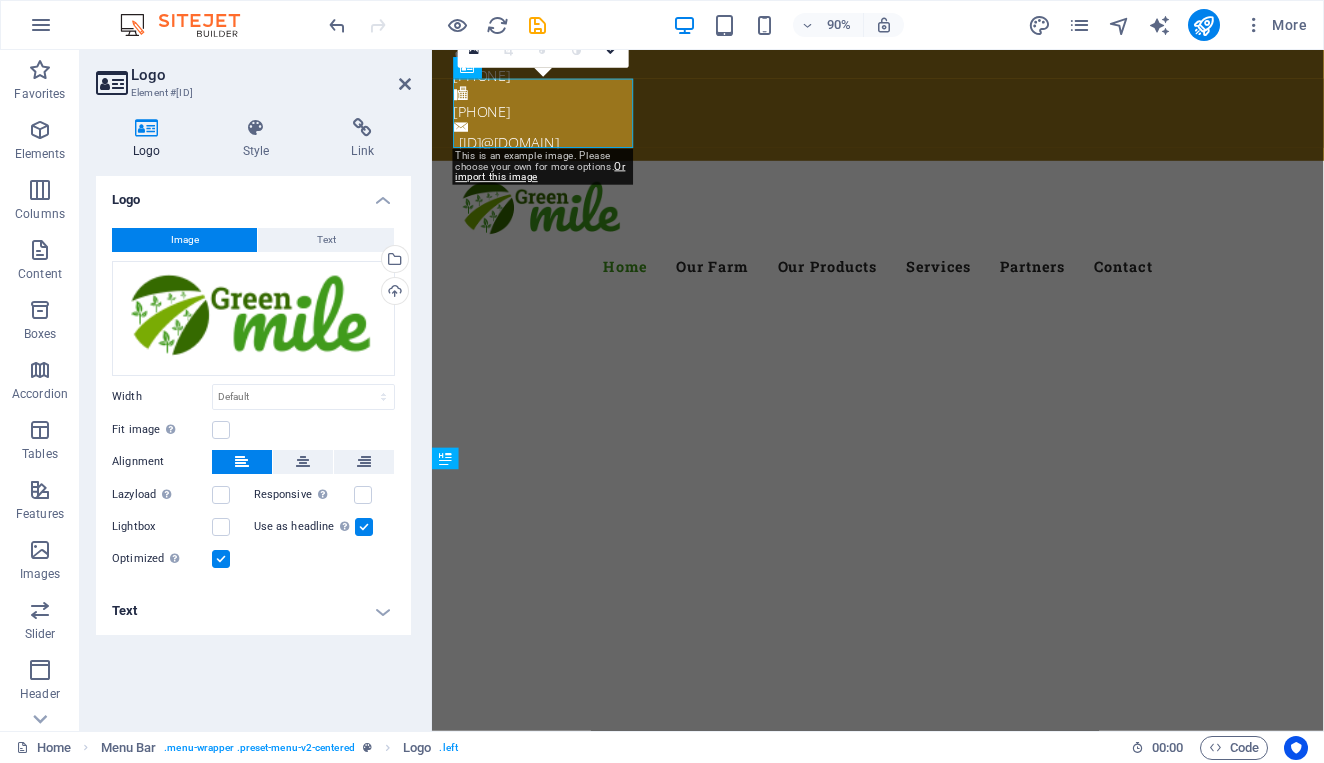click at bounding box center (147, 128) 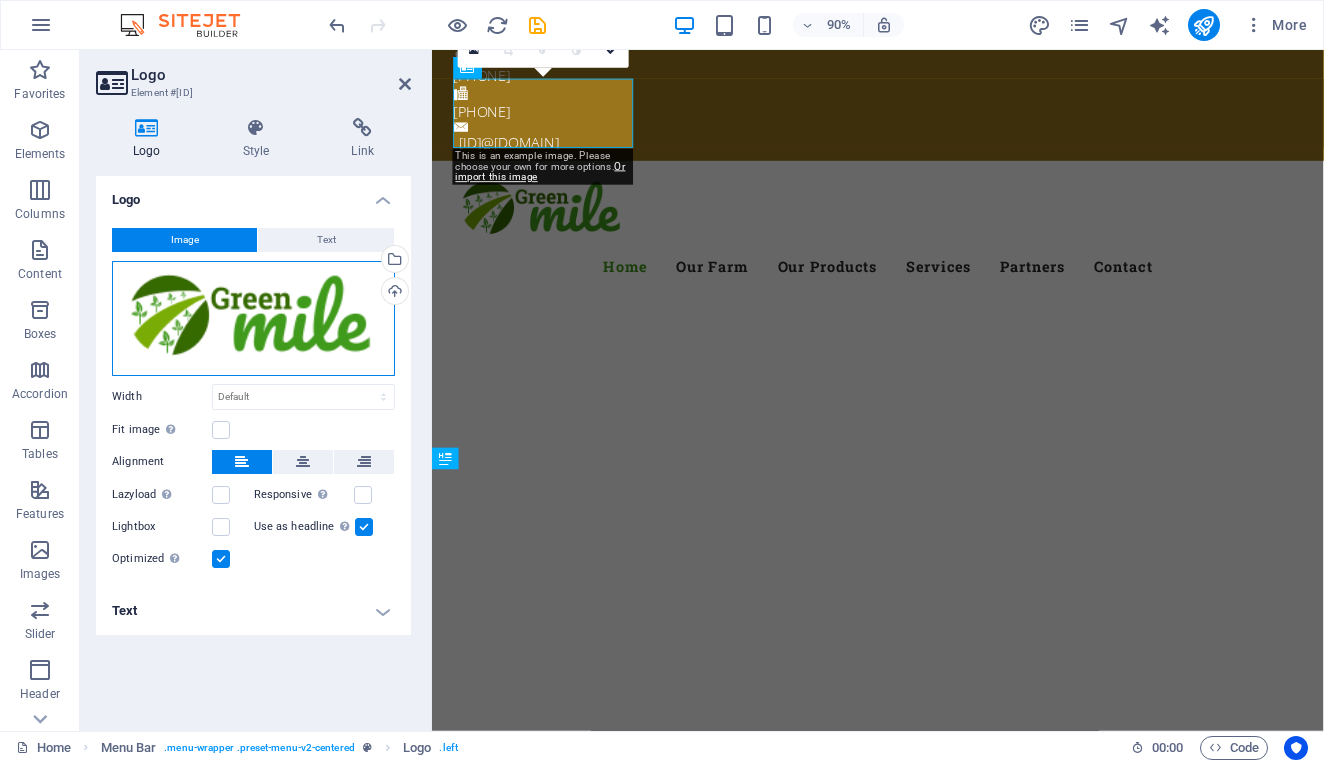 click on "Drag files here, click to choose files or select files from Files or our free stock photos & videos" at bounding box center [253, 318] 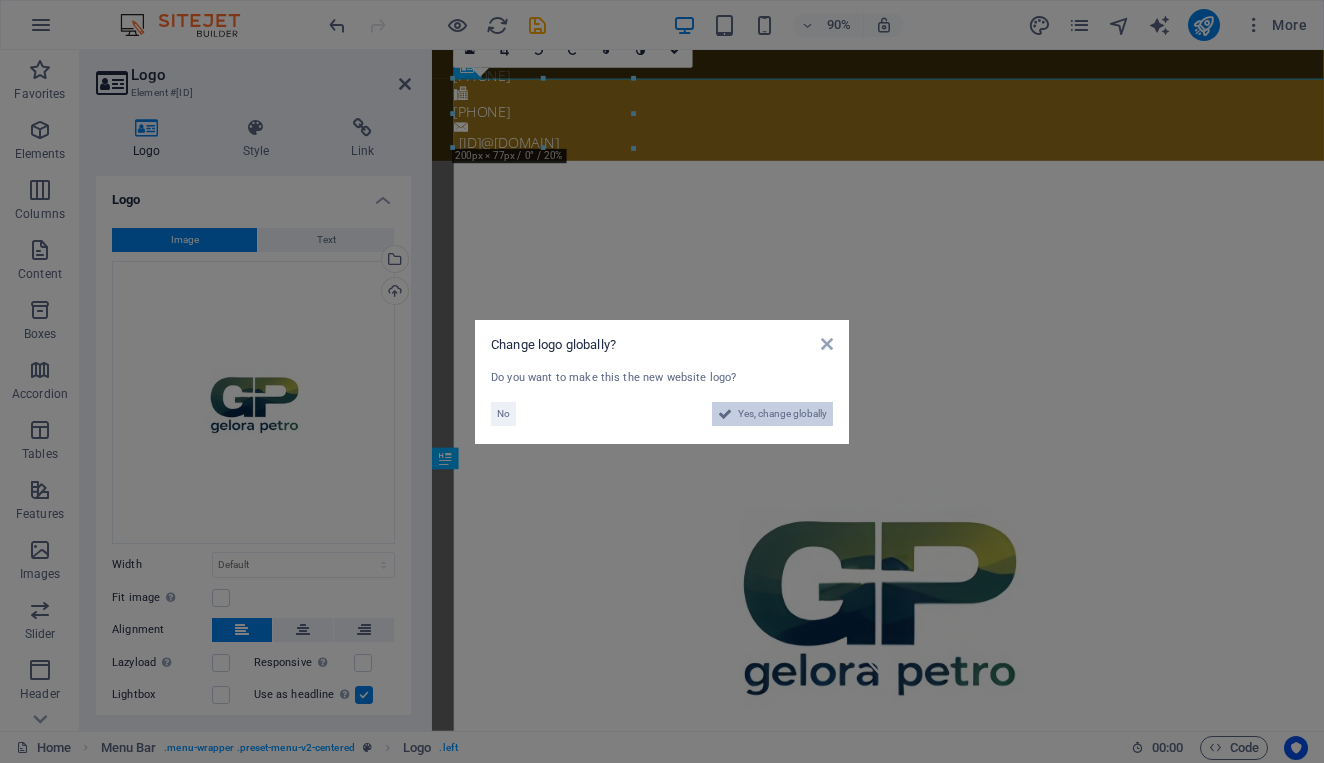 click on "Yes, change globally" at bounding box center (782, 414) 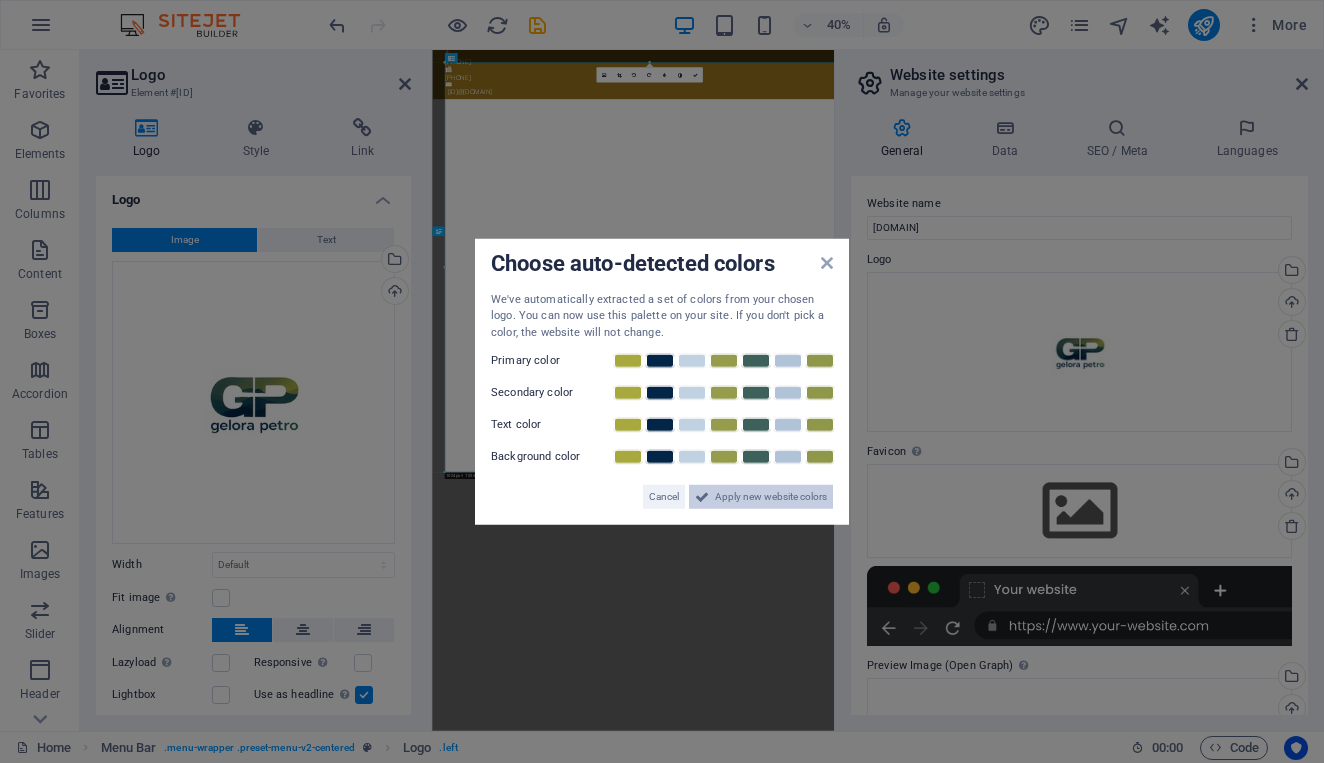click on "Apply new website colors" at bounding box center [771, 497] 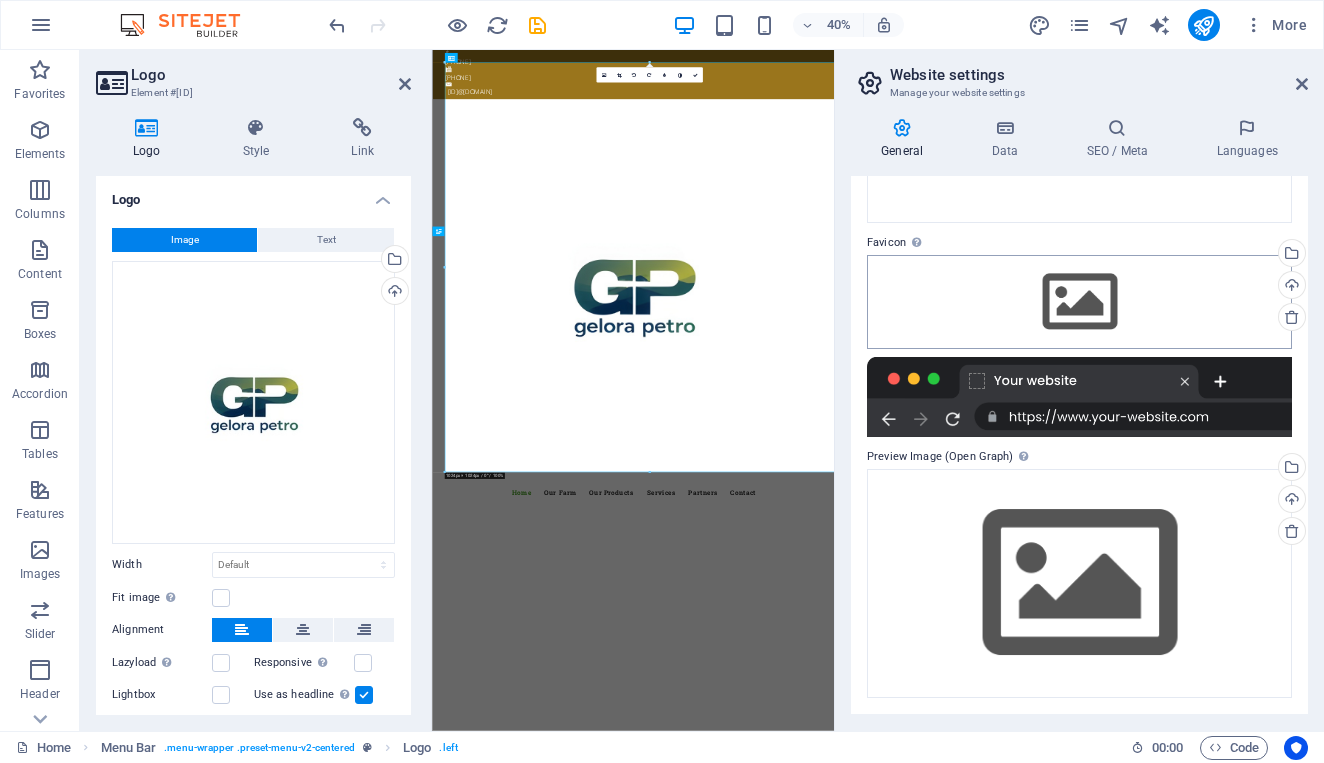 scroll, scrollTop: 208, scrollLeft: 0, axis: vertical 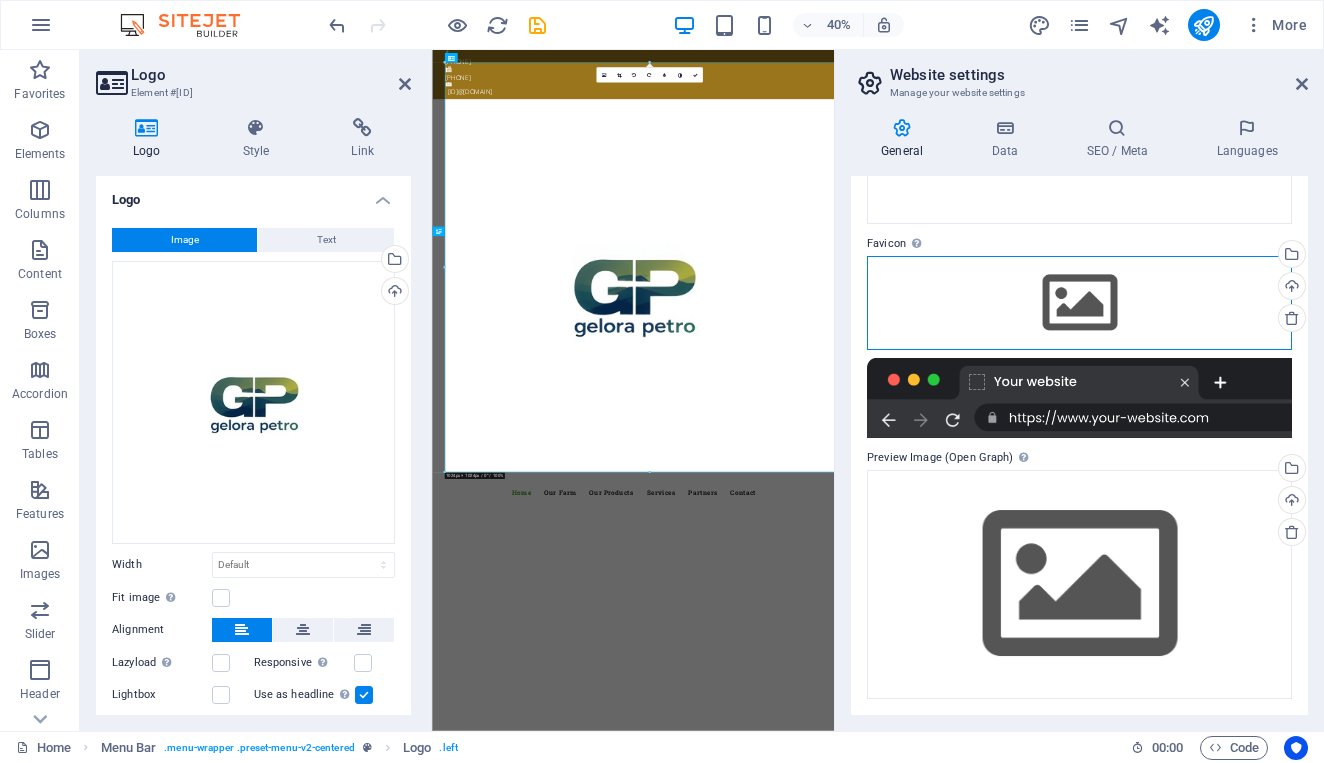 click on "Drag files here, click to choose files or select files from Files or our free stock photos & videos" at bounding box center [1079, 303] 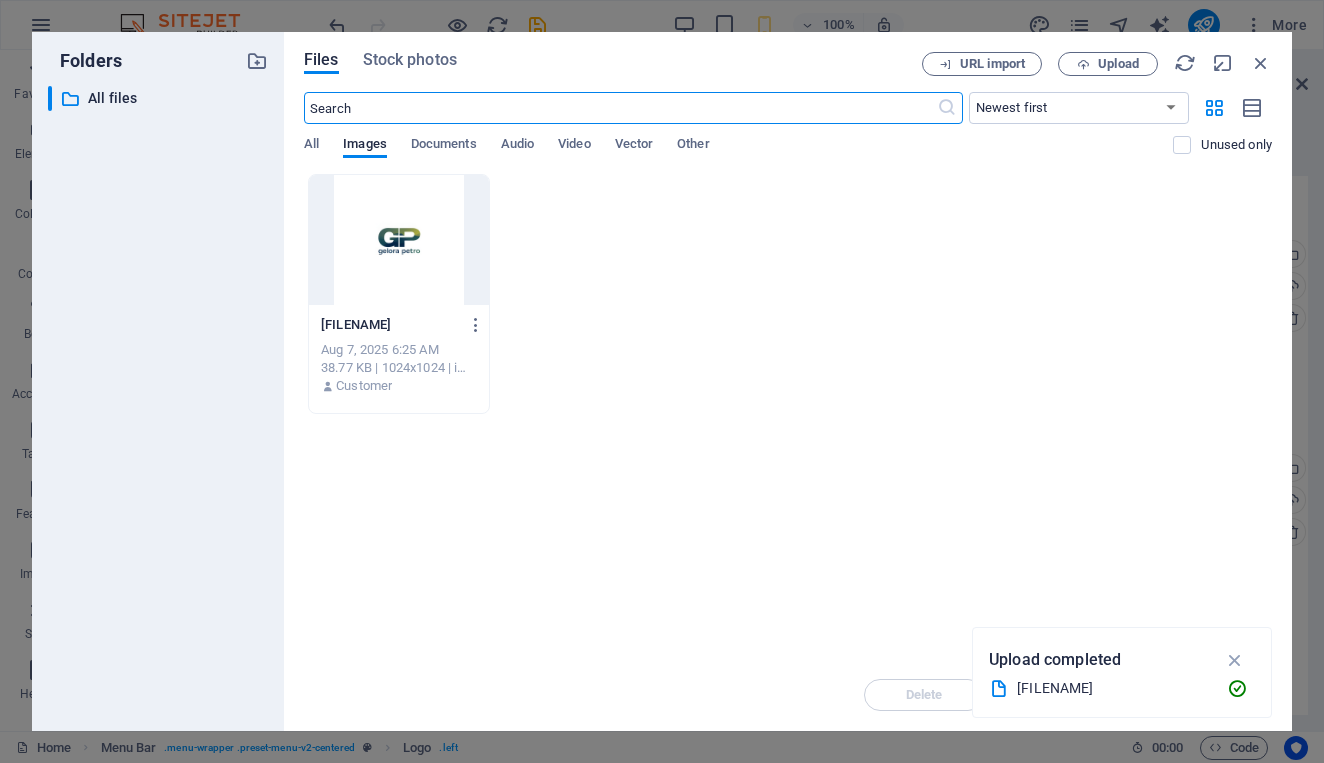 click at bounding box center (399, 240) 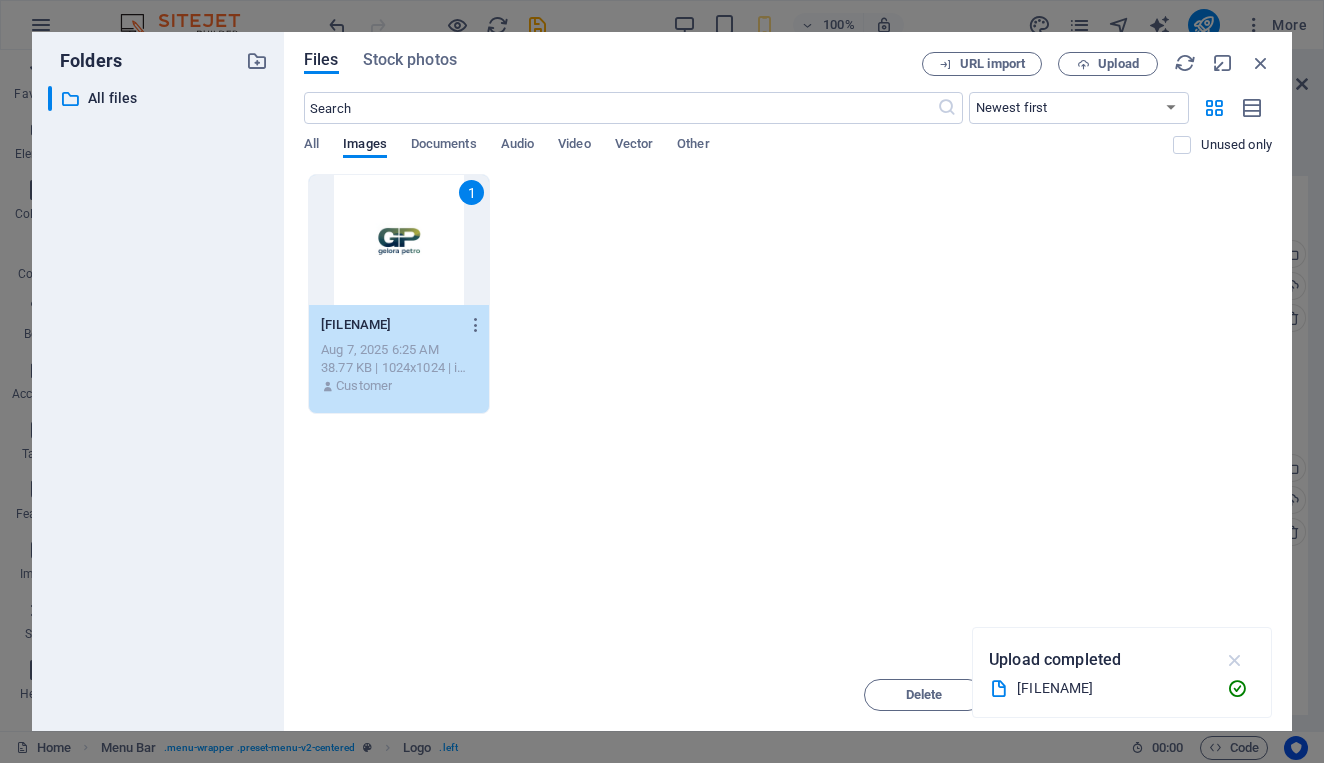 click at bounding box center (1235, 660) 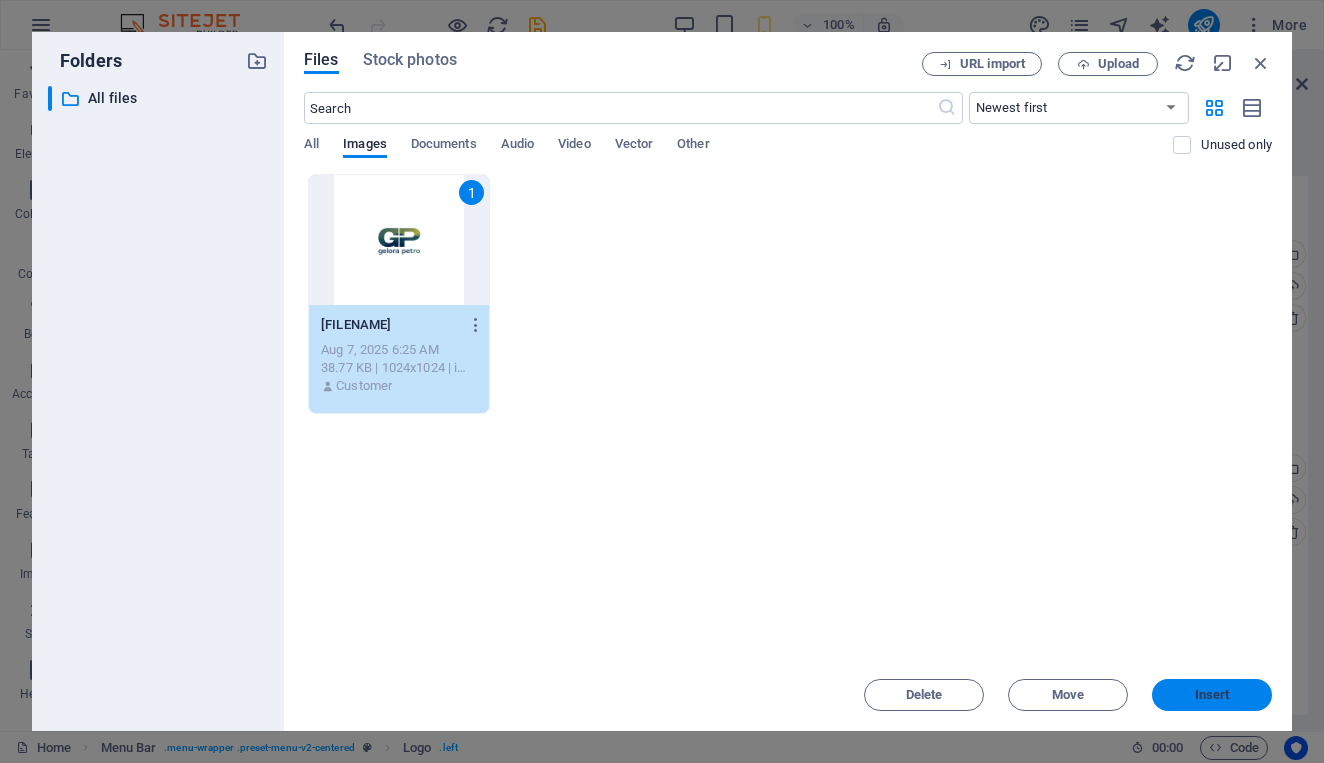 click on "Insert" at bounding box center [1212, 695] 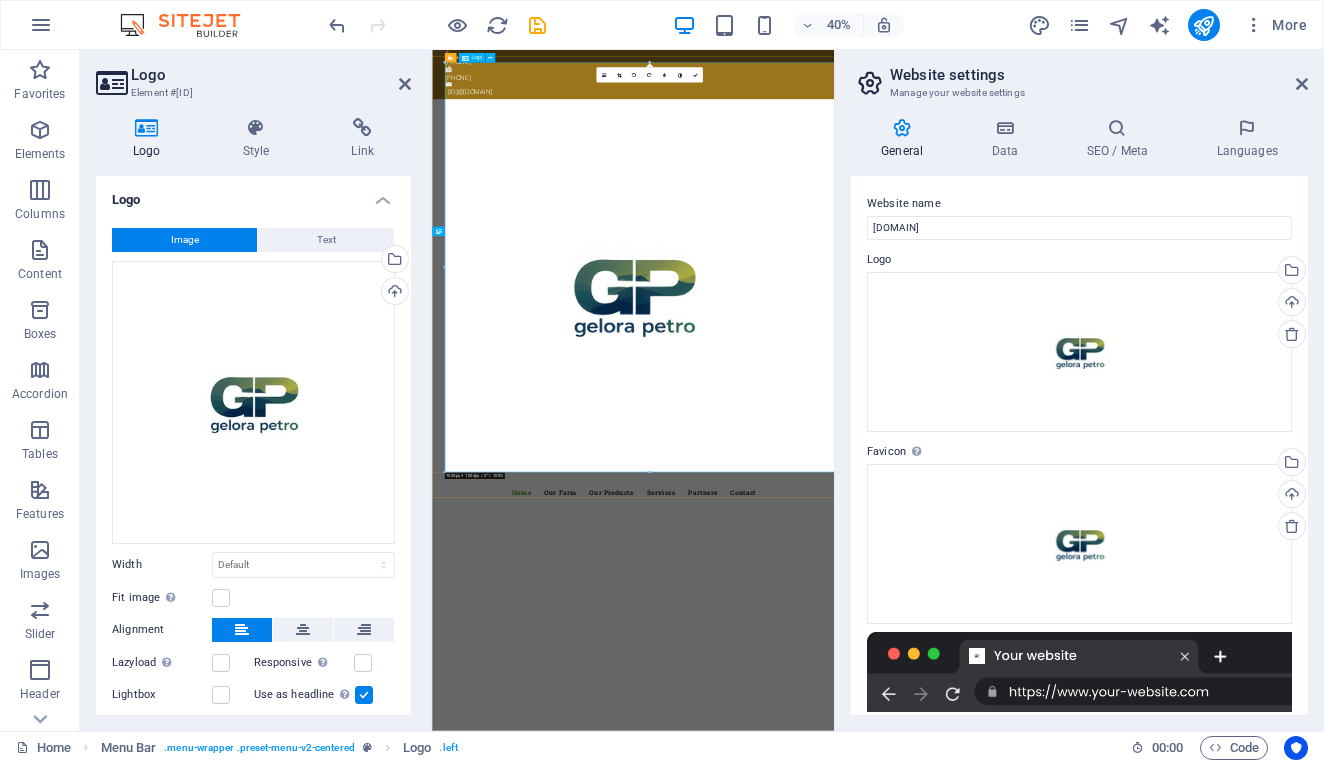 scroll, scrollTop: 0, scrollLeft: 0, axis: both 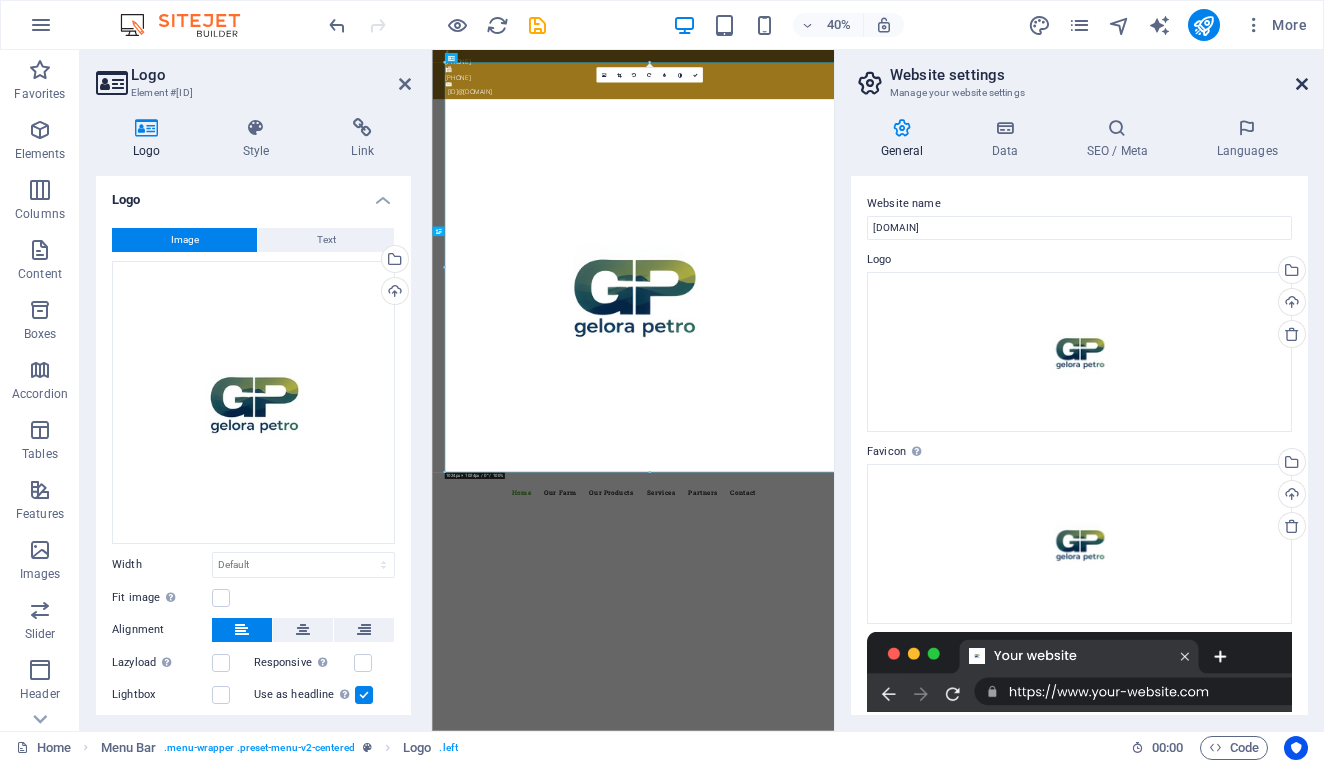 click at bounding box center [1302, 84] 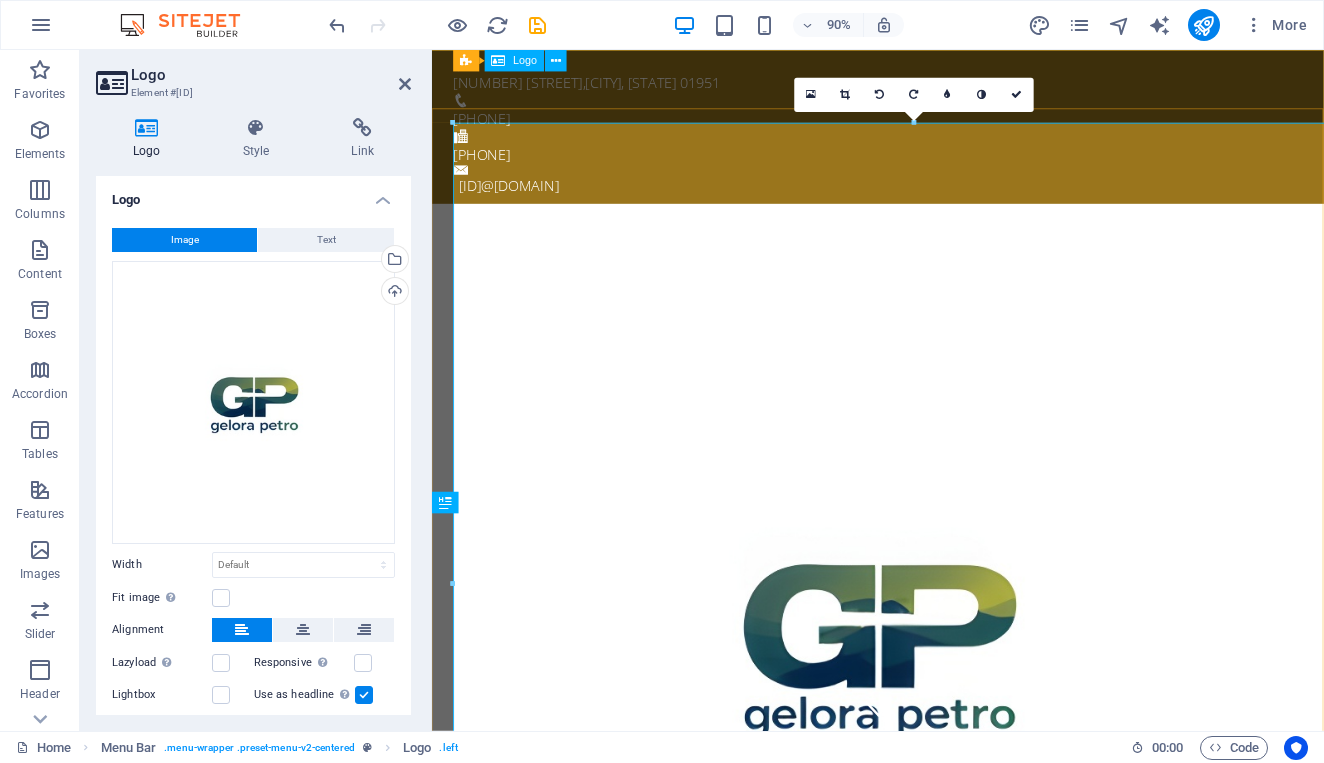 scroll, scrollTop: 0, scrollLeft: 0, axis: both 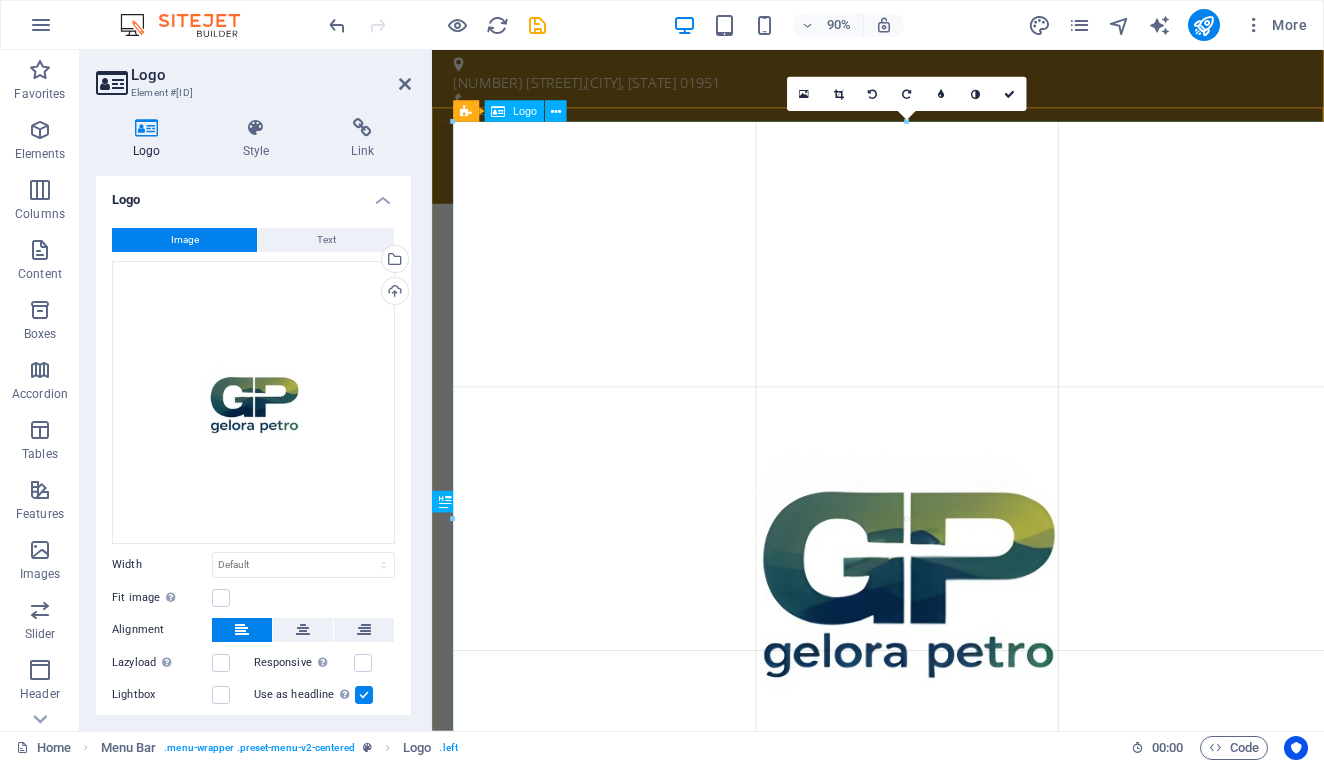 drag, startPoint x: 454, startPoint y: 123, endPoint x: 597, endPoint y: 297, distance: 225.2221 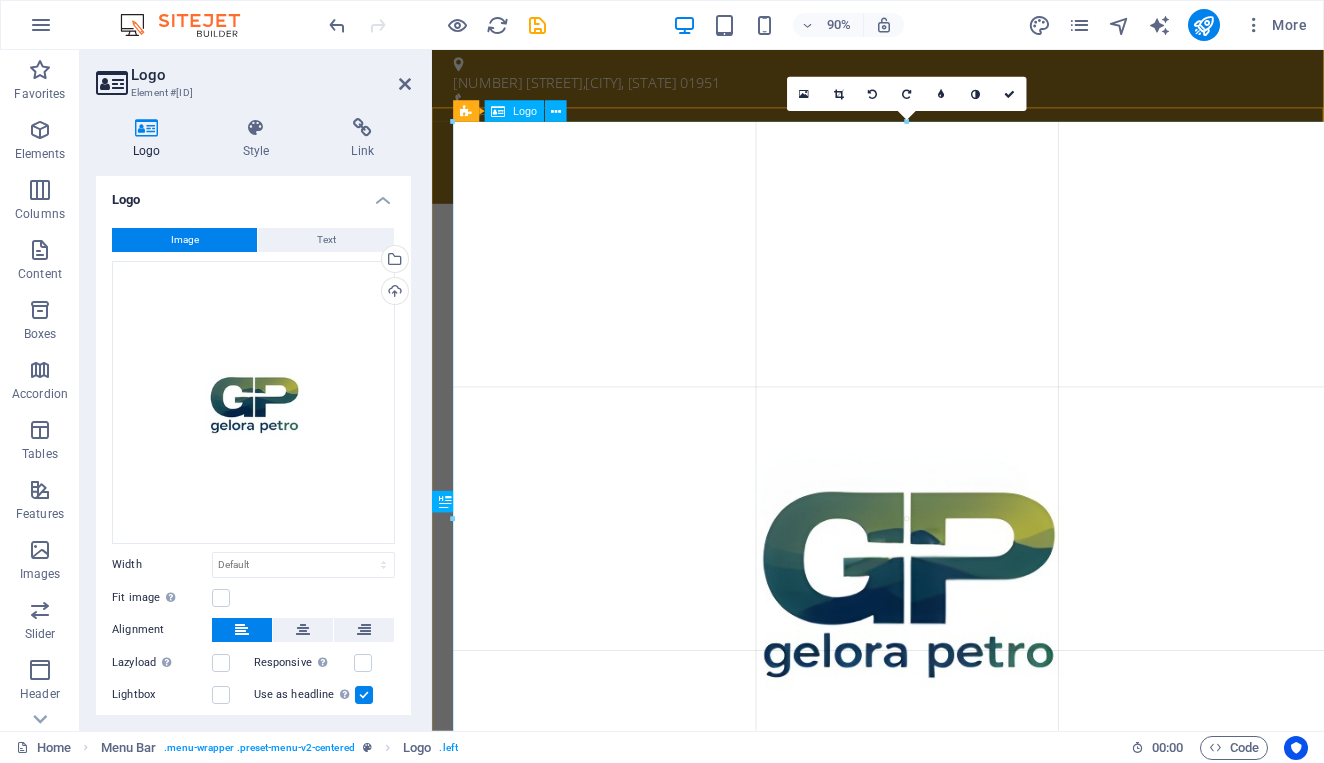 type on "968" 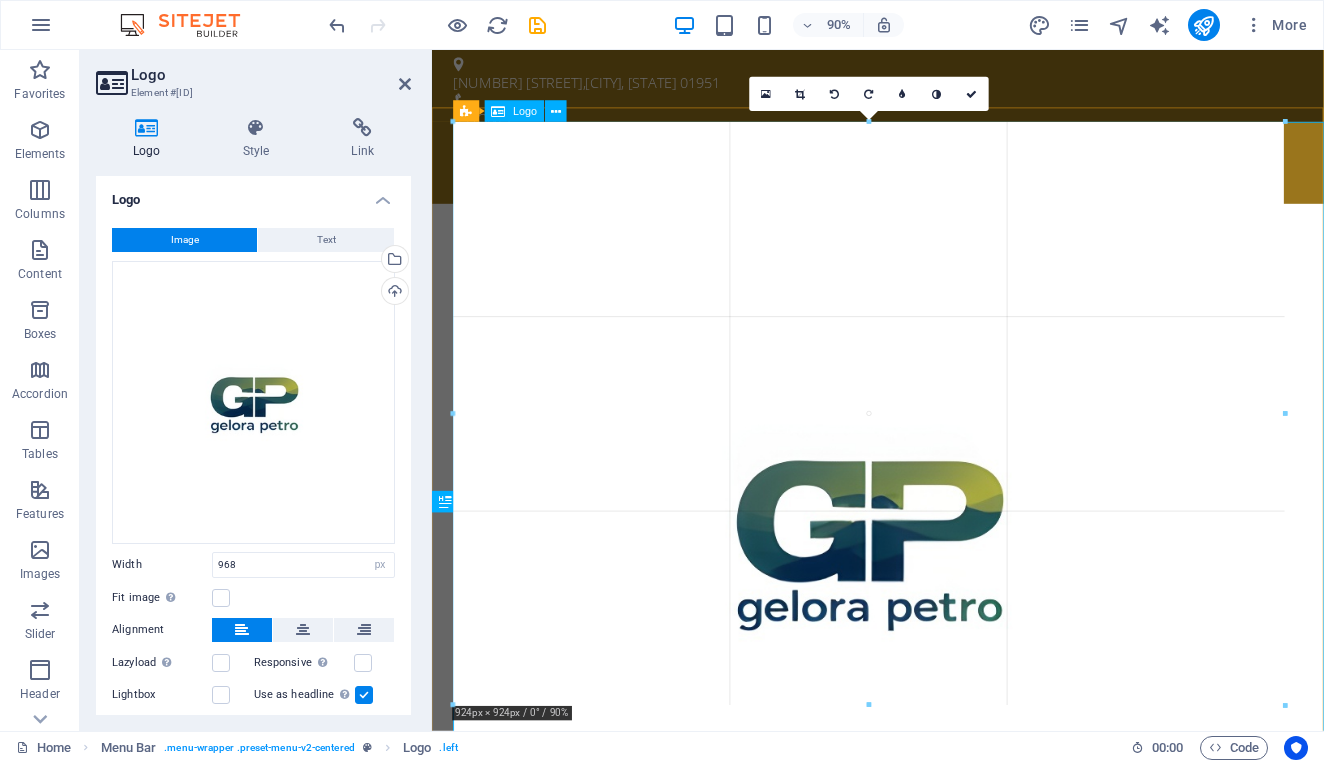 drag, startPoint x: 456, startPoint y: 121, endPoint x: 776, endPoint y: 459, distance: 465.45032 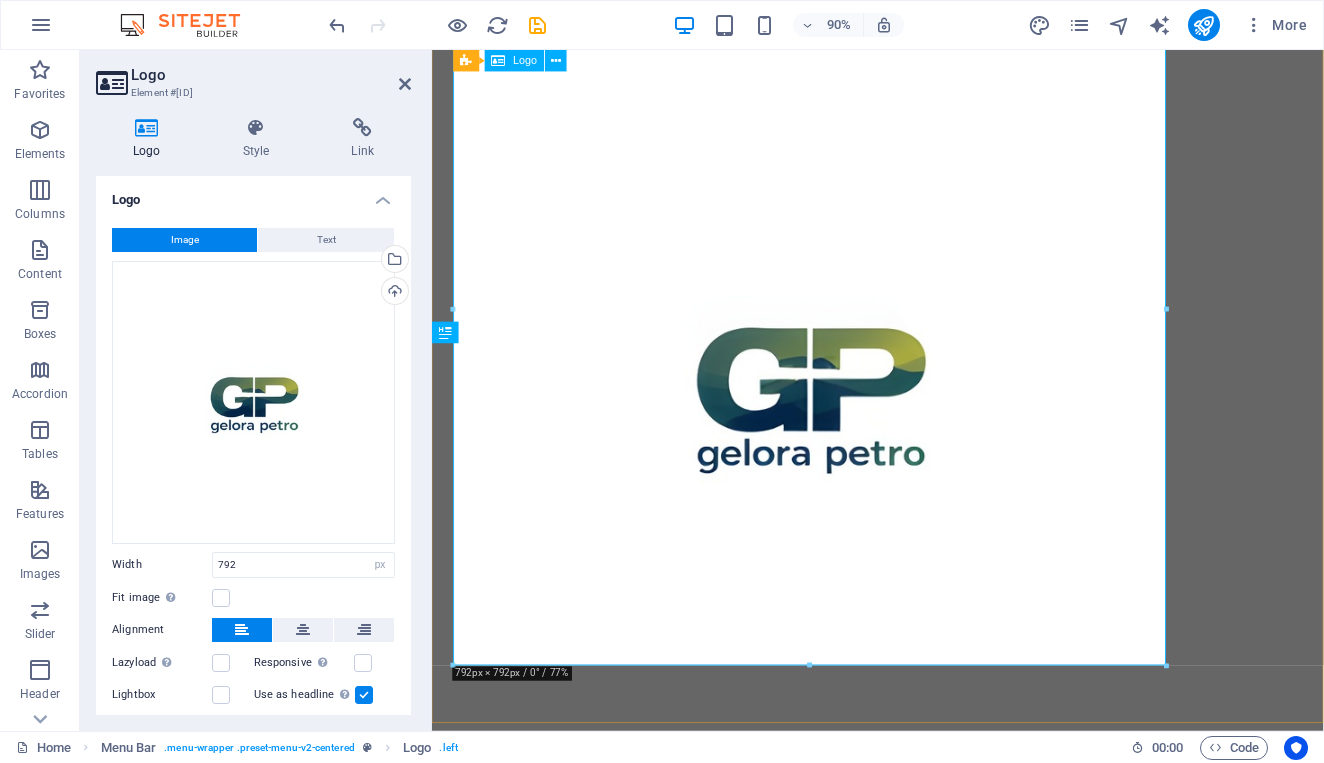 scroll, scrollTop: 221, scrollLeft: 0, axis: vertical 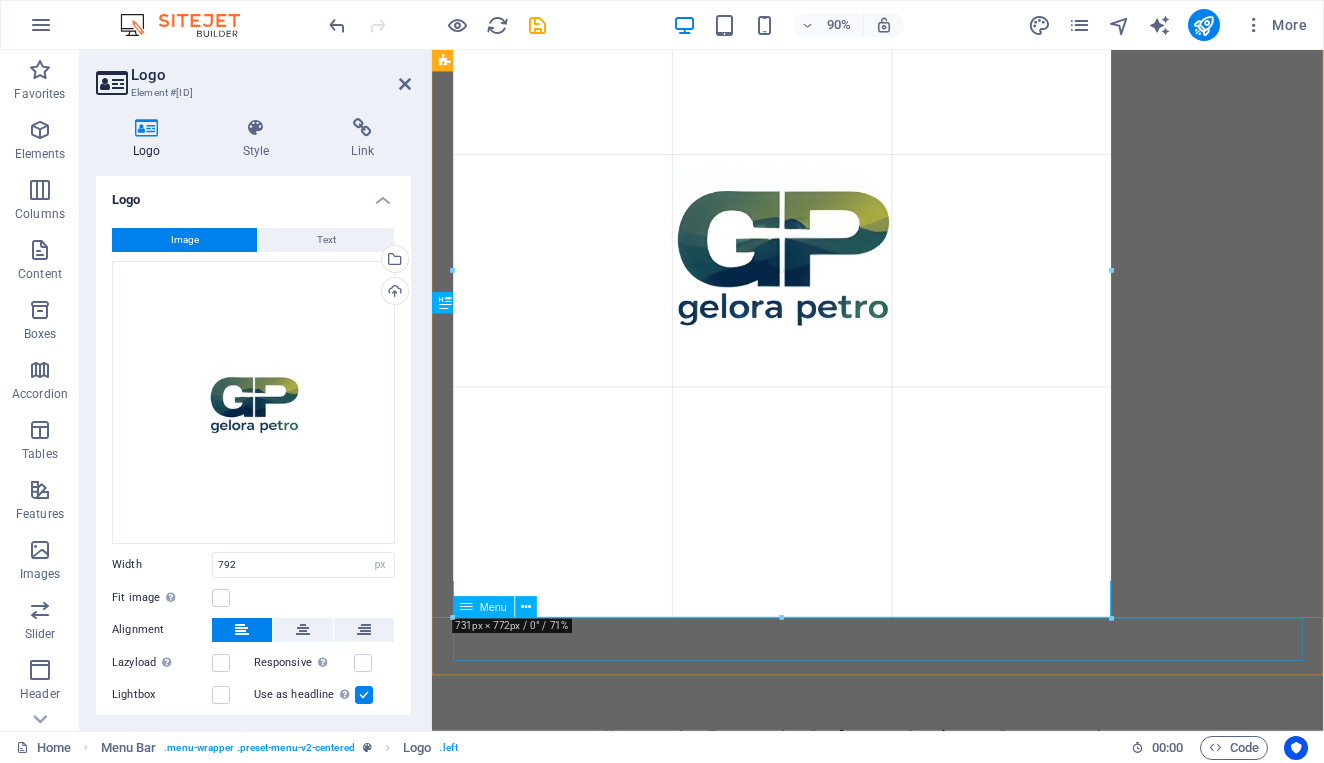 drag, startPoint x: 1167, startPoint y: 638, endPoint x: 751, endPoint y: 294, distance: 539.8074 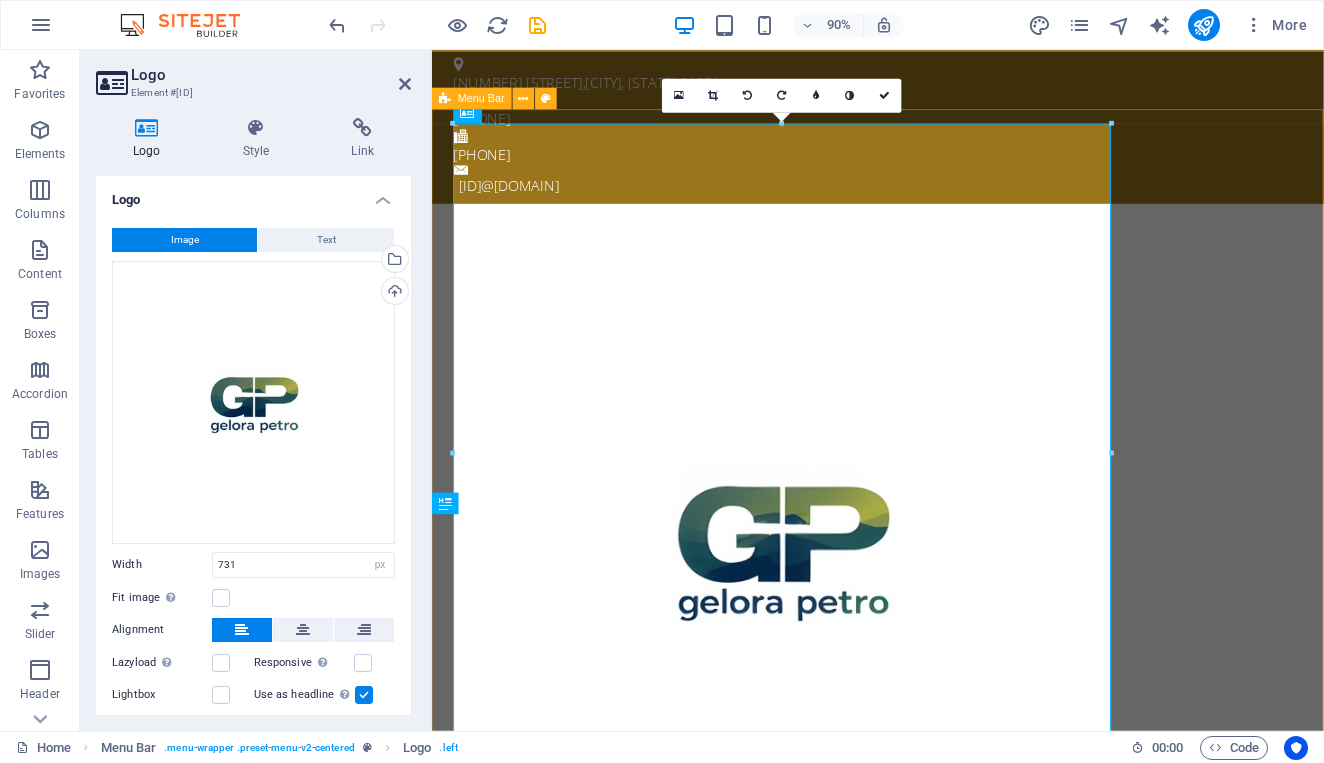 scroll, scrollTop: 0, scrollLeft: 0, axis: both 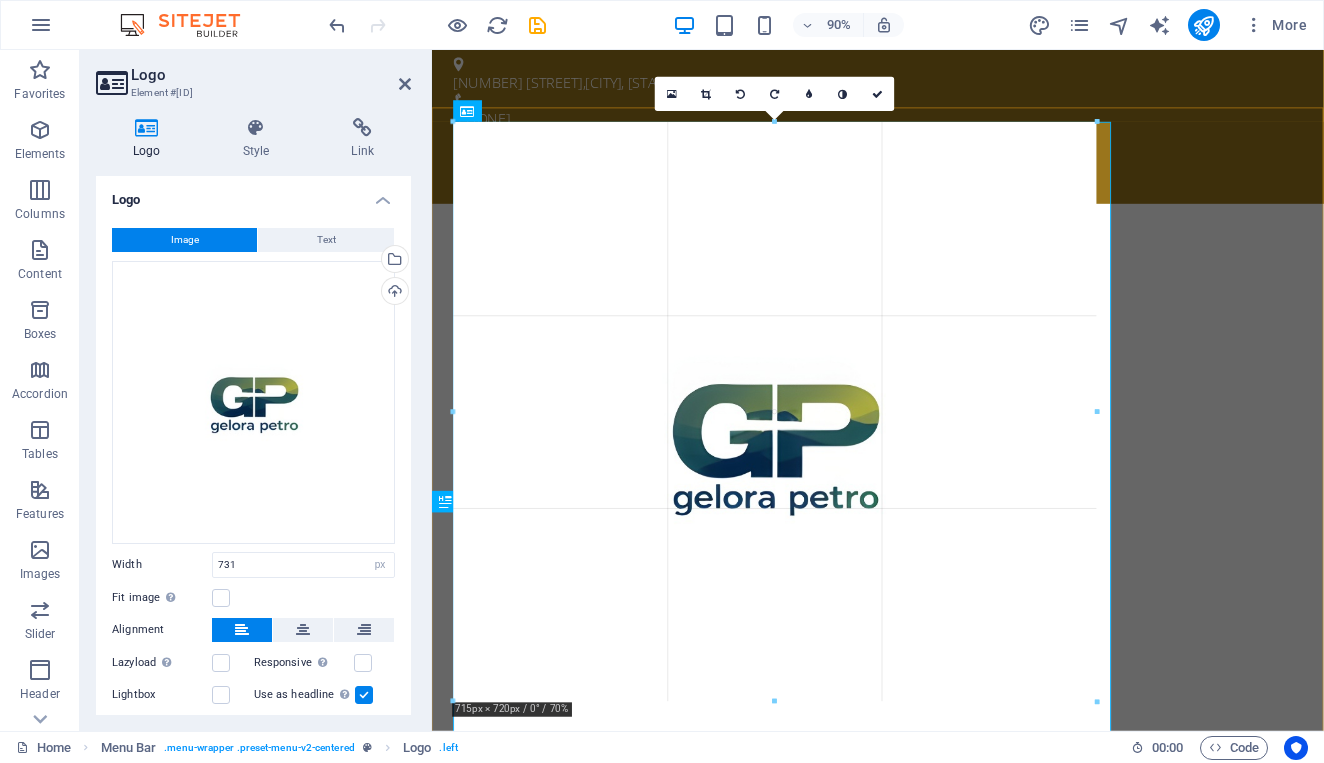 drag, startPoint x: 1108, startPoint y: 124, endPoint x: 1016, endPoint y: 605, distance: 489.7193 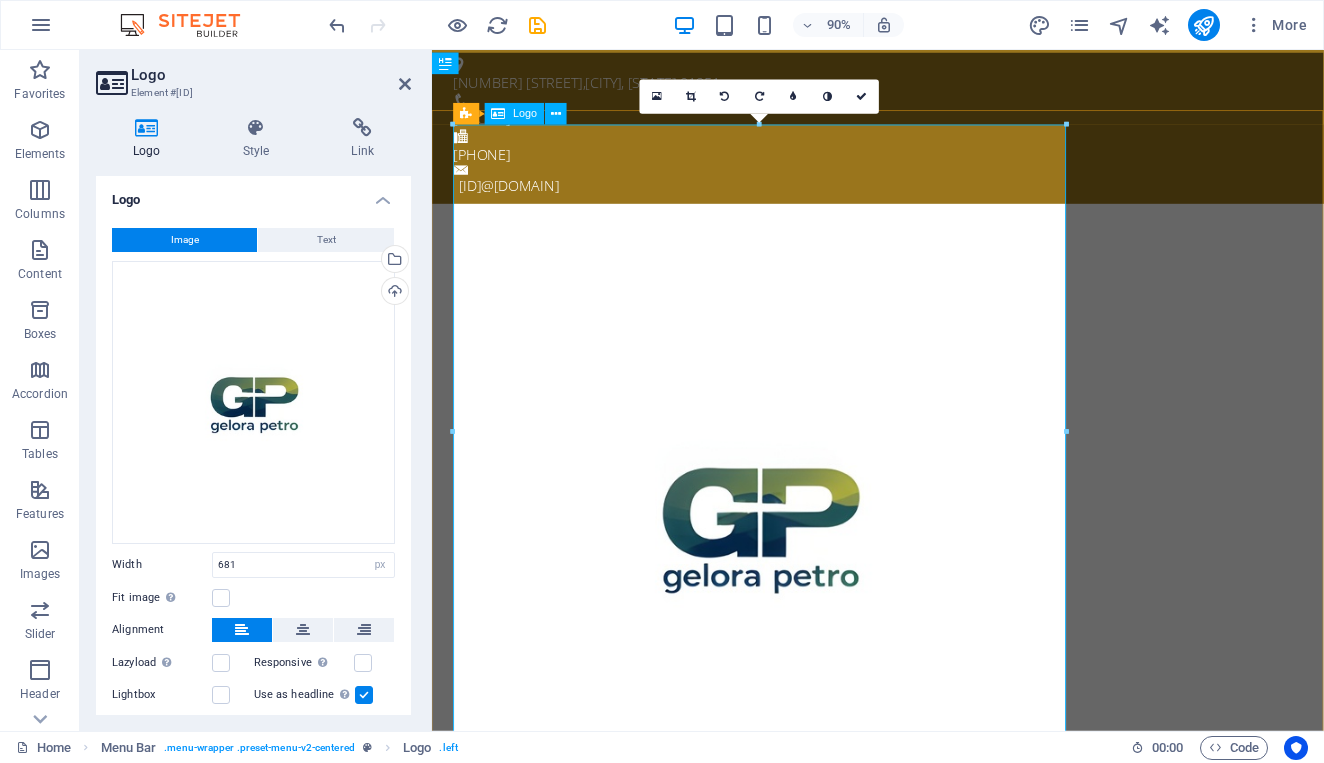 scroll, scrollTop: 0, scrollLeft: 0, axis: both 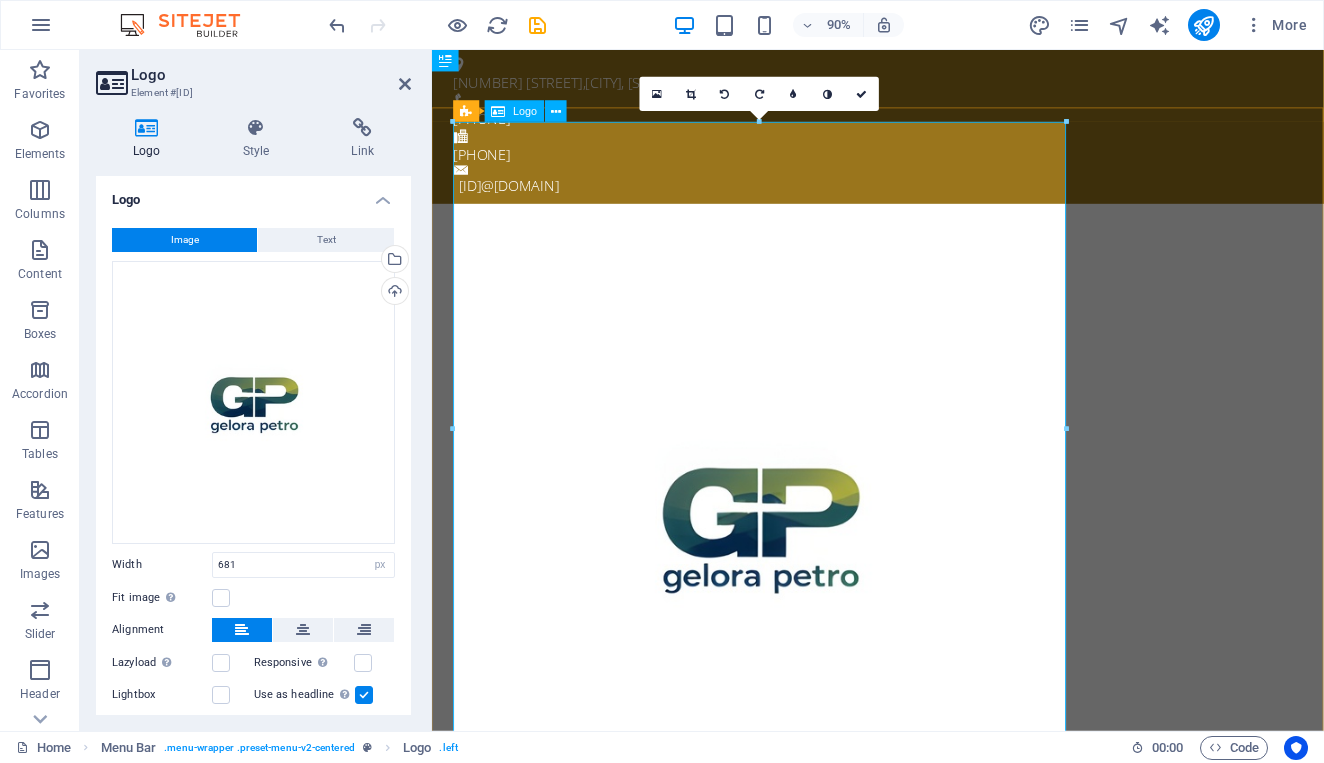 click on "Logo" at bounding box center [525, 111] 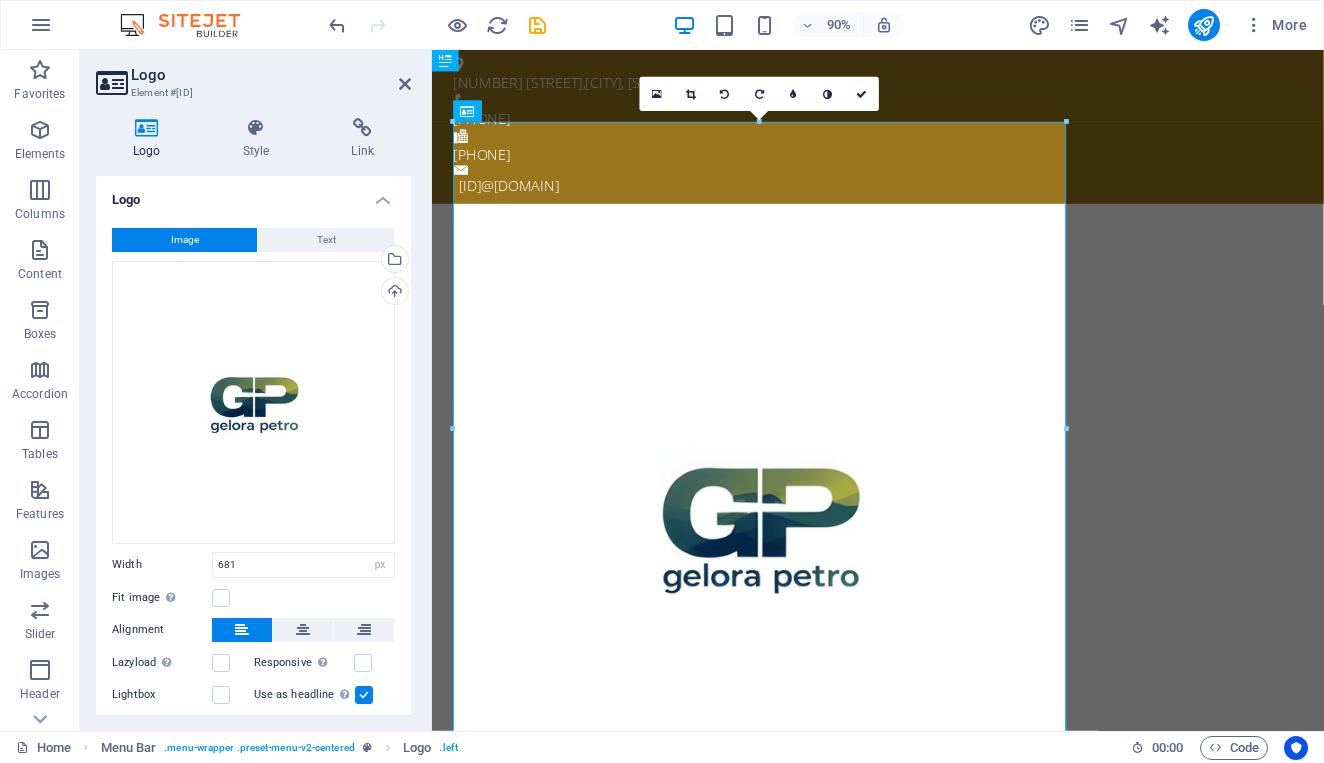 click on "Image" at bounding box center (185, 240) 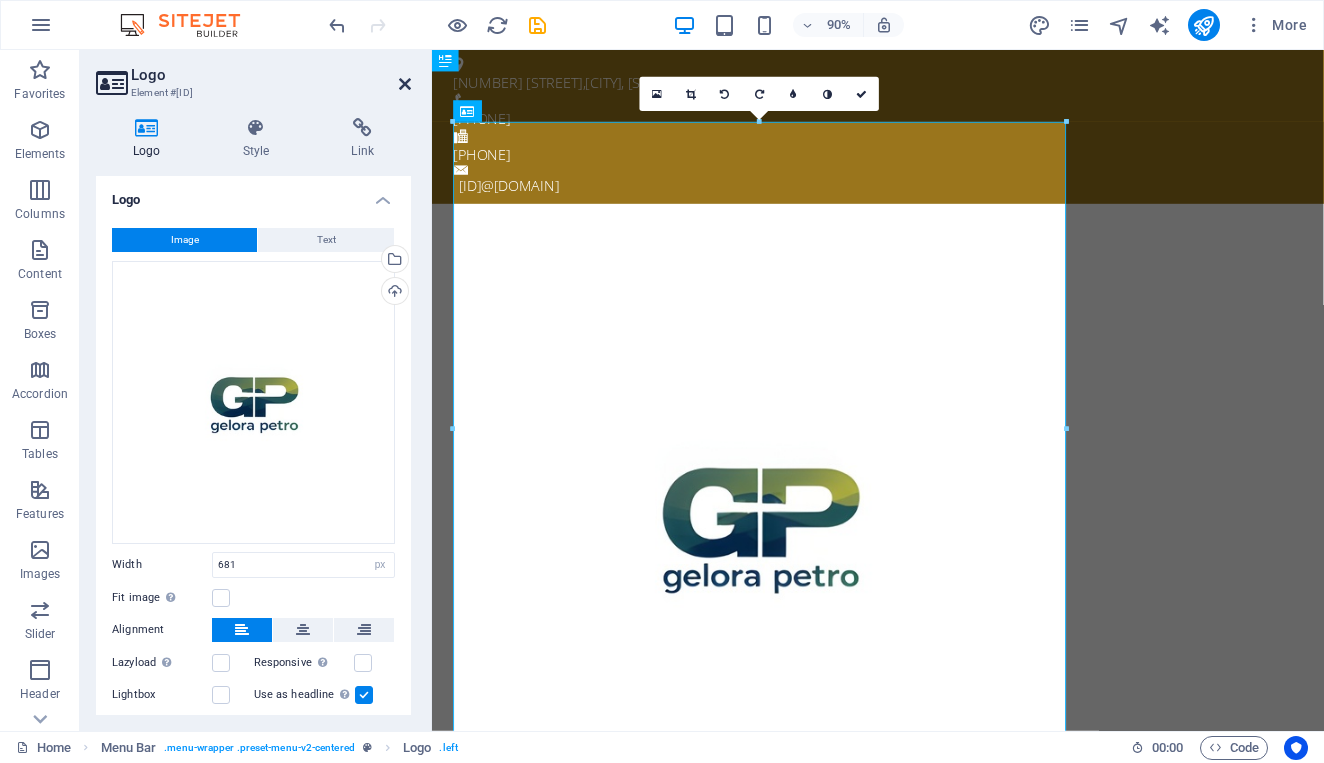 scroll, scrollTop: 0, scrollLeft: 0, axis: both 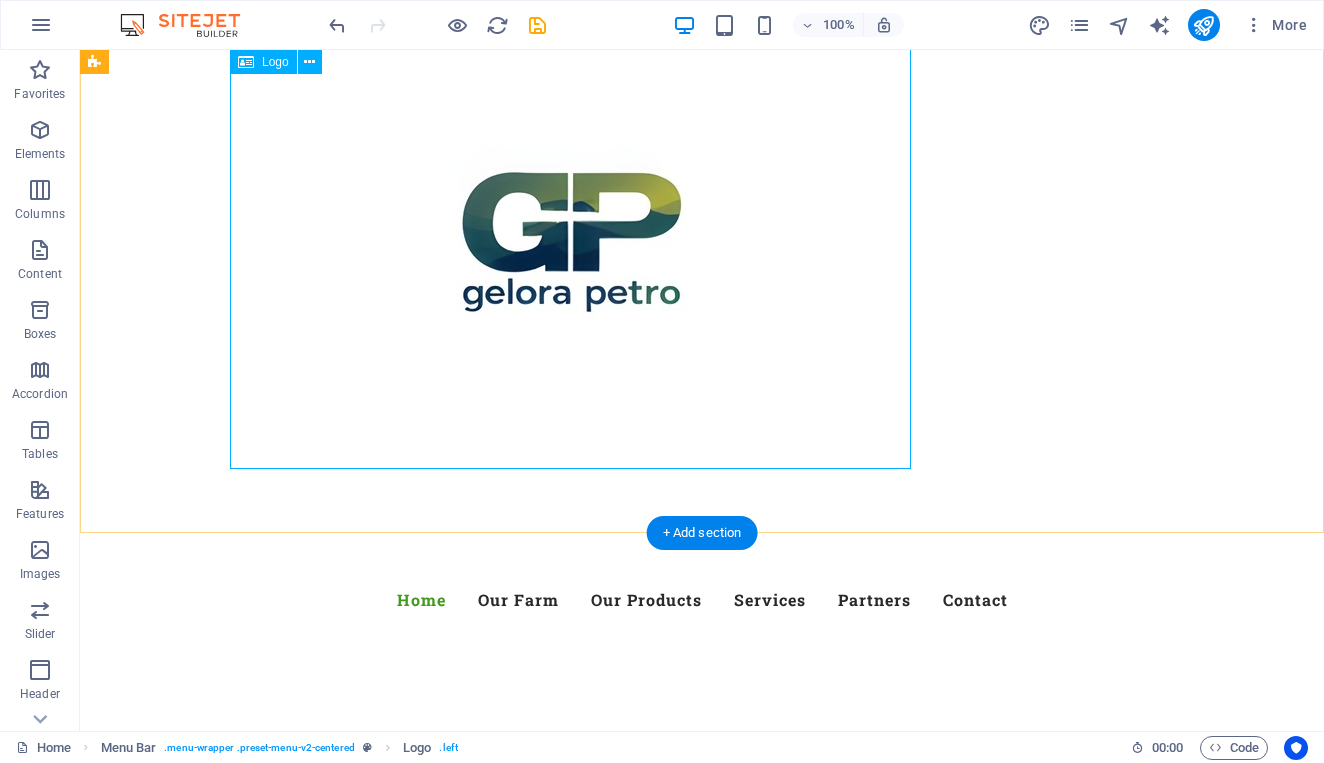 click at bounding box center (702, 235) 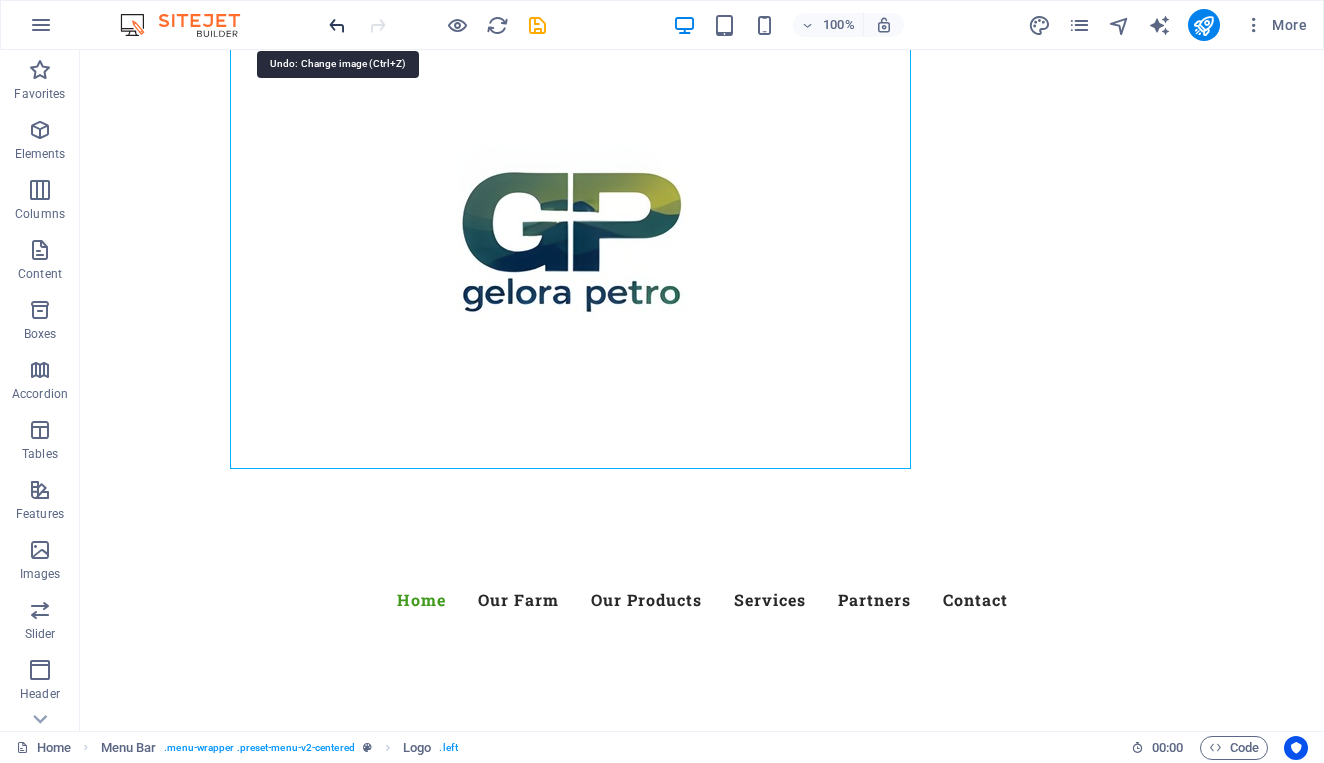 click at bounding box center (337, 25) 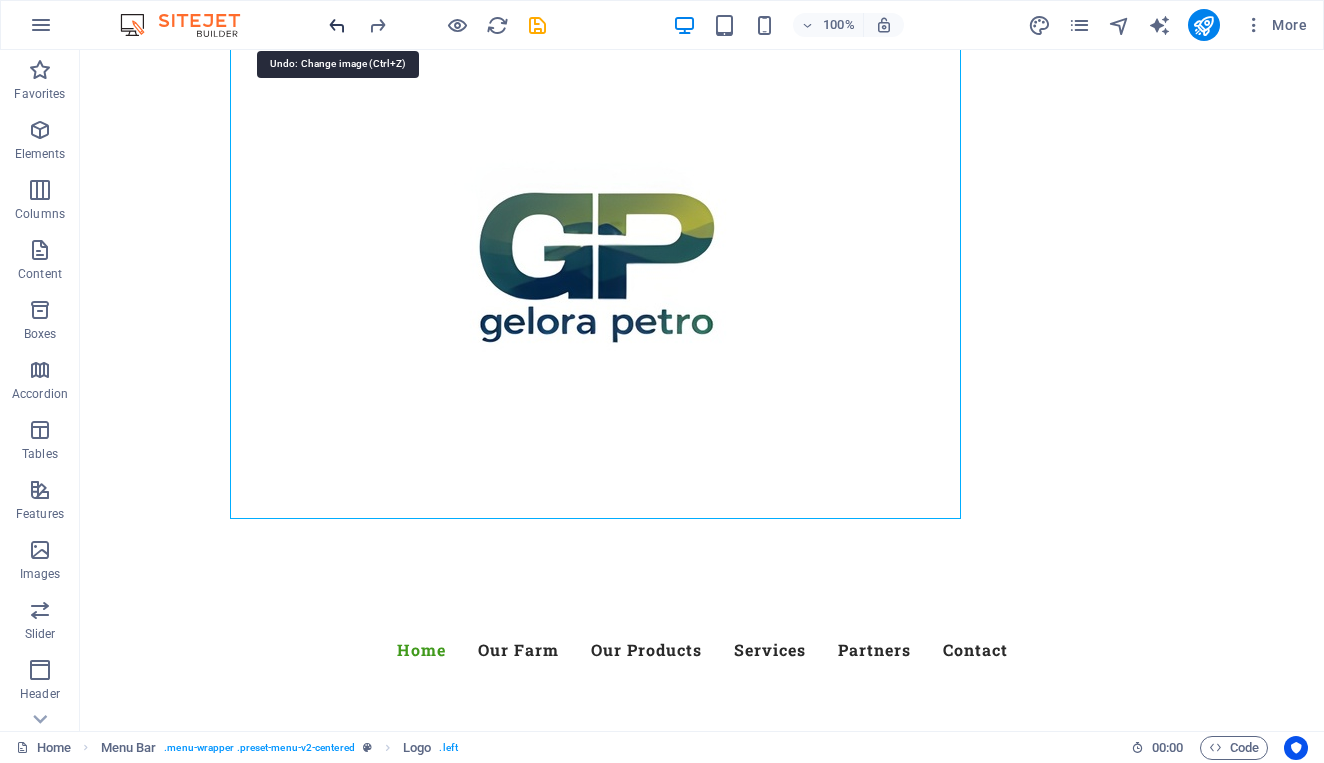 click at bounding box center (337, 25) 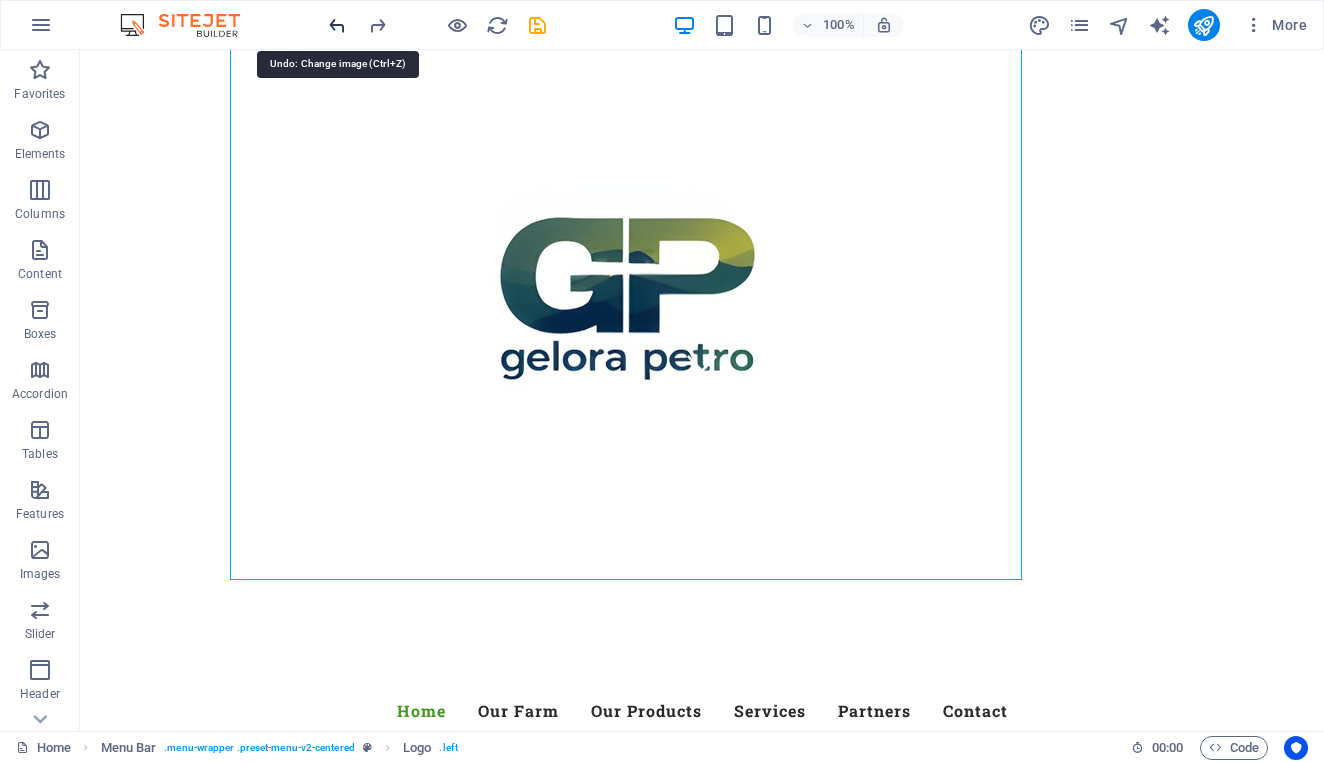 click at bounding box center [337, 25] 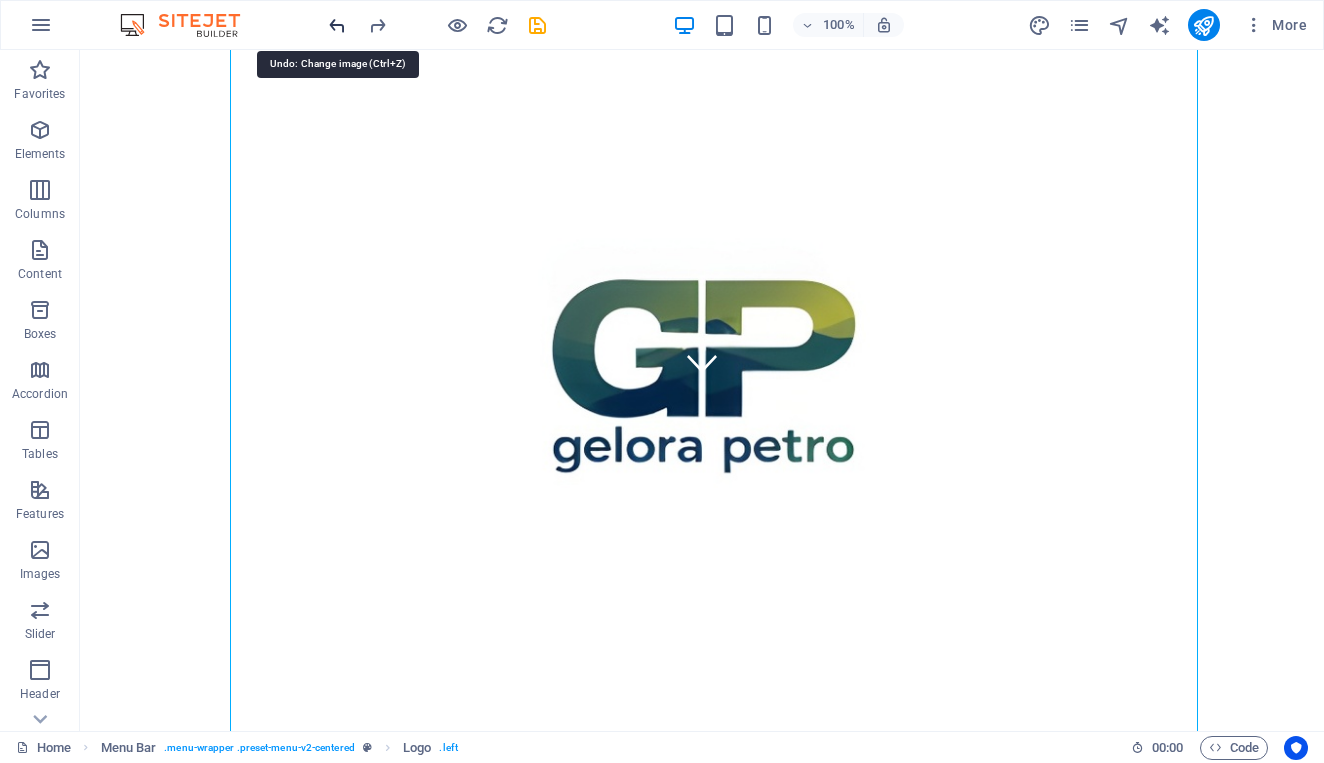 click at bounding box center (337, 25) 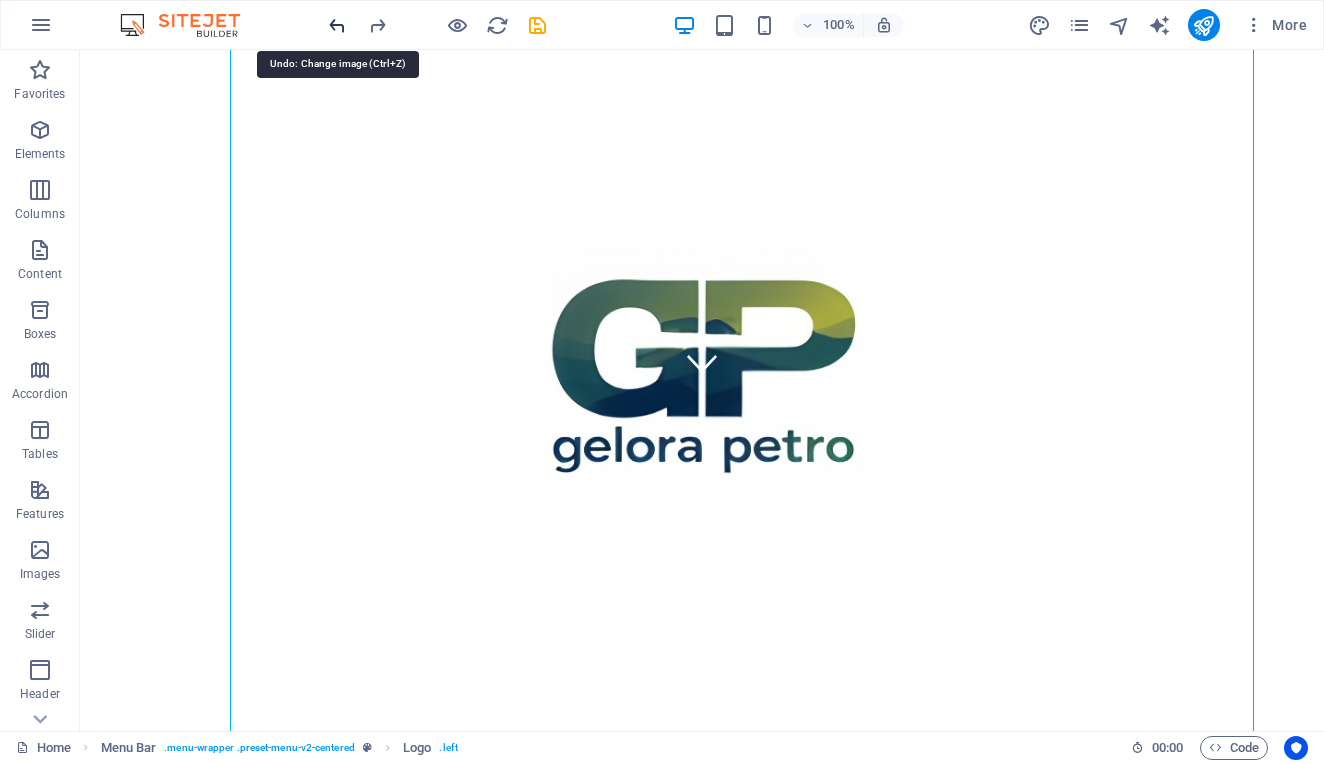 click at bounding box center [337, 25] 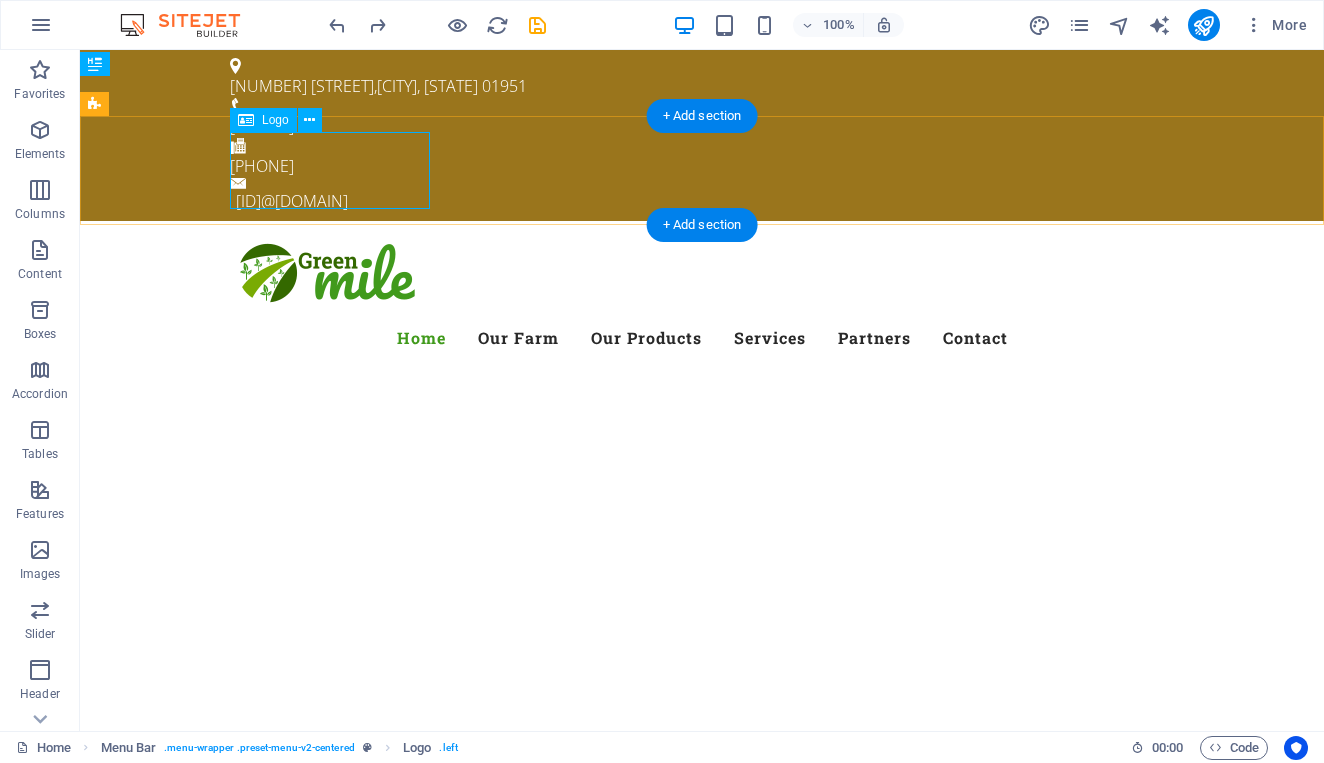 scroll, scrollTop: 0, scrollLeft: 0, axis: both 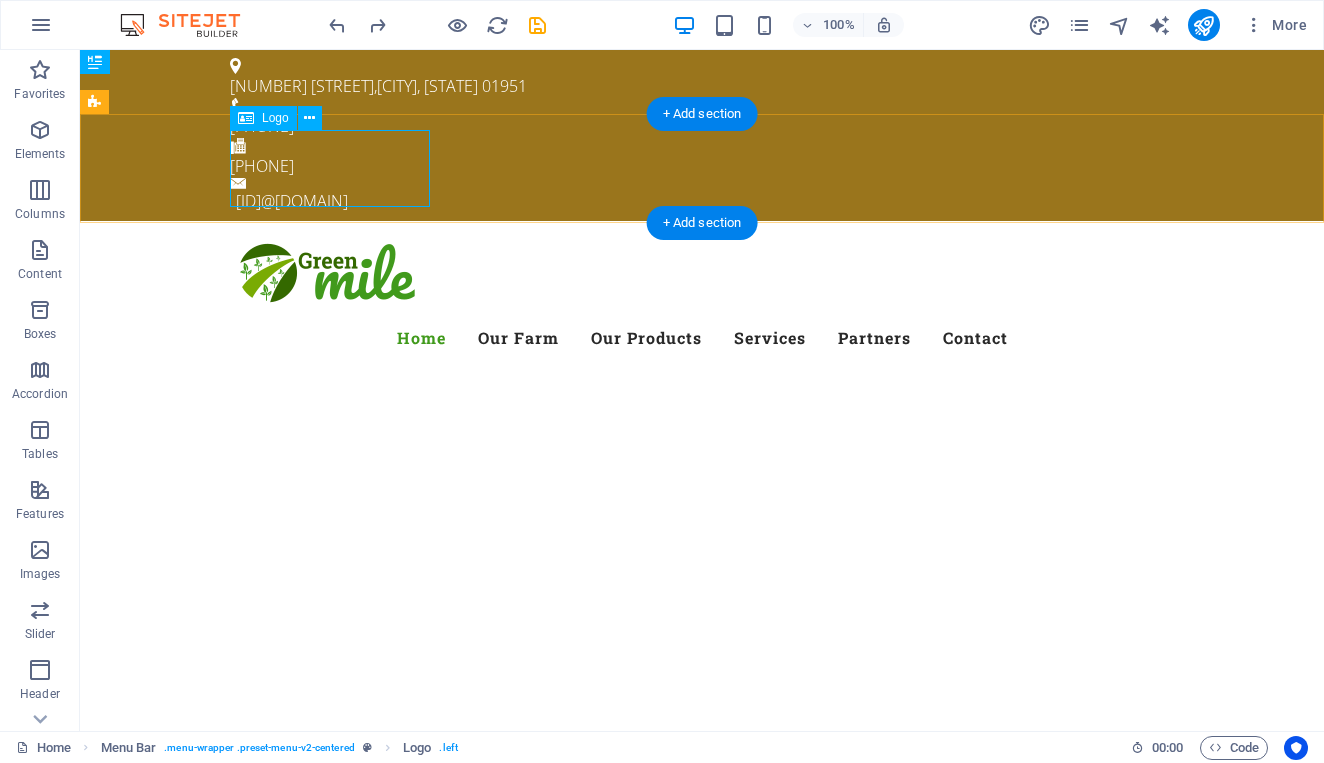 click at bounding box center [702, 275] 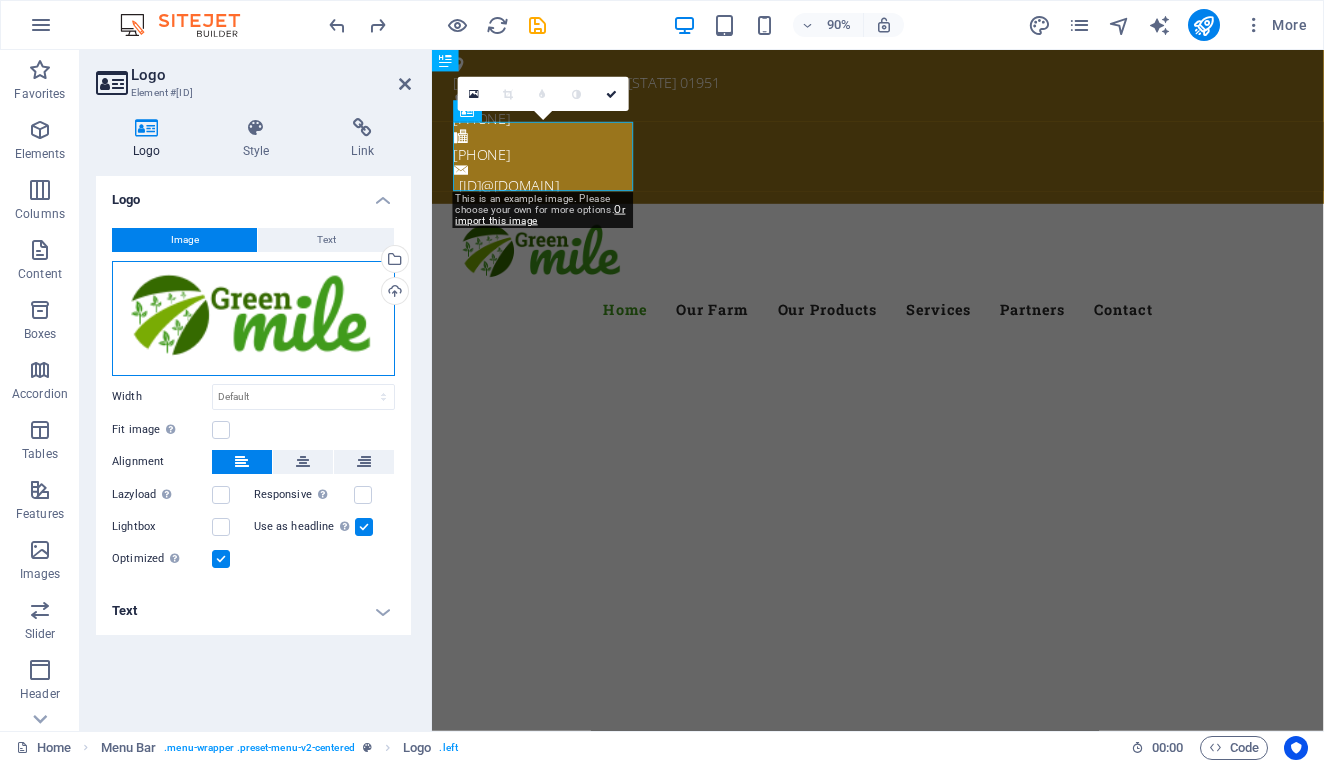 click on "Drag files here, click to choose files or select files from Files or our free stock photos & videos" at bounding box center (253, 318) 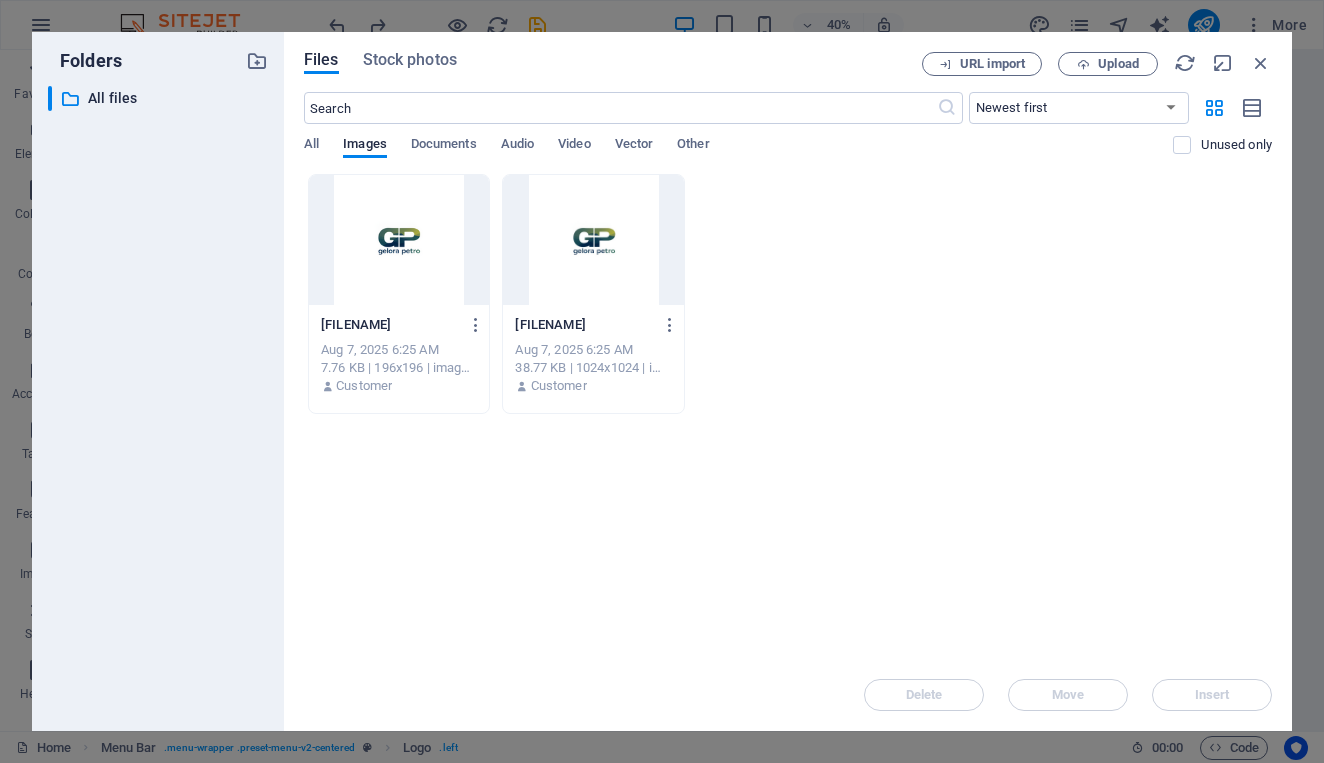 click on "​ All files All files" at bounding box center (158, 400) 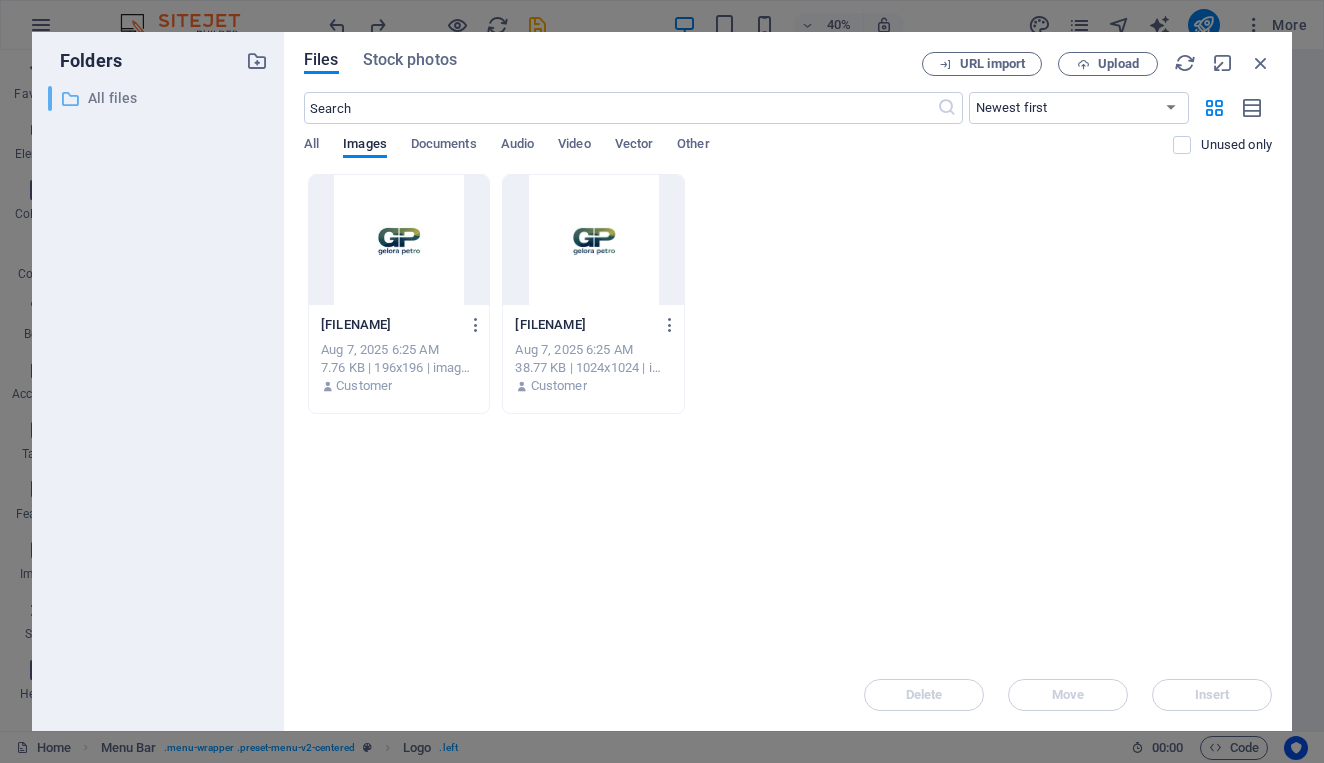 click on "All files" at bounding box center (159, 98) 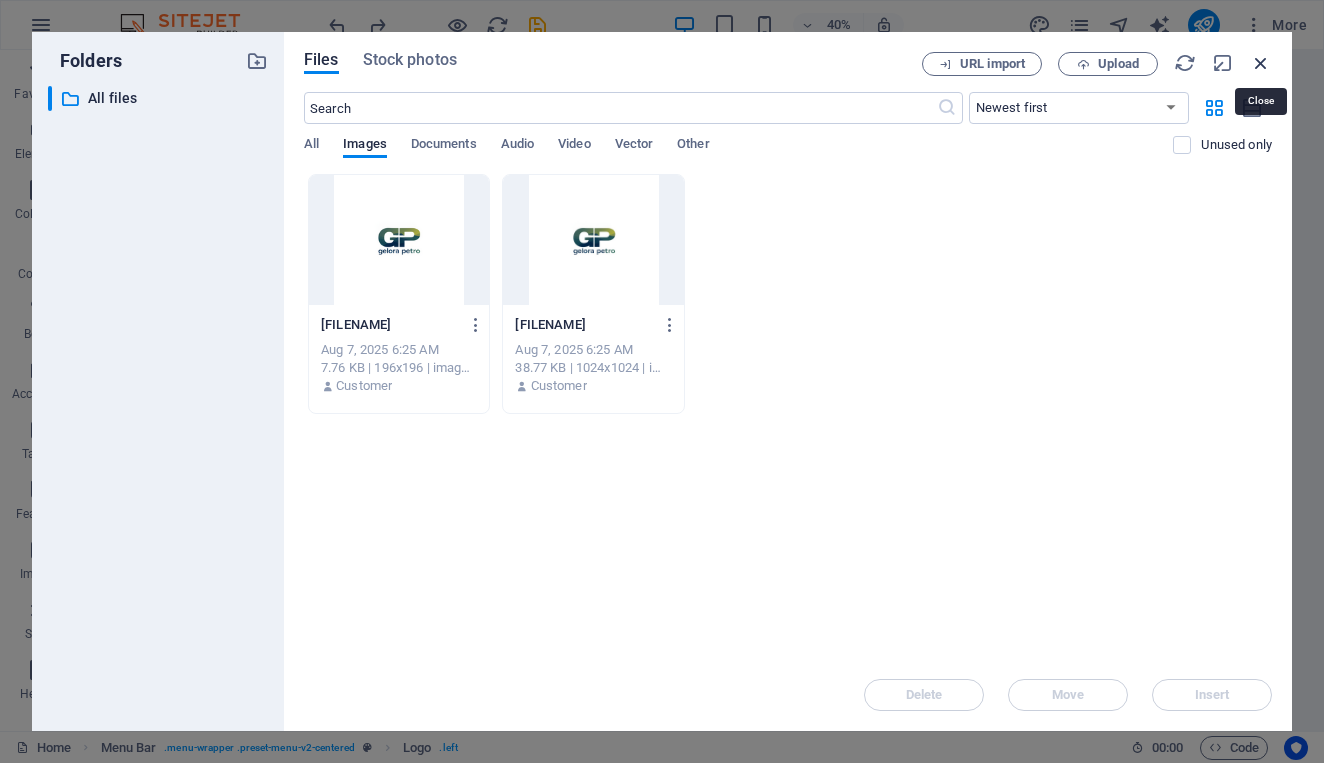 click at bounding box center (1261, 63) 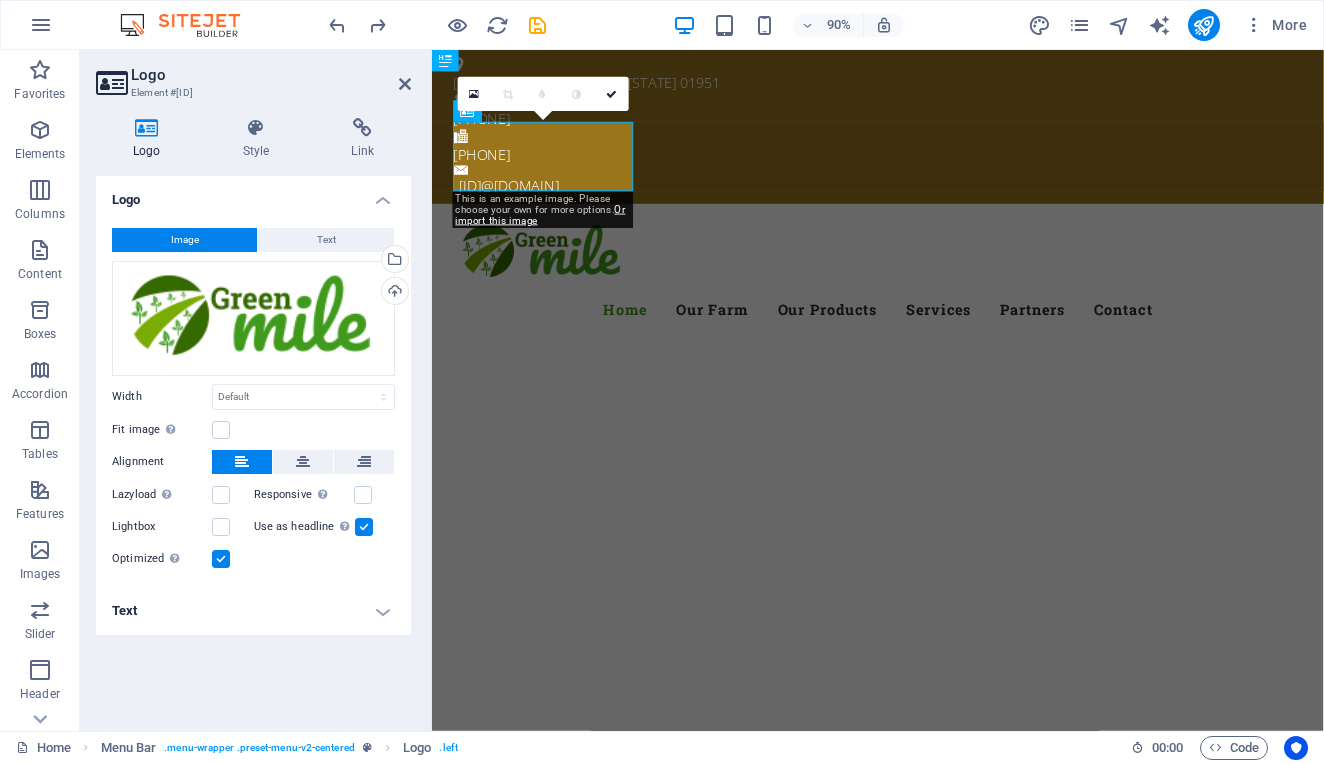 click at bounding box center (147, 128) 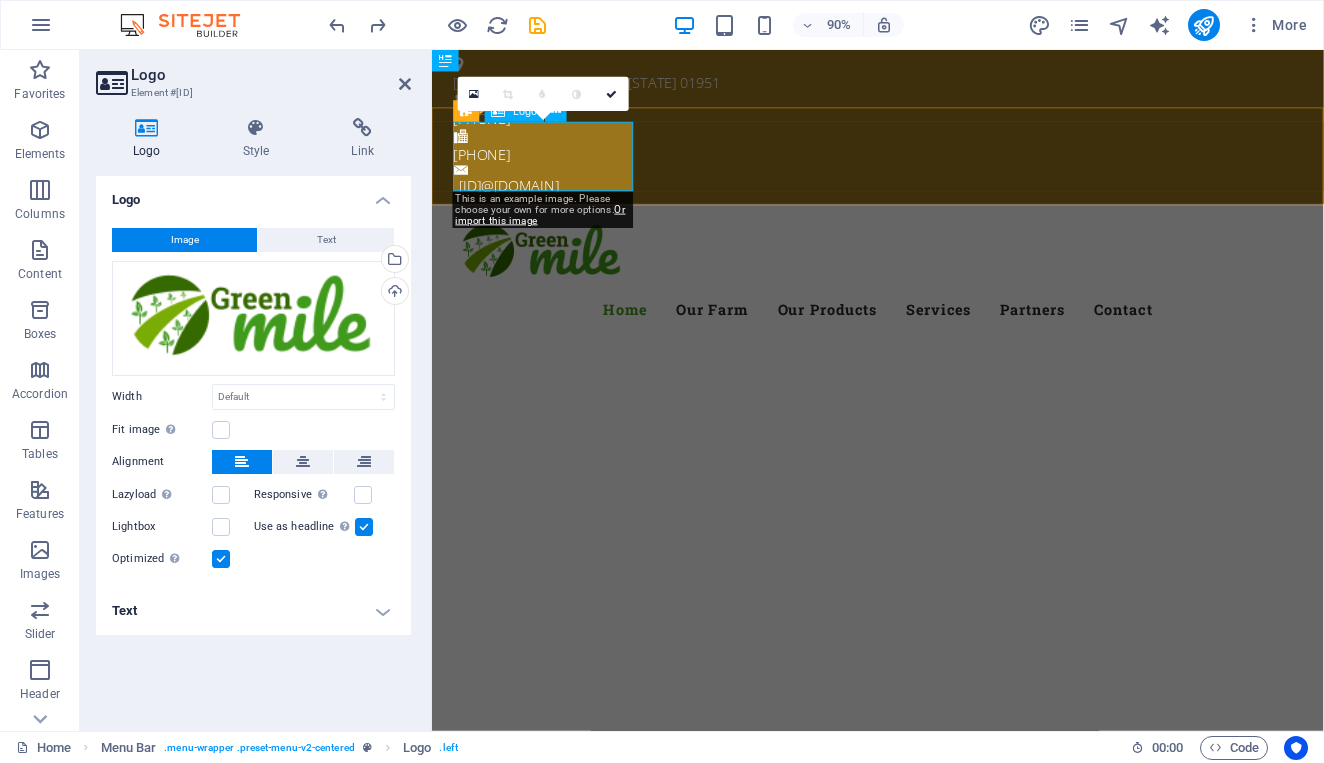 click at bounding box center [928, 275] 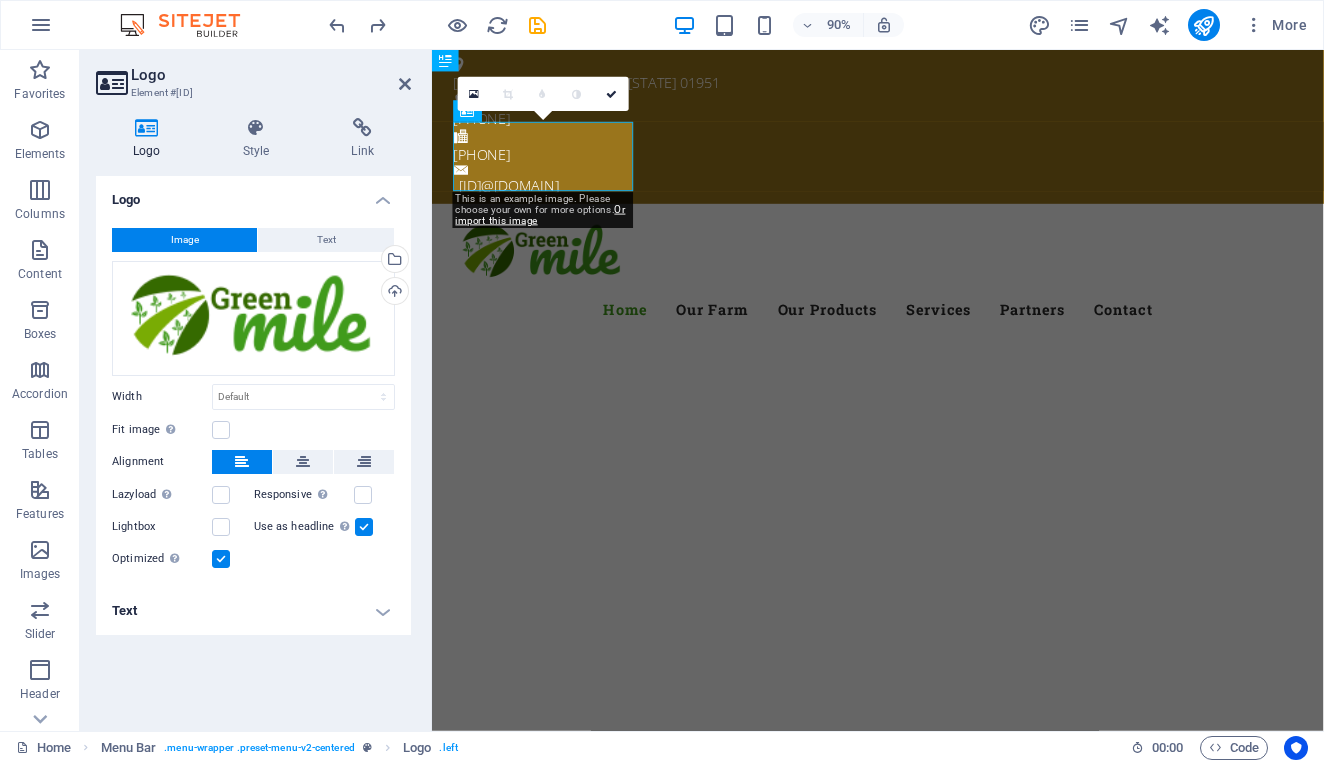 click on "Logo" at bounding box center (151, 139) 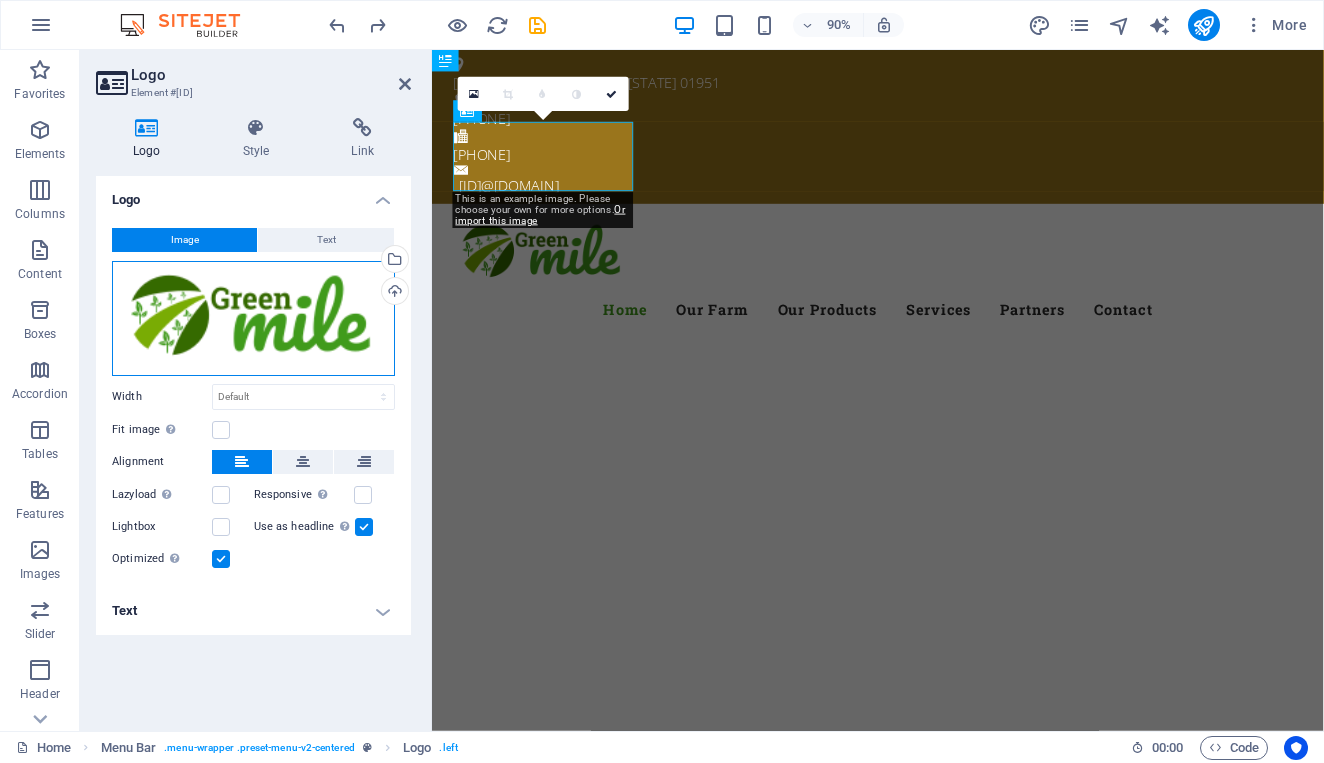 click on "Drag files here, click to choose files or select files from Files or our free stock photos & videos" at bounding box center [253, 318] 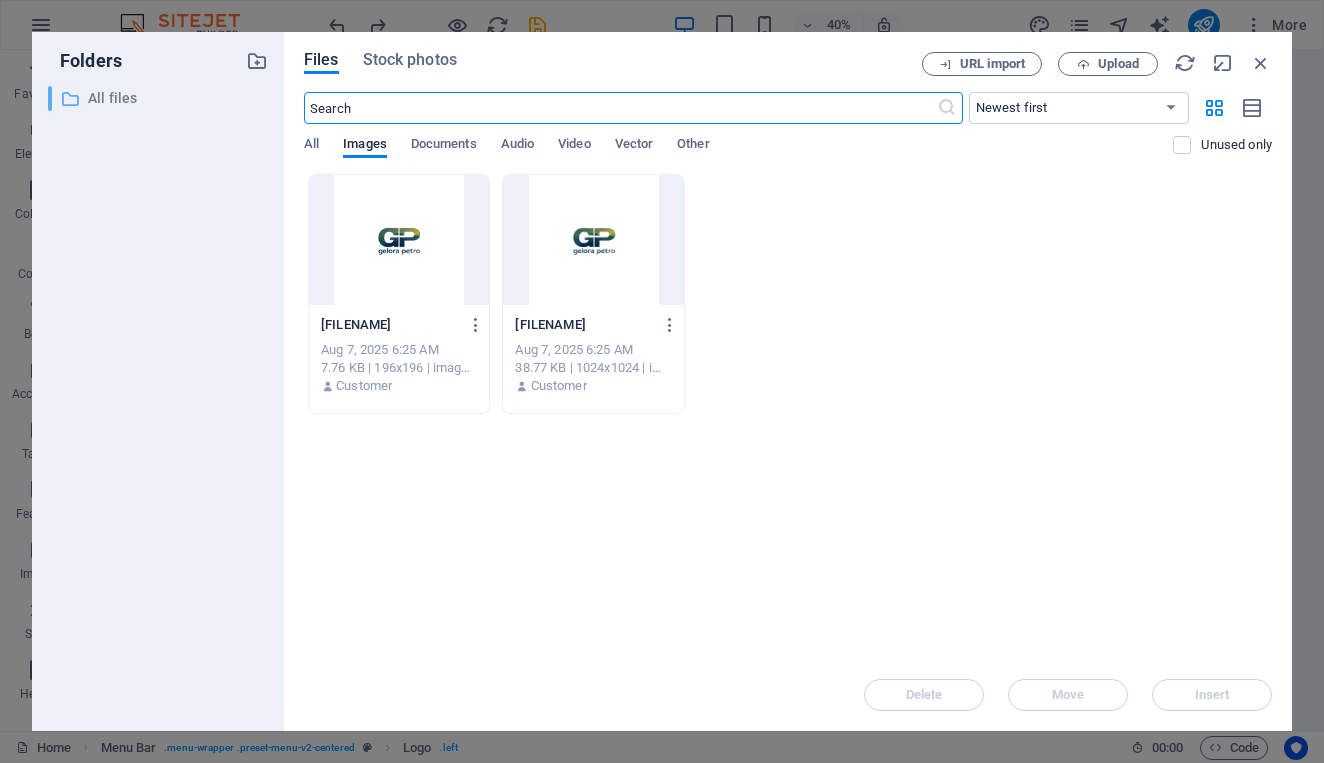click on "All files" at bounding box center (159, 98) 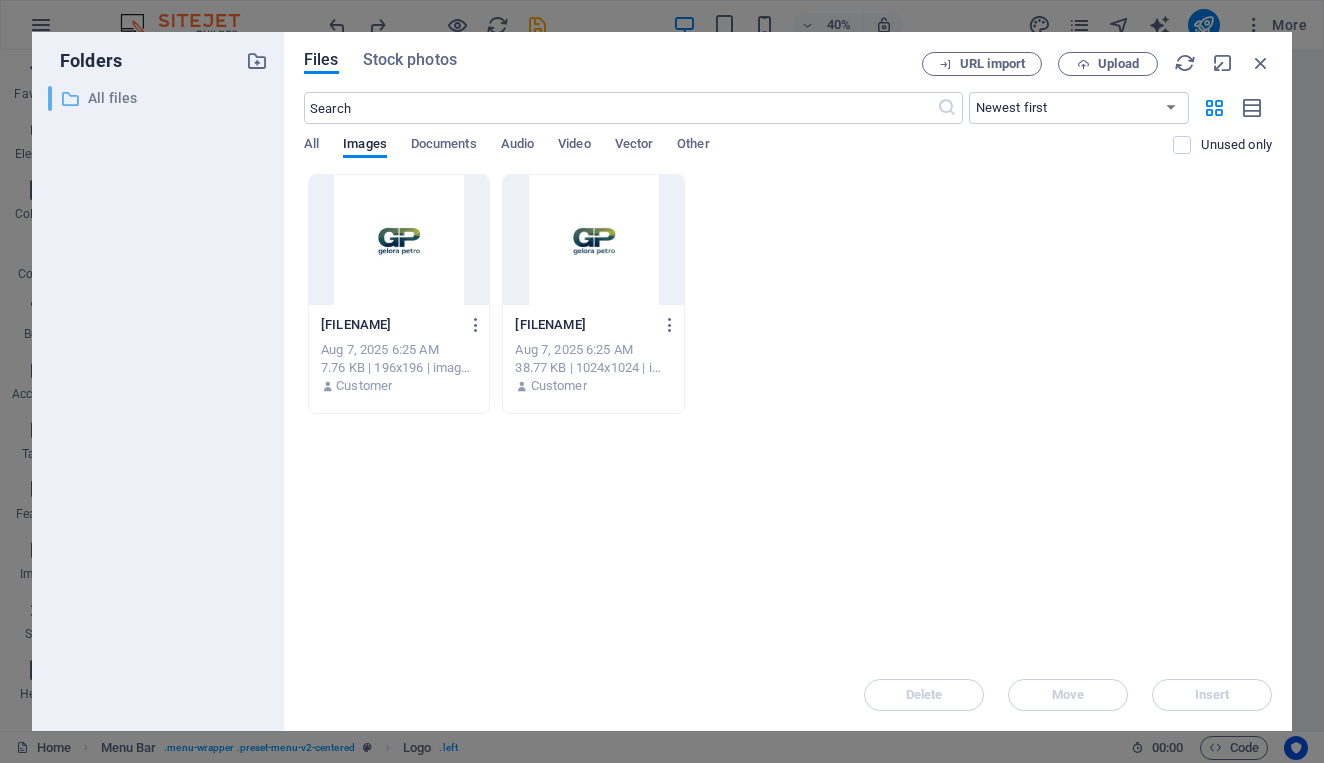 click on "All files" at bounding box center (159, 98) 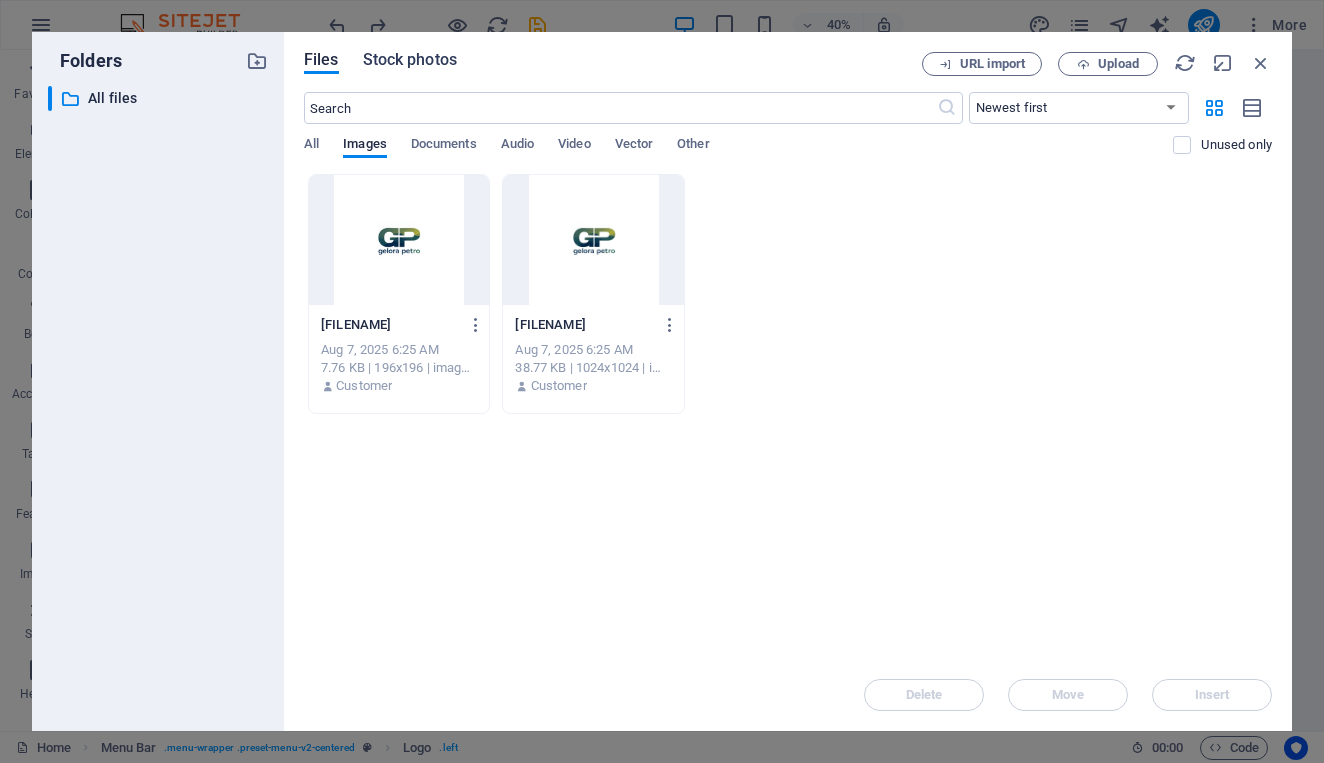 click on "Stock photos" at bounding box center [410, 60] 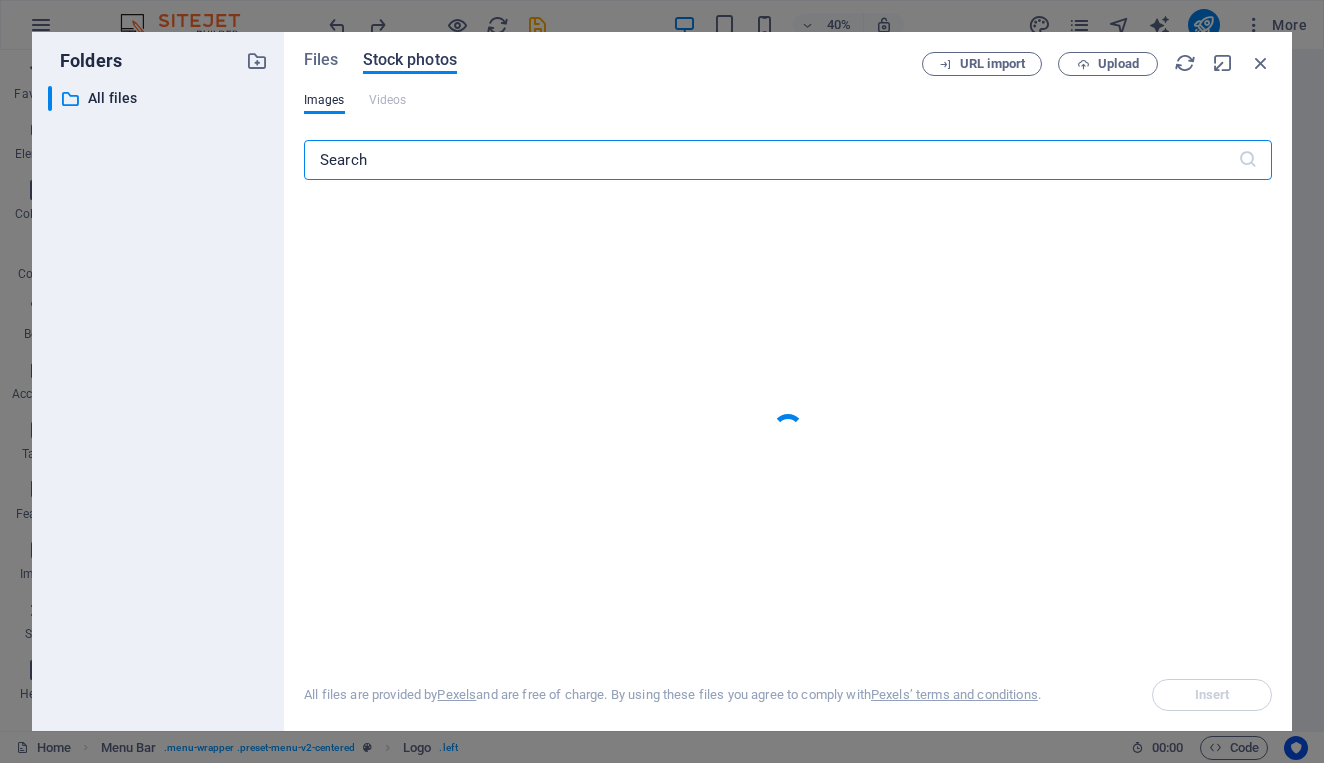 click on "Stock photos" at bounding box center (410, 60) 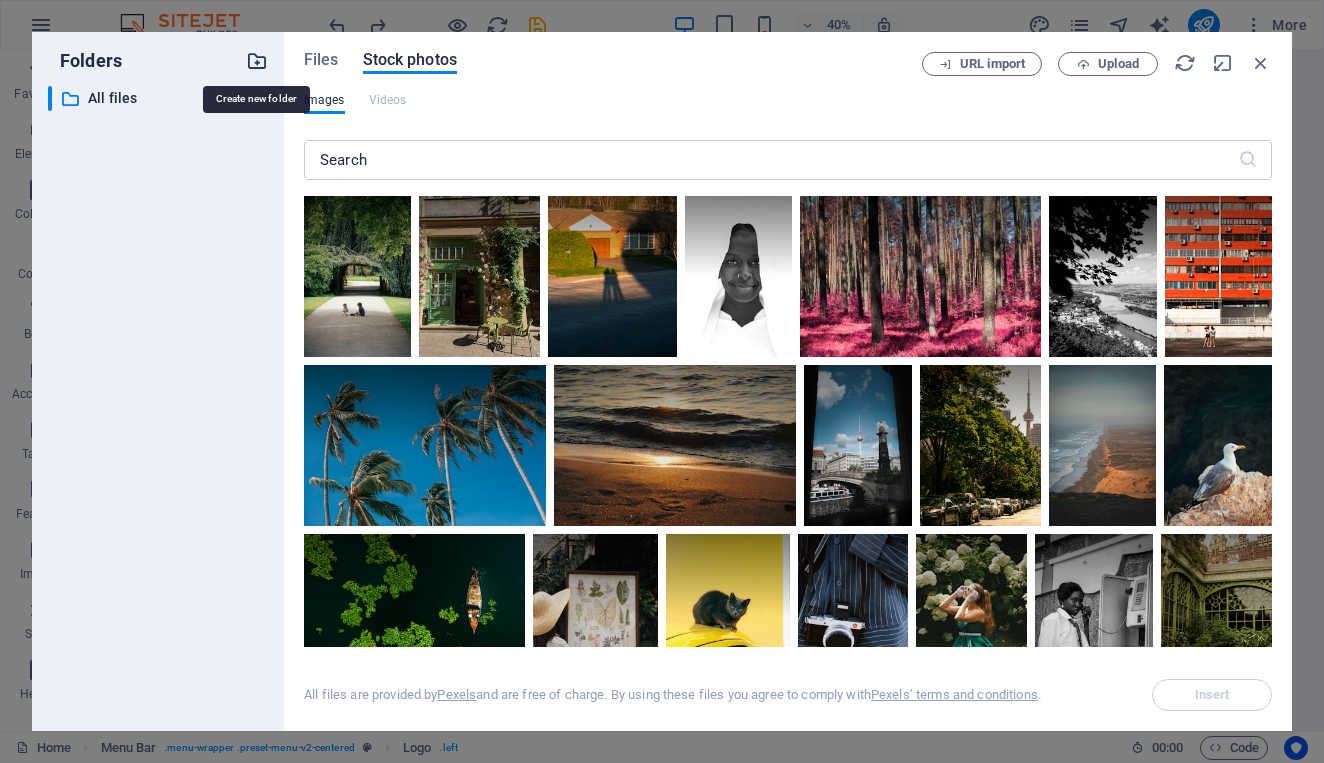 click at bounding box center [257, 61] 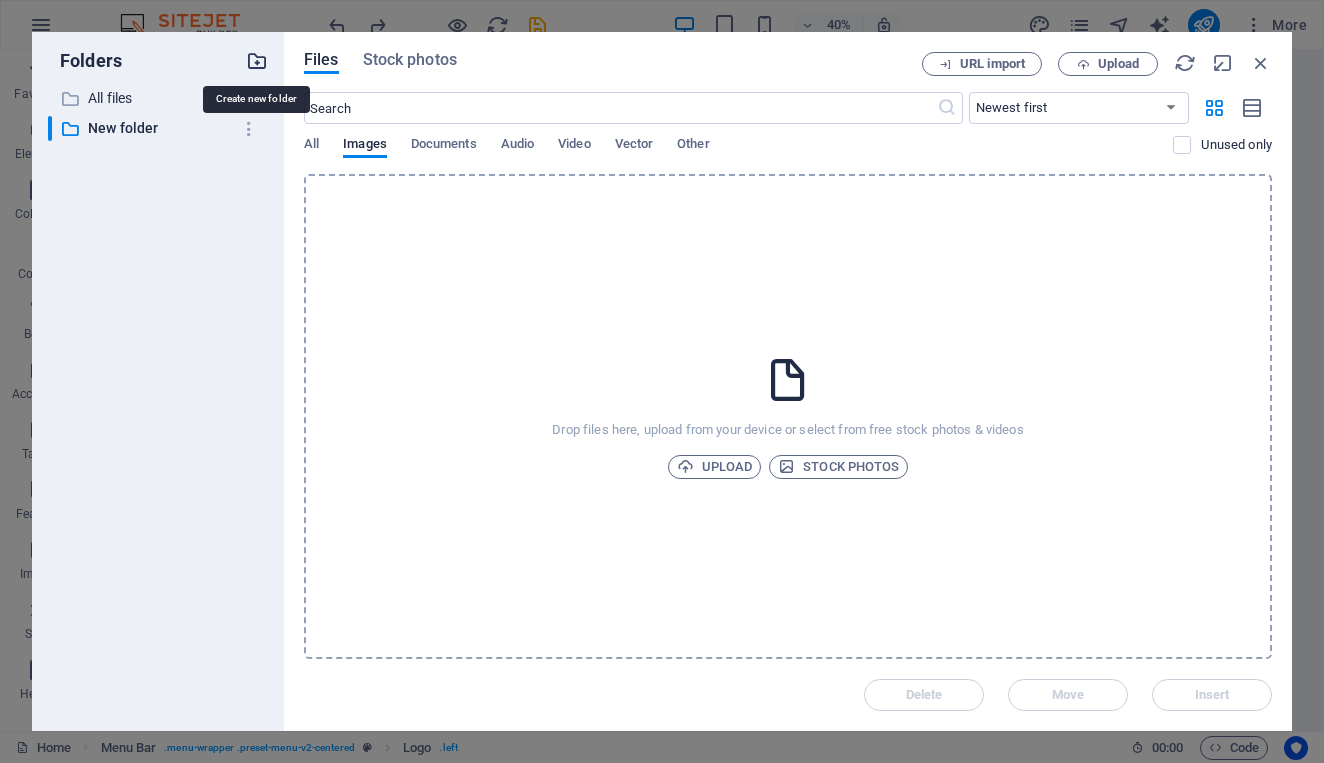 click at bounding box center (257, 61) 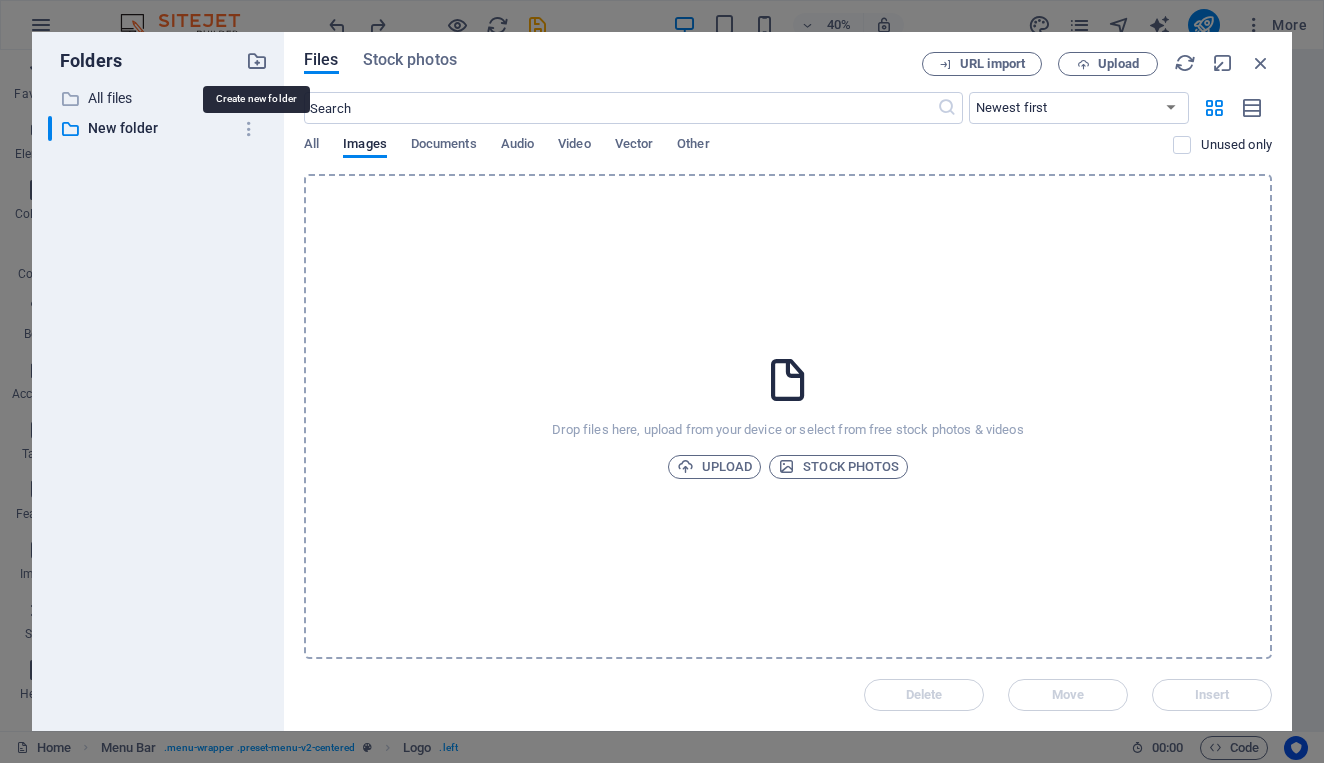 click at bounding box center (257, 61) 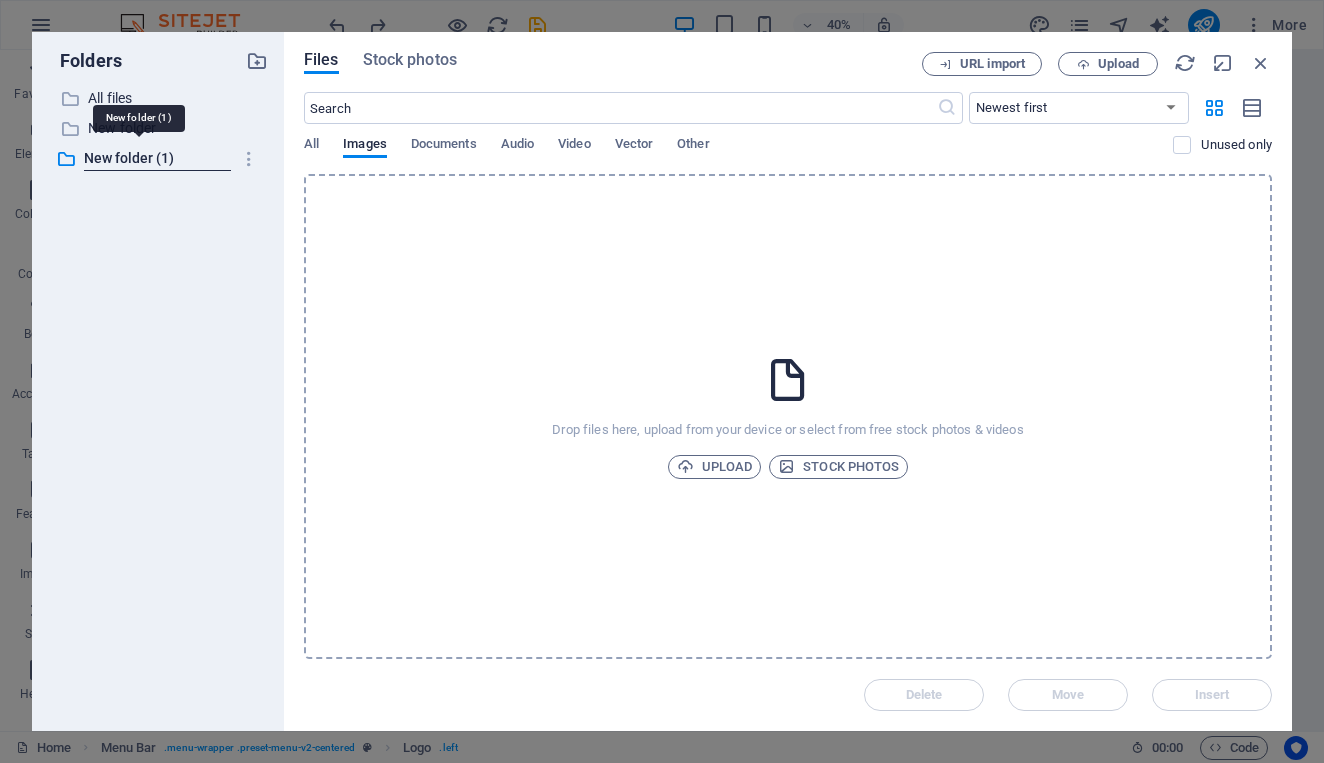 click at bounding box center [257, 61] 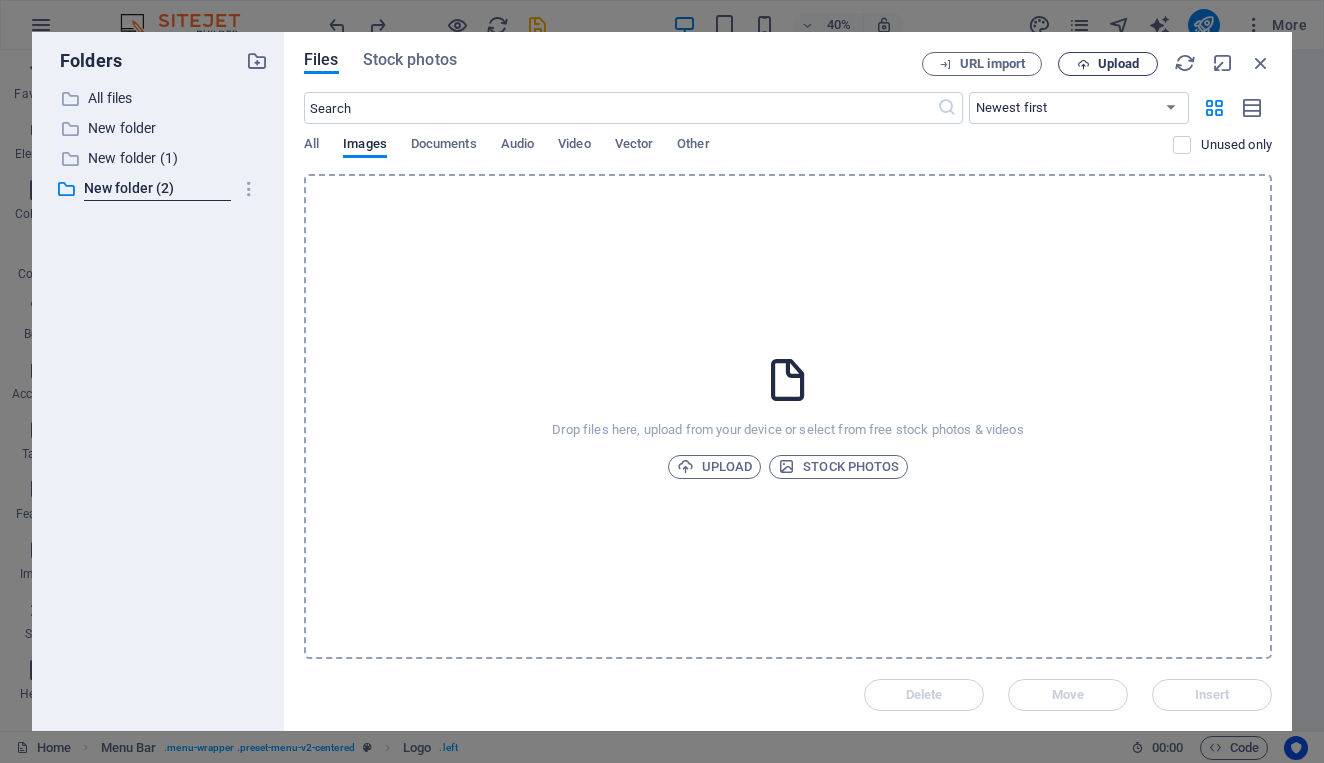 click on "Upload" at bounding box center [1118, 64] 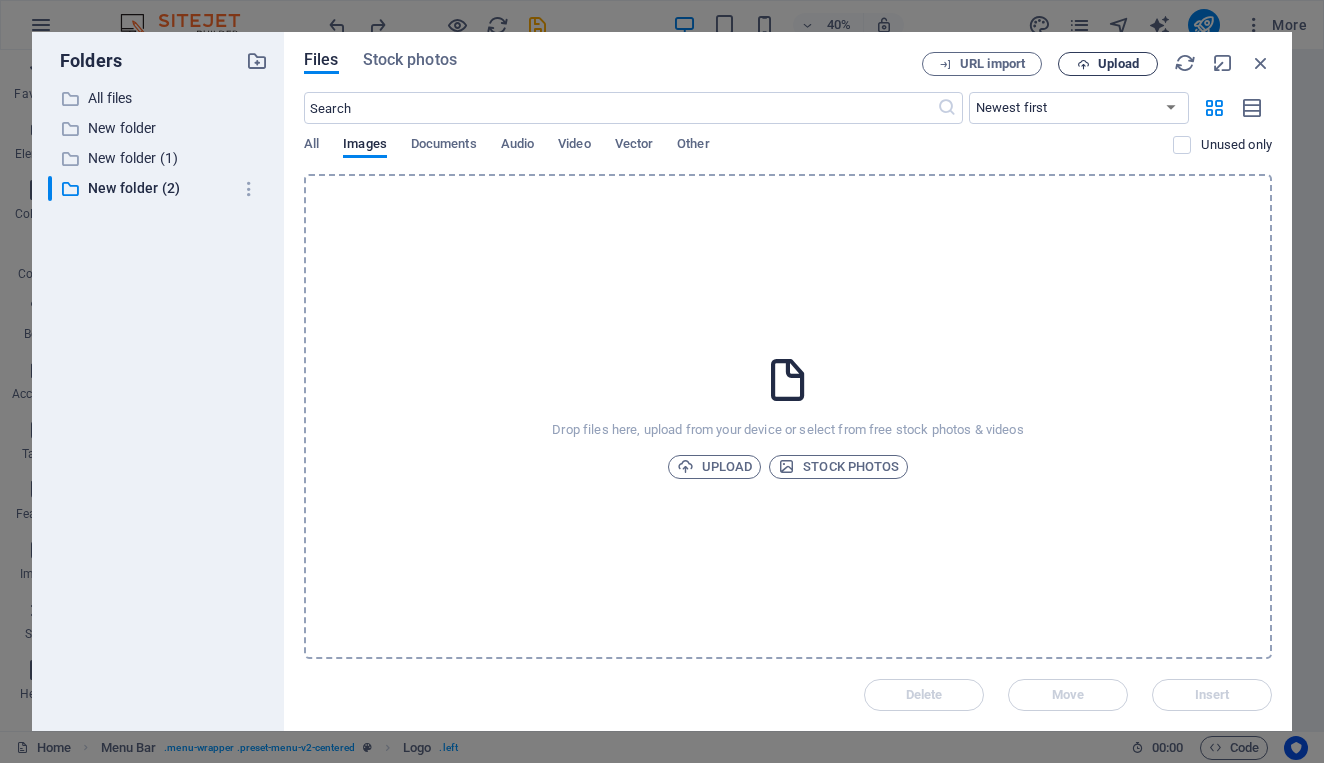 click at bounding box center [1083, 64] 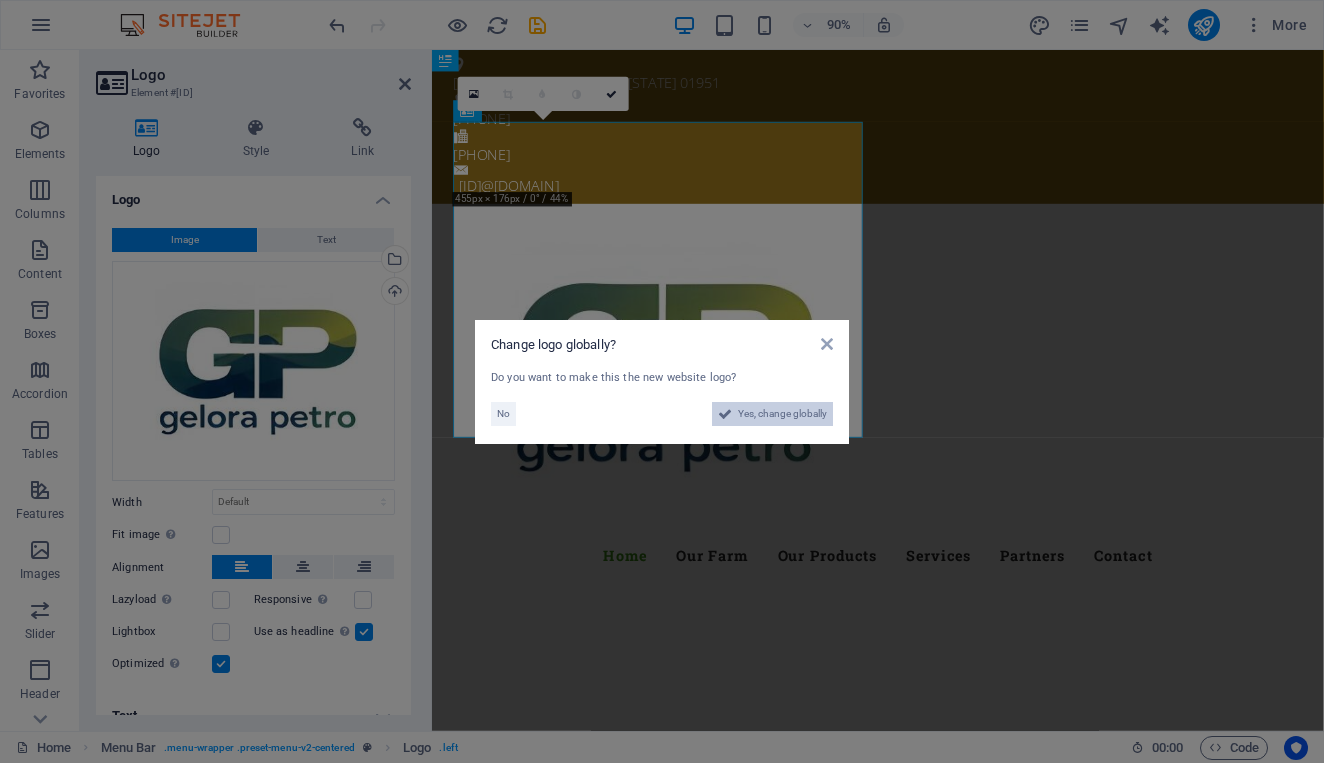 click on "Yes, change globally" at bounding box center [772, 414] 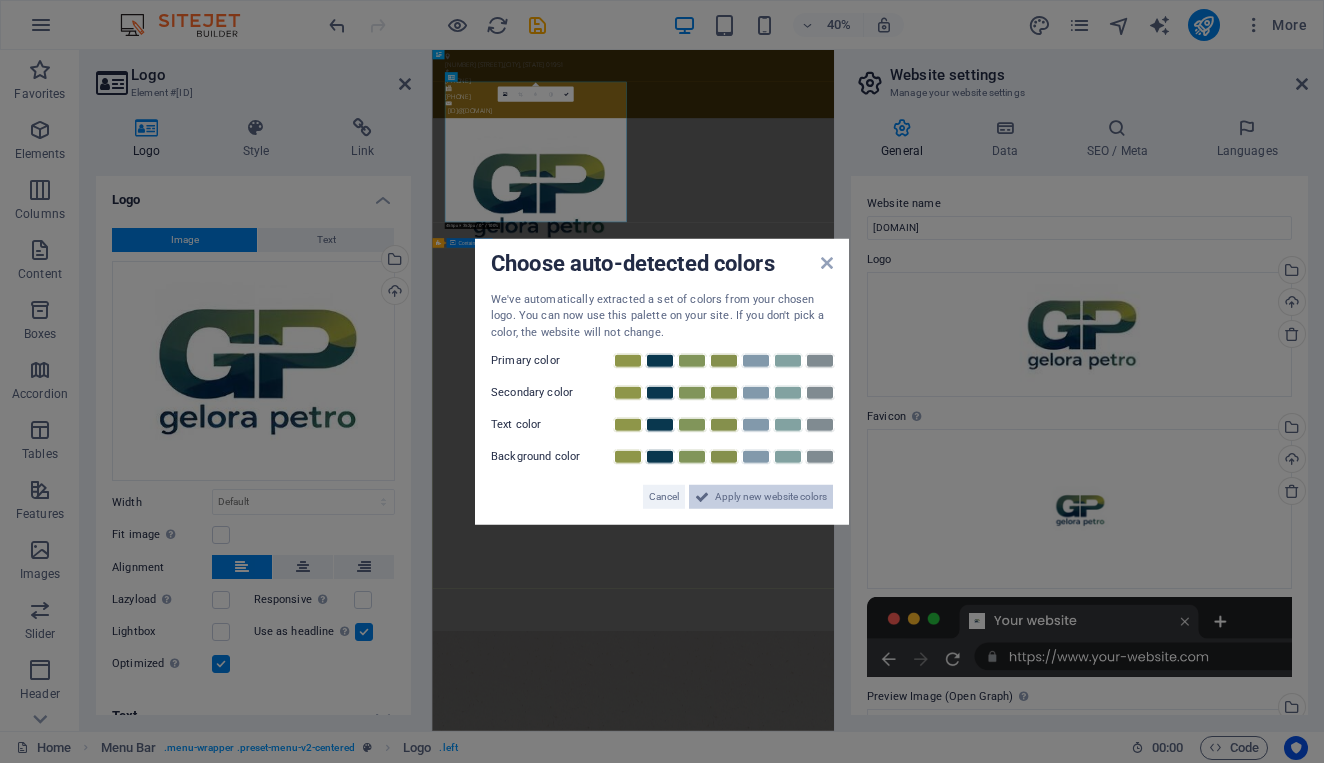 click on "Apply new website colors" at bounding box center [771, 497] 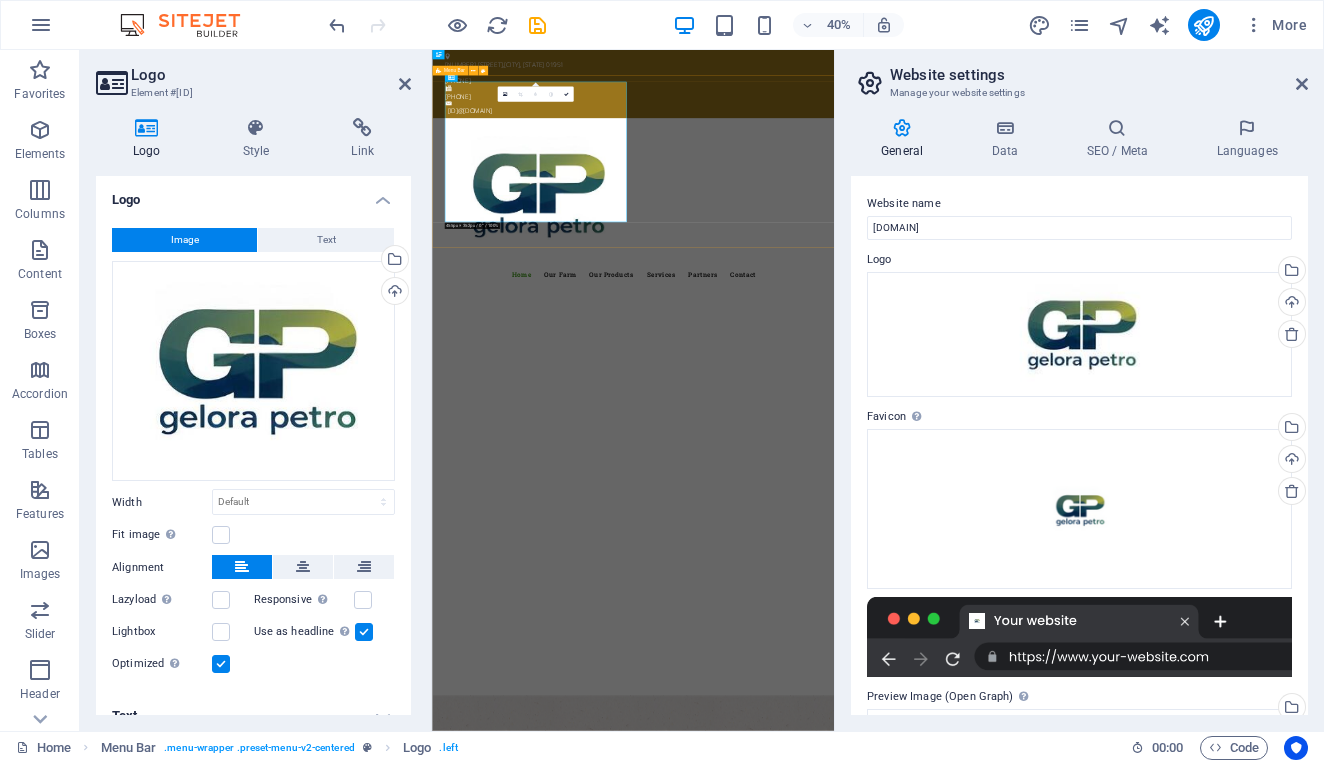 click on "Menu Home Our Farm Our Products Services Partners Contact" at bounding box center (934, 436) 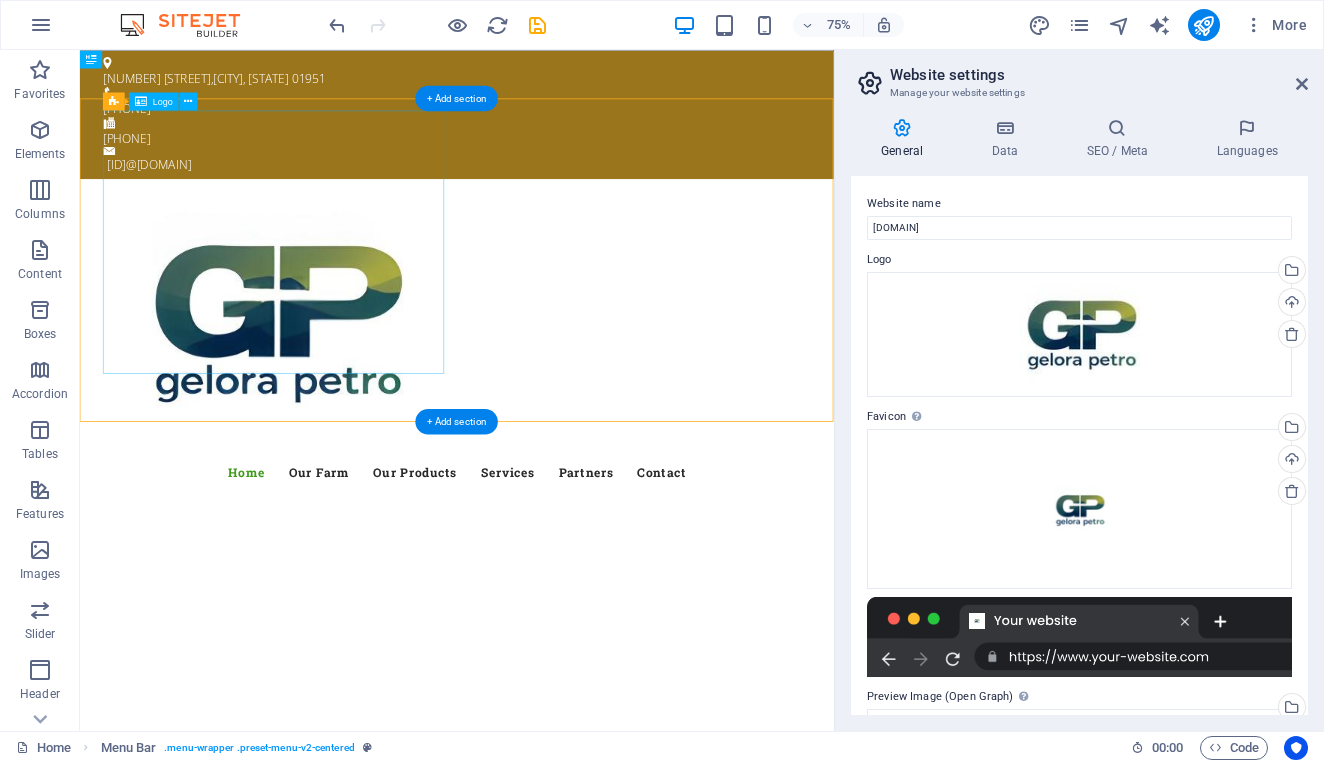 click at bounding box center (583, 412) 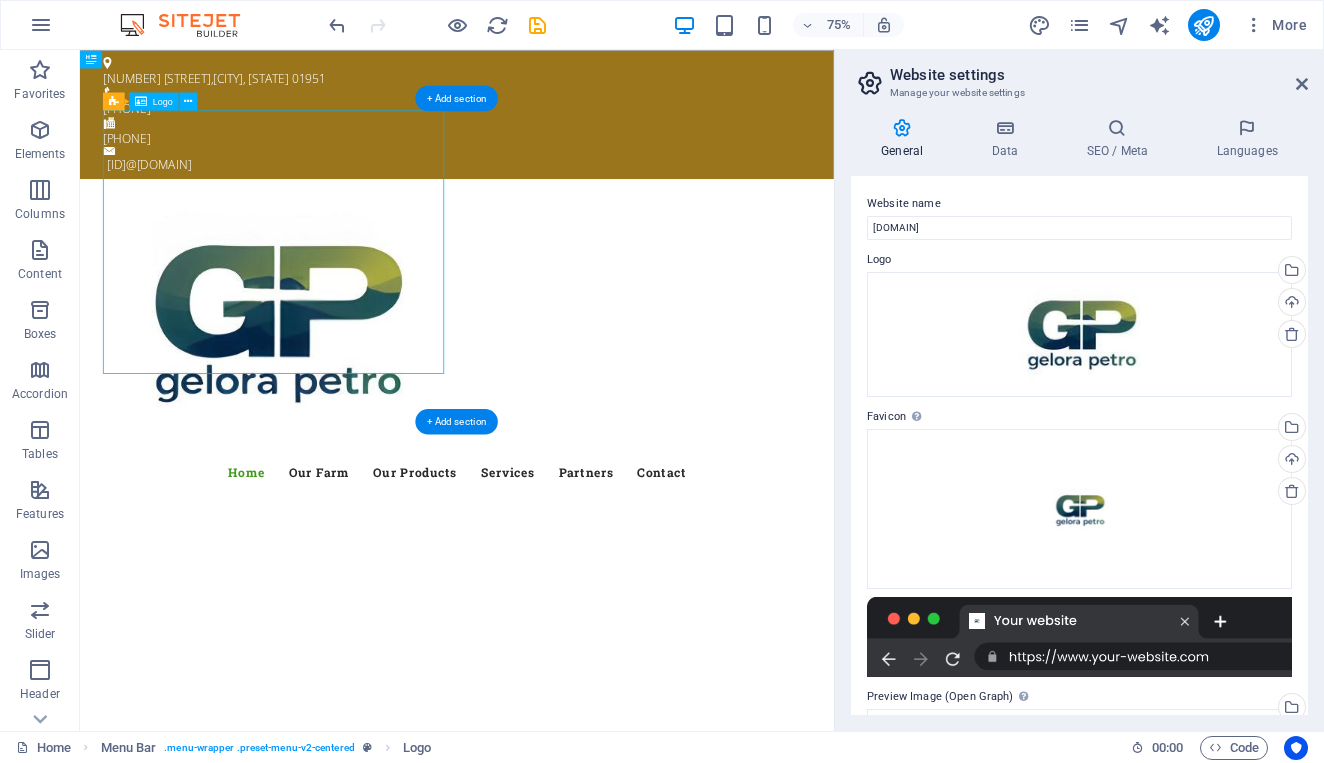 click at bounding box center [583, 412] 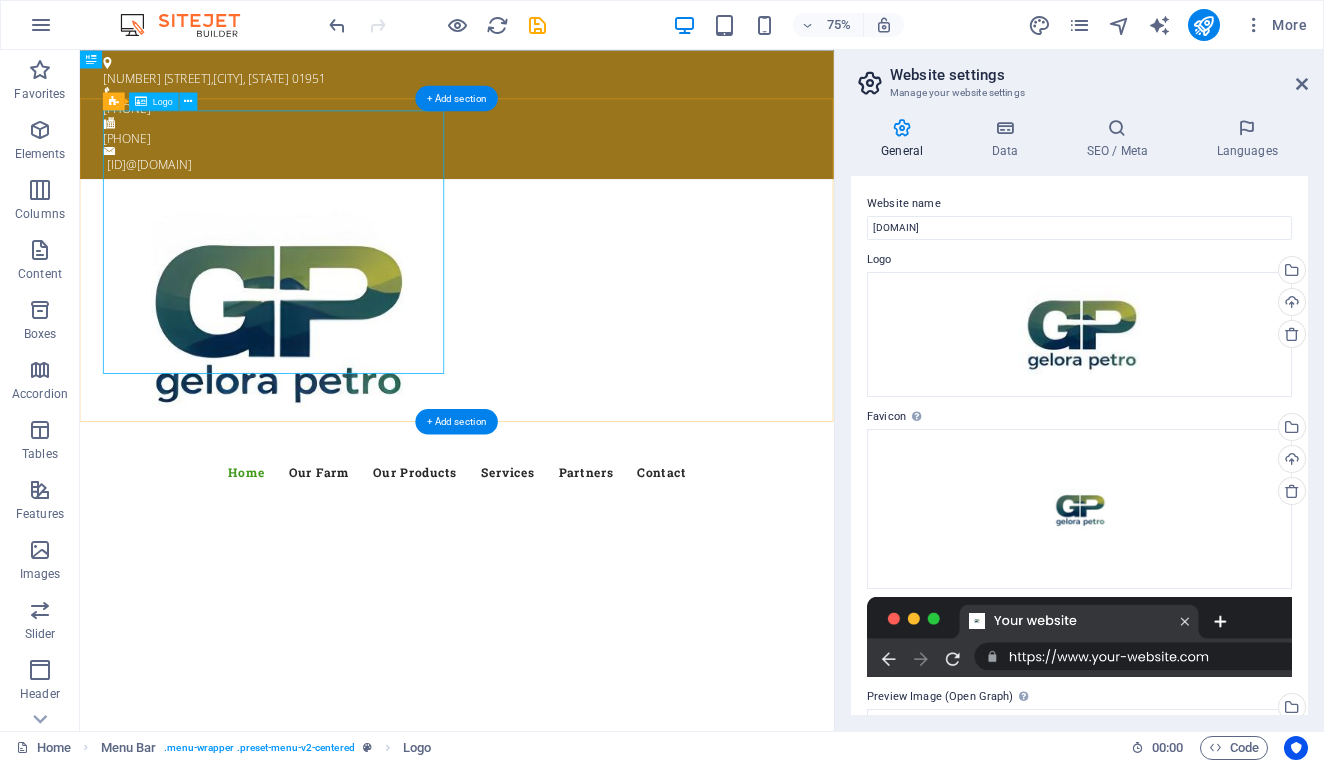 click at bounding box center (583, 412) 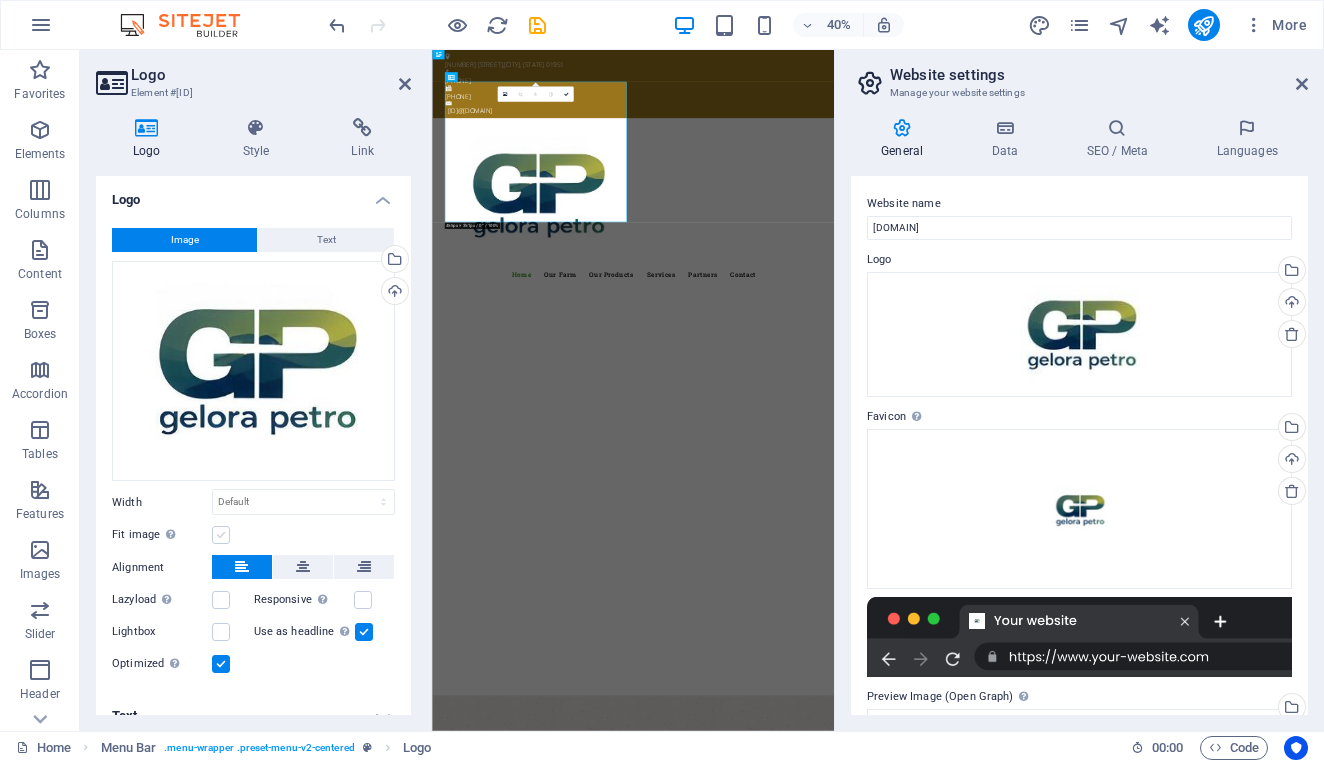 click at bounding box center (221, 535) 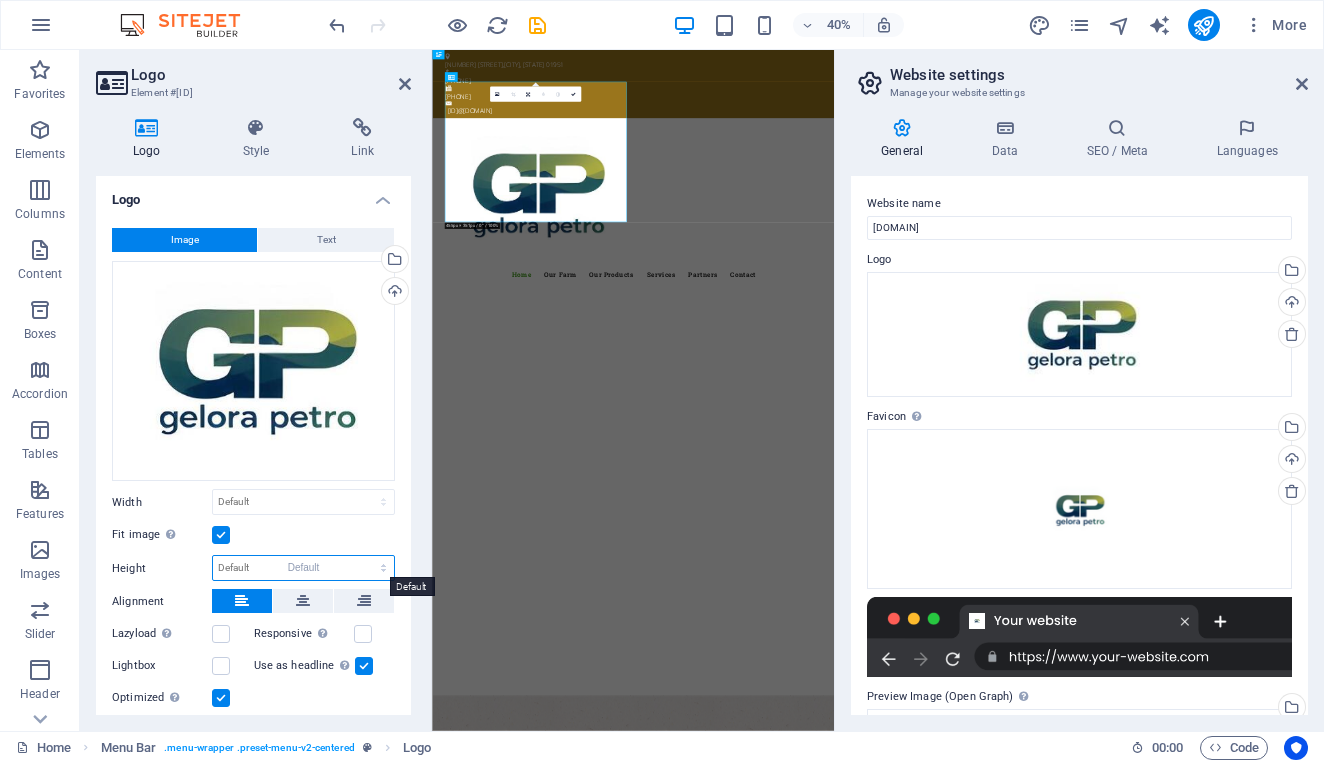 select on "DISABLED_OPTION_VALUE" 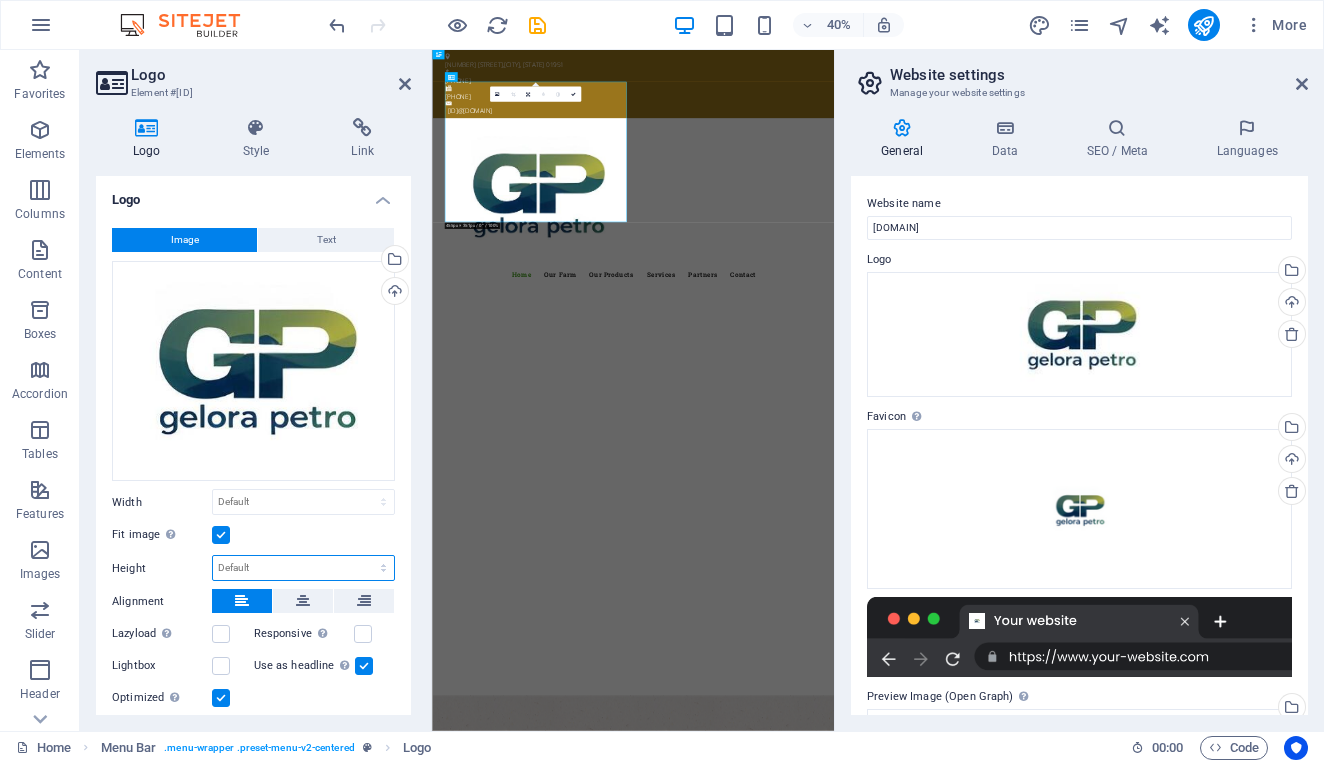 scroll, scrollTop: 0, scrollLeft: 0, axis: both 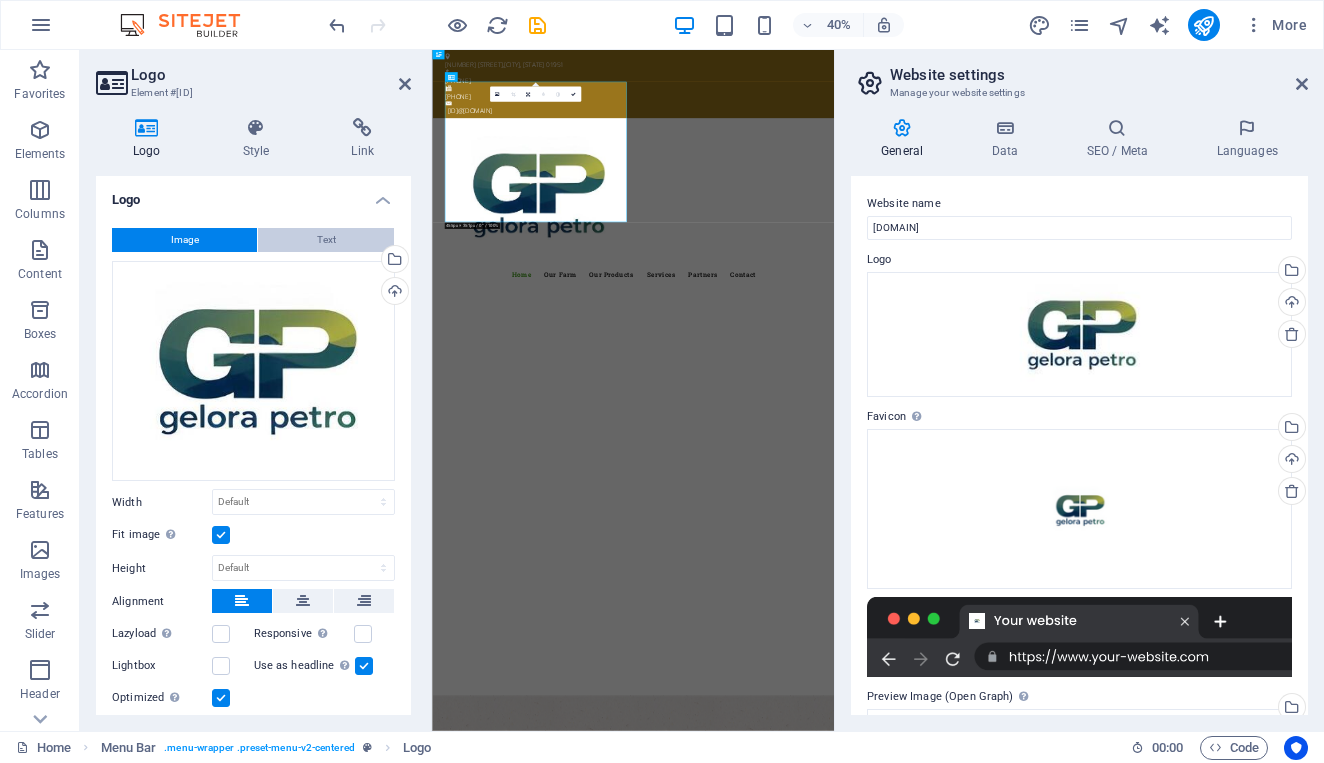 click on "Text" at bounding box center [326, 240] 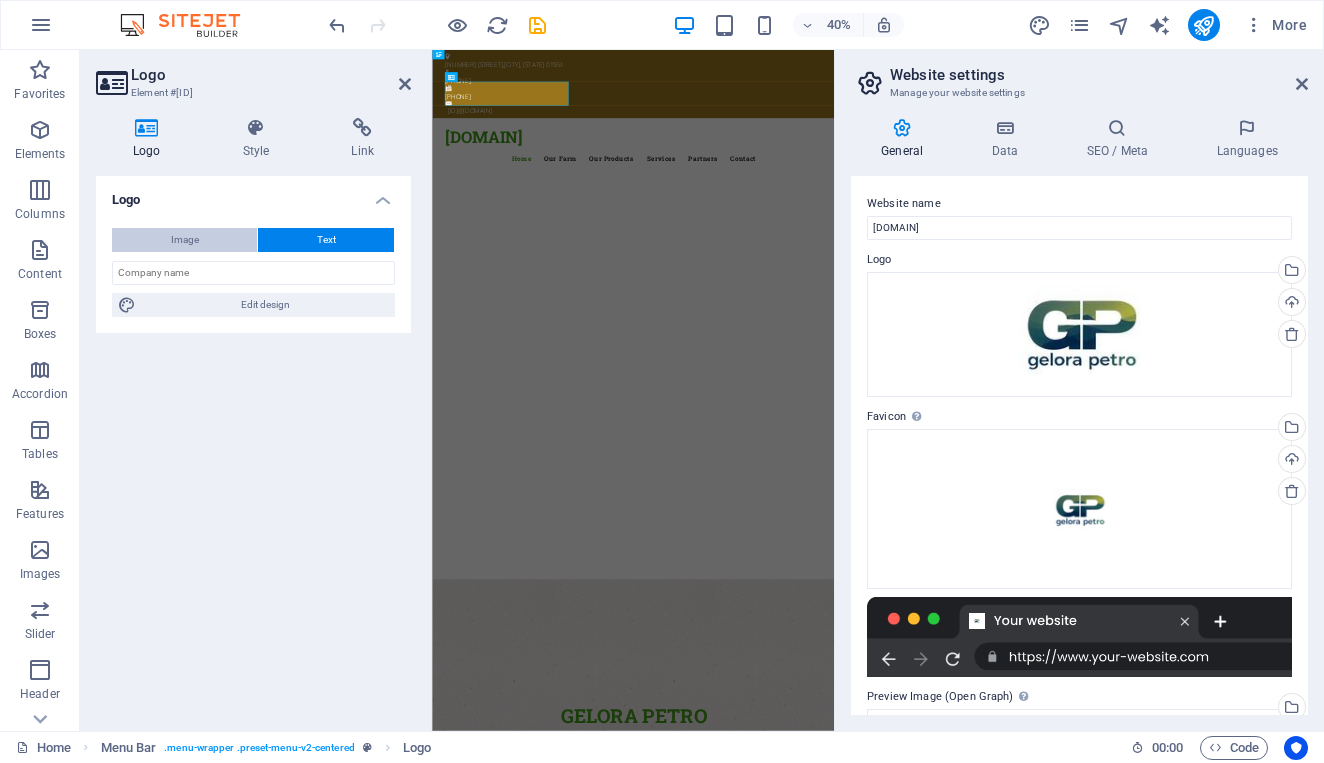 click on "Image" at bounding box center [185, 240] 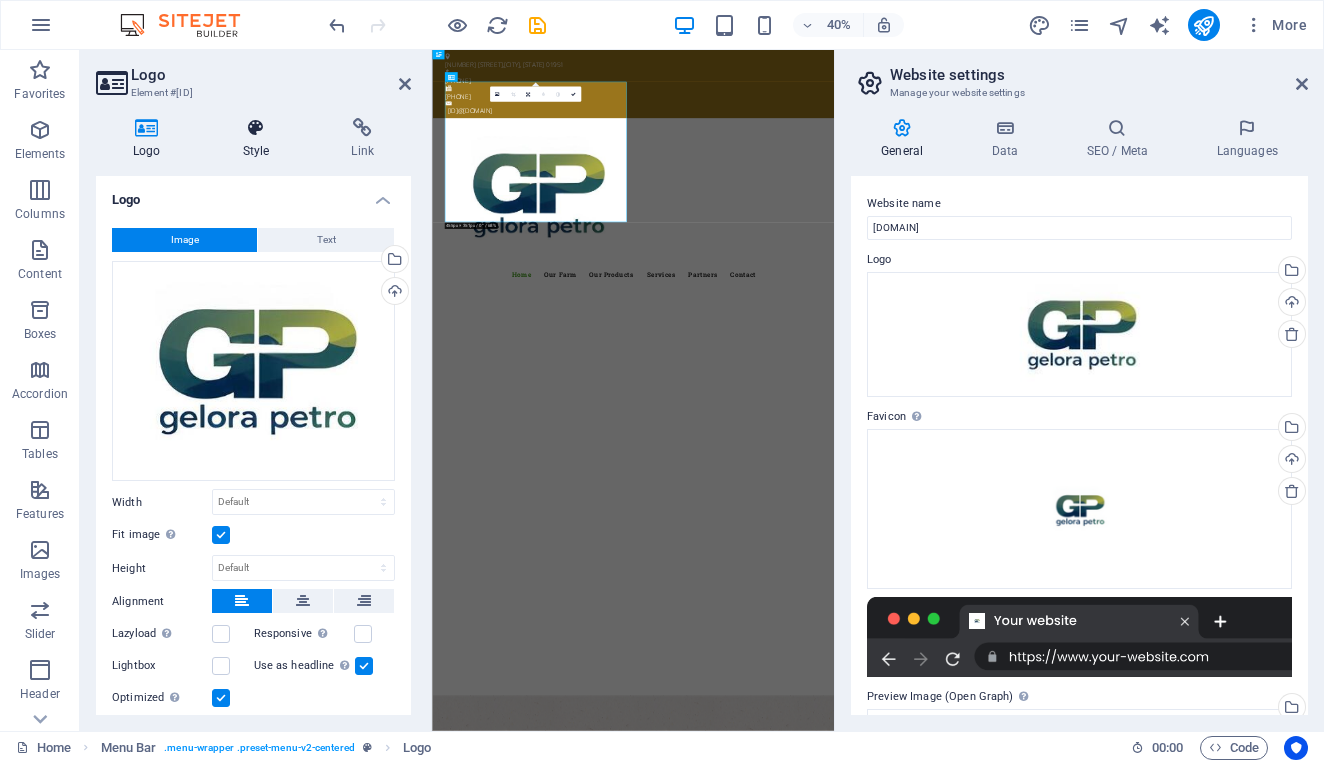 click on "Style" at bounding box center (260, 139) 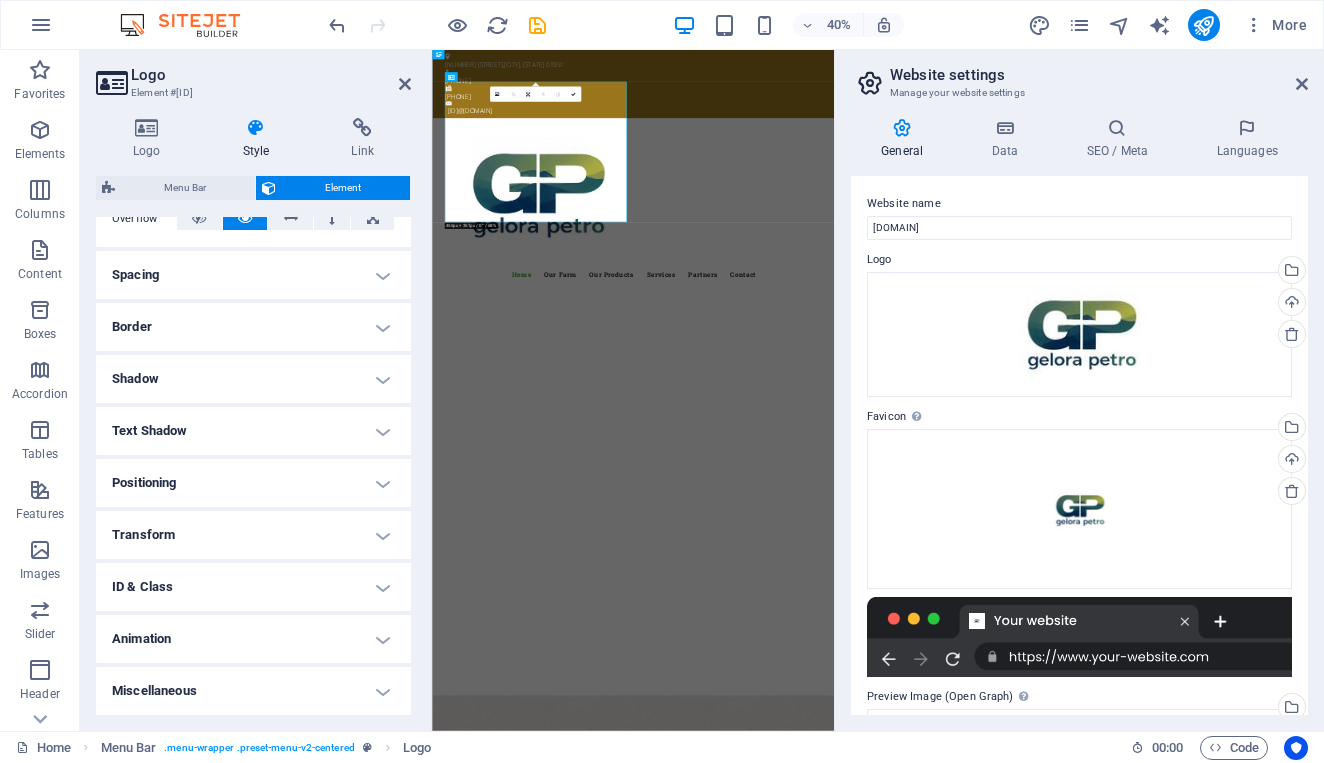 scroll, scrollTop: 346, scrollLeft: 0, axis: vertical 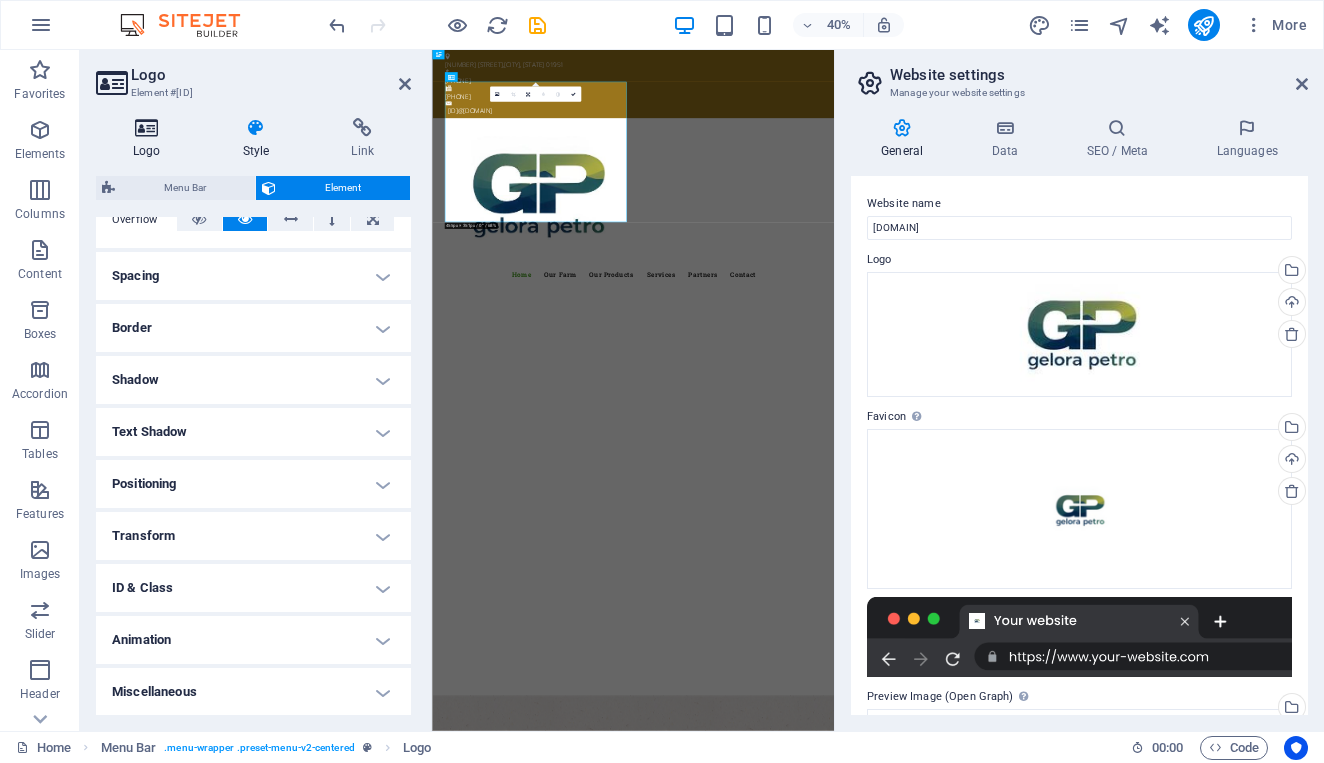 click on "Logo" at bounding box center [151, 139] 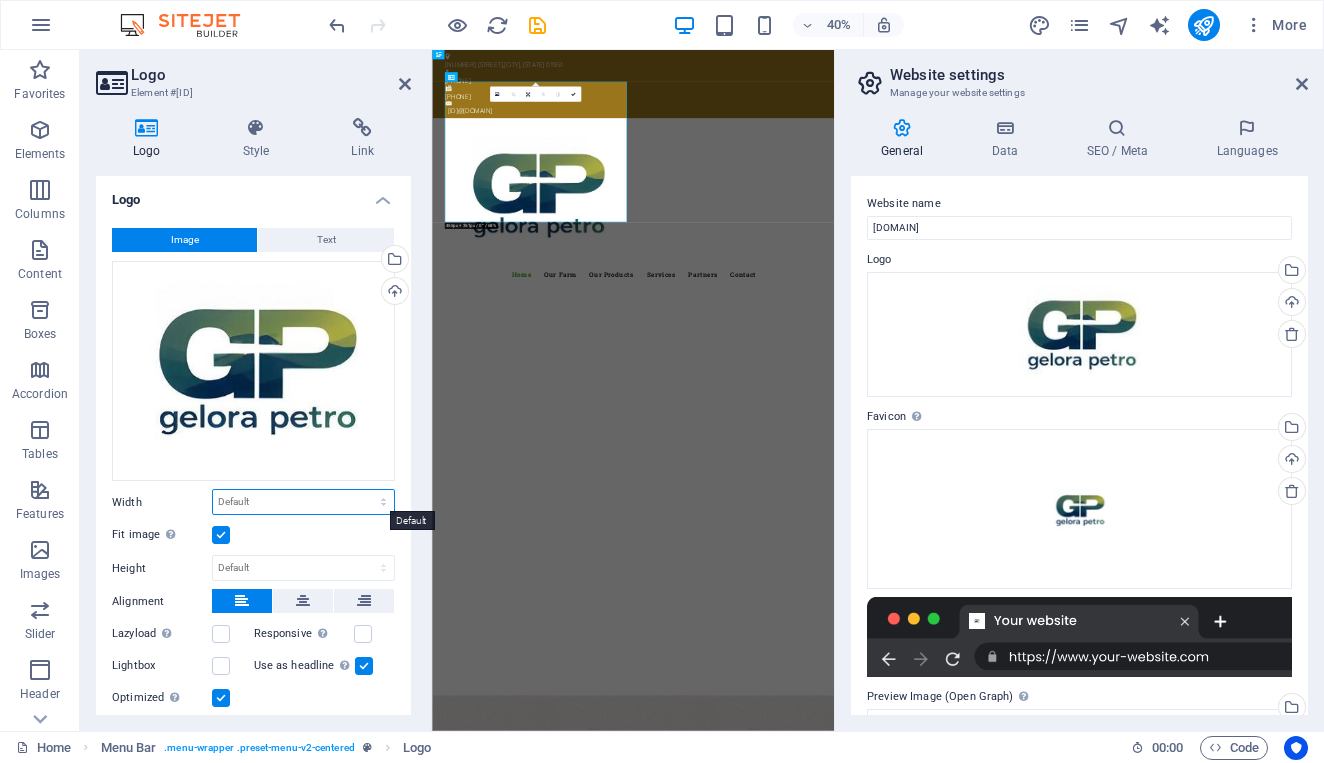 select on "px" 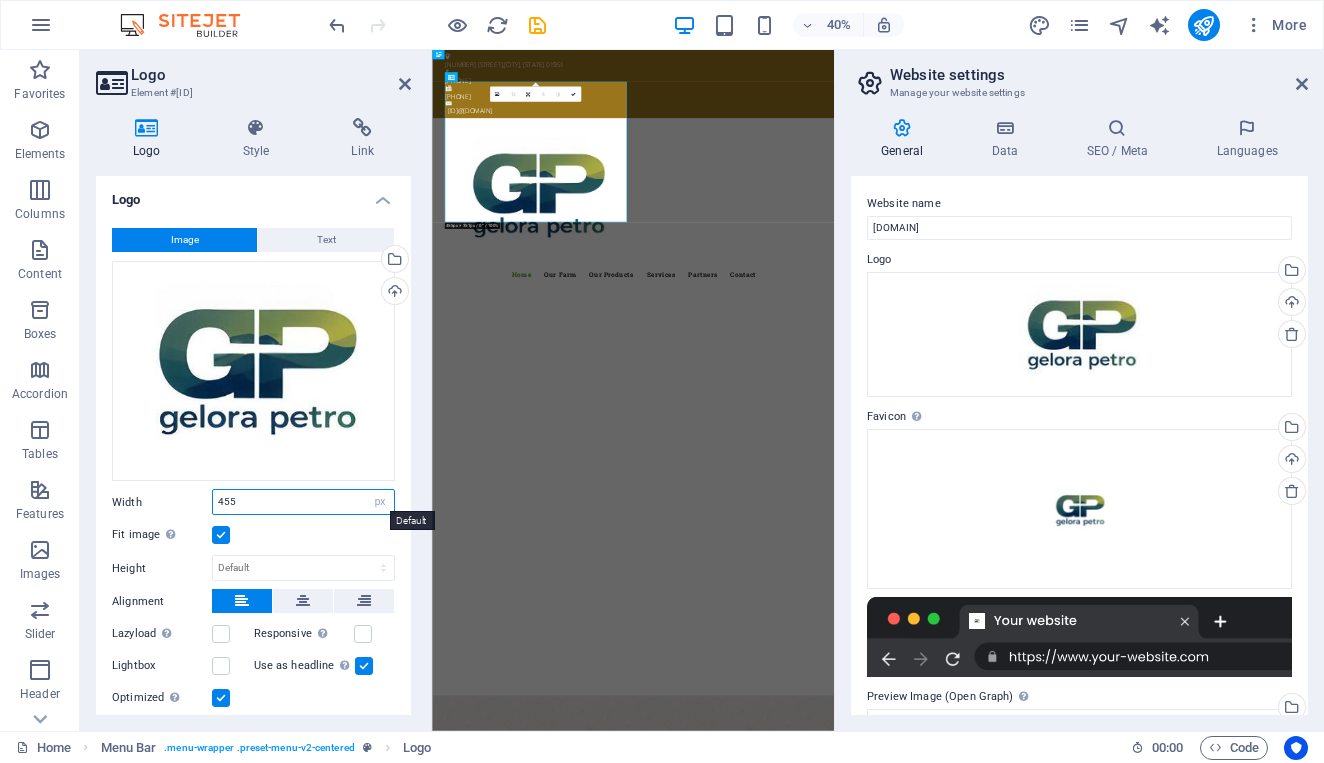 click on "455" at bounding box center (303, 502) 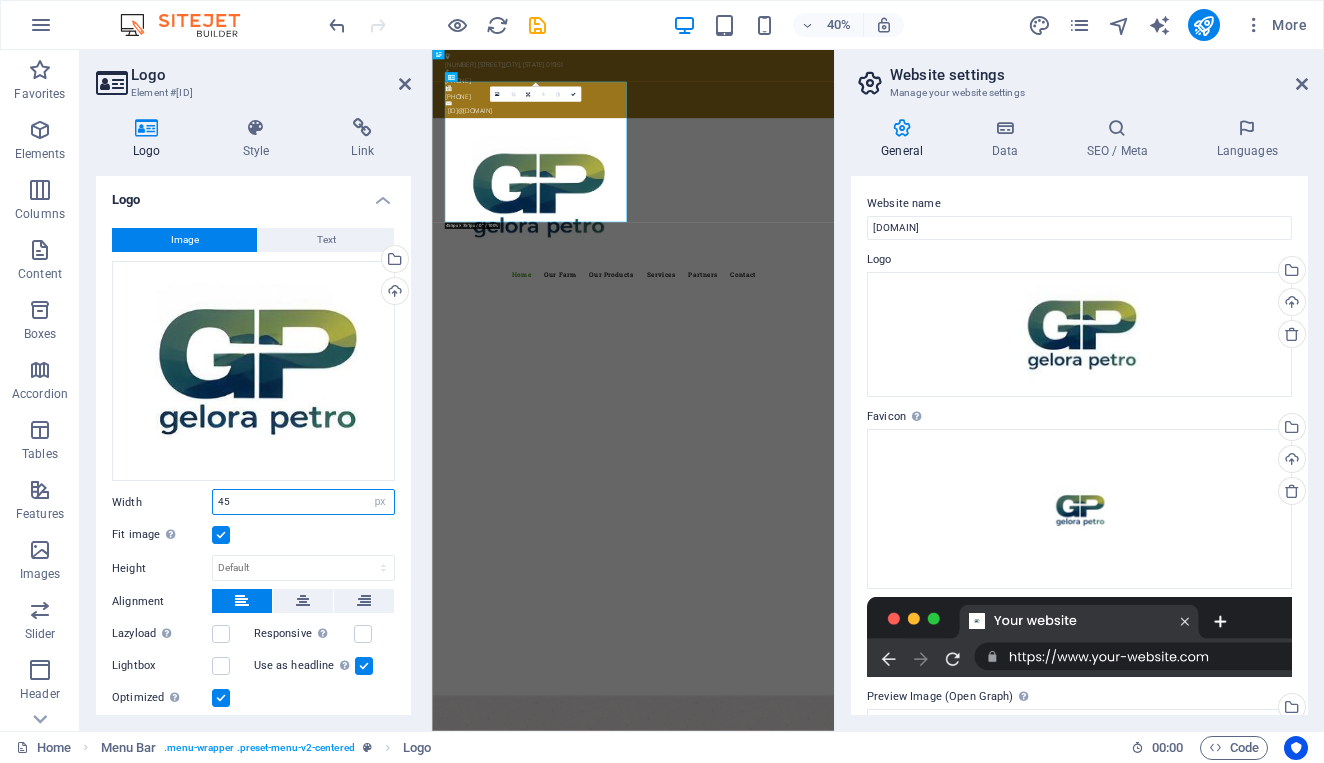 type on "4" 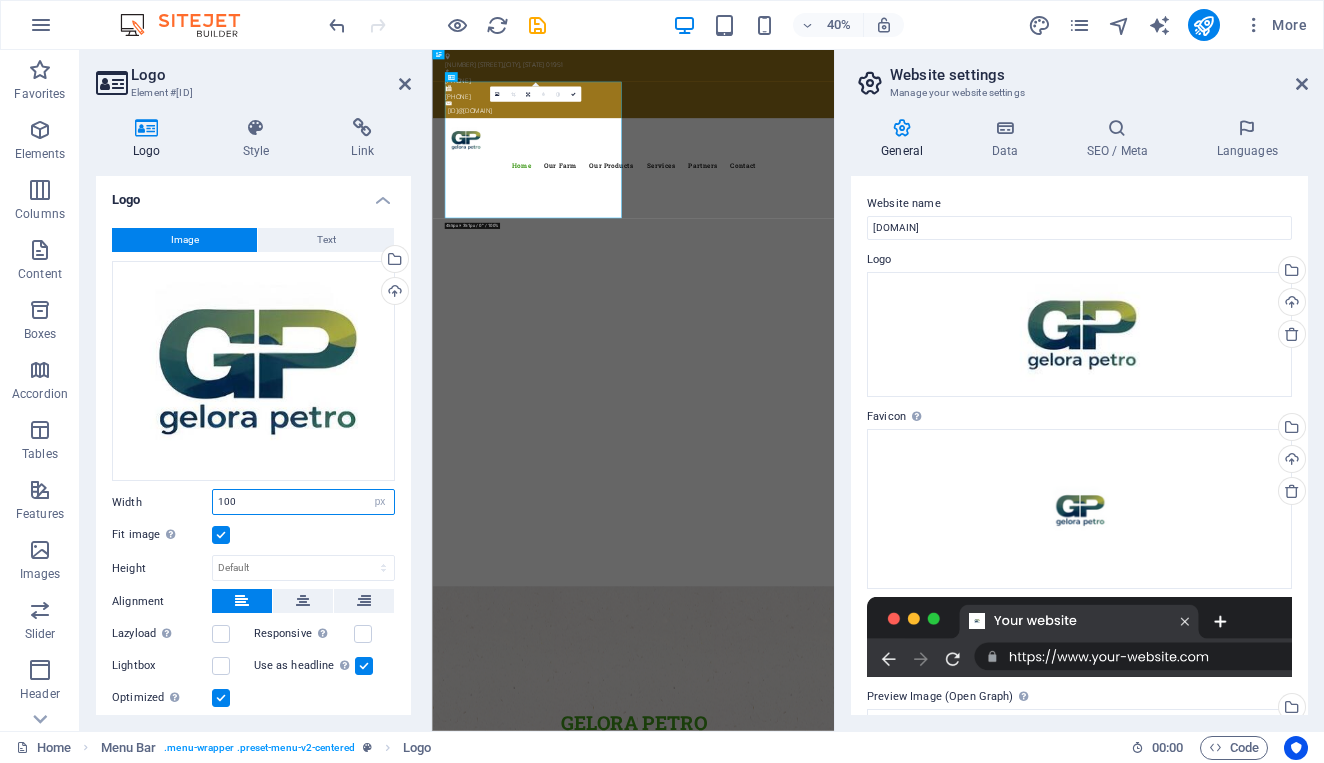 type on "100" 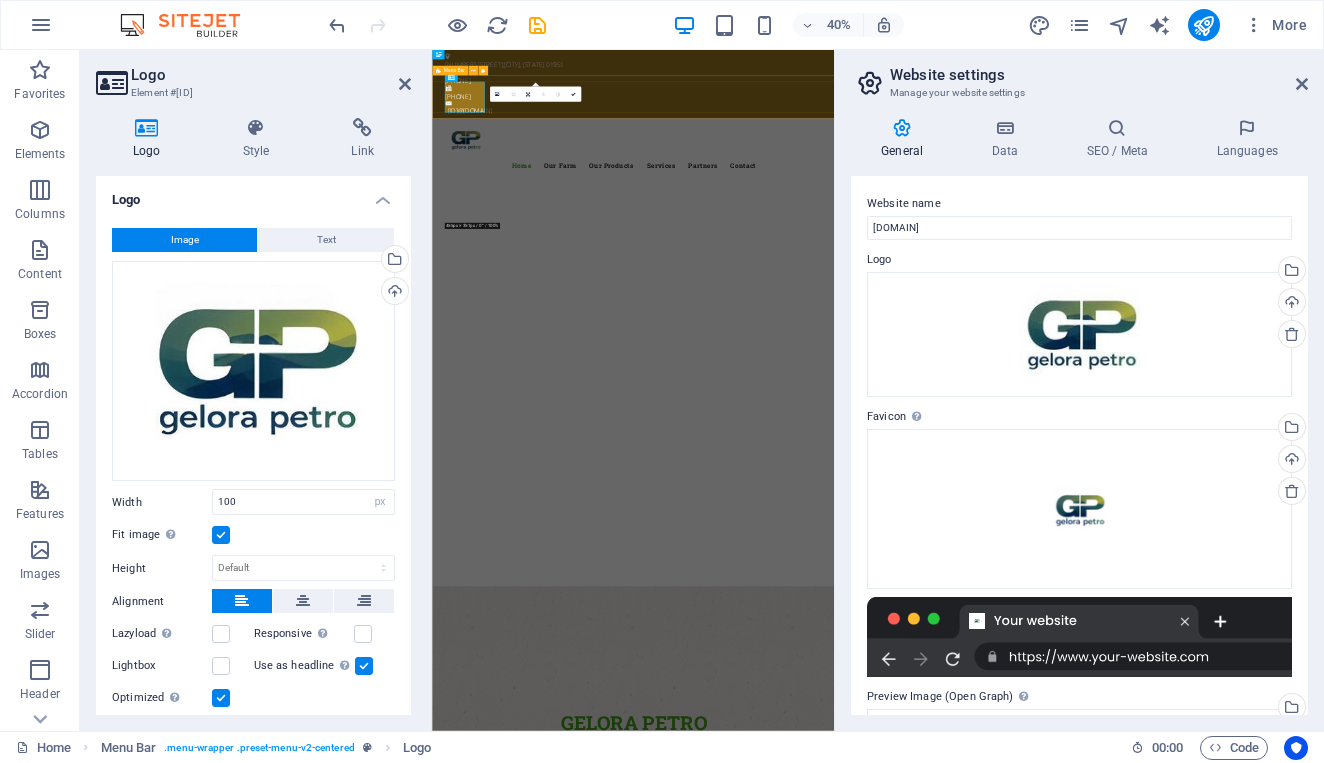 click on "Menu Home Our Farm Our Products Services Partners Contact" at bounding box center (934, 299) 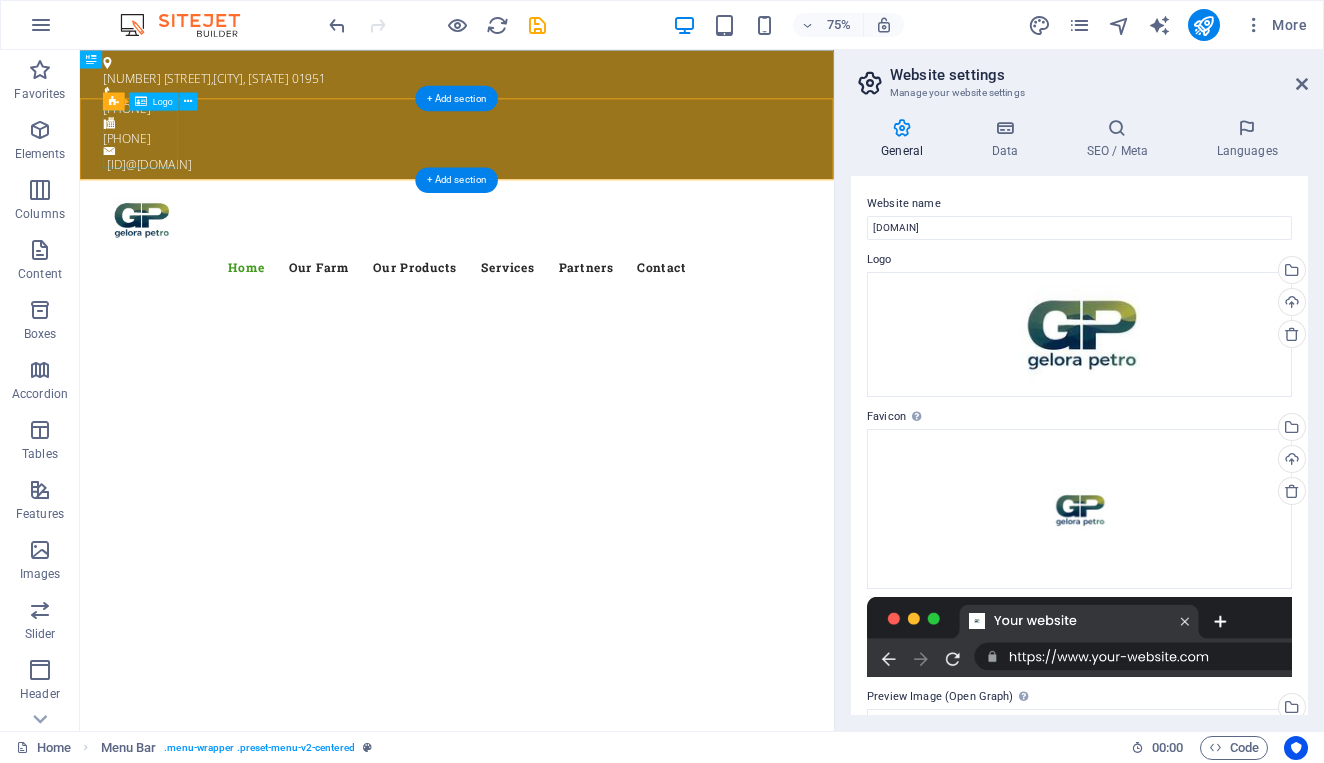 click at bounding box center [583, 275] 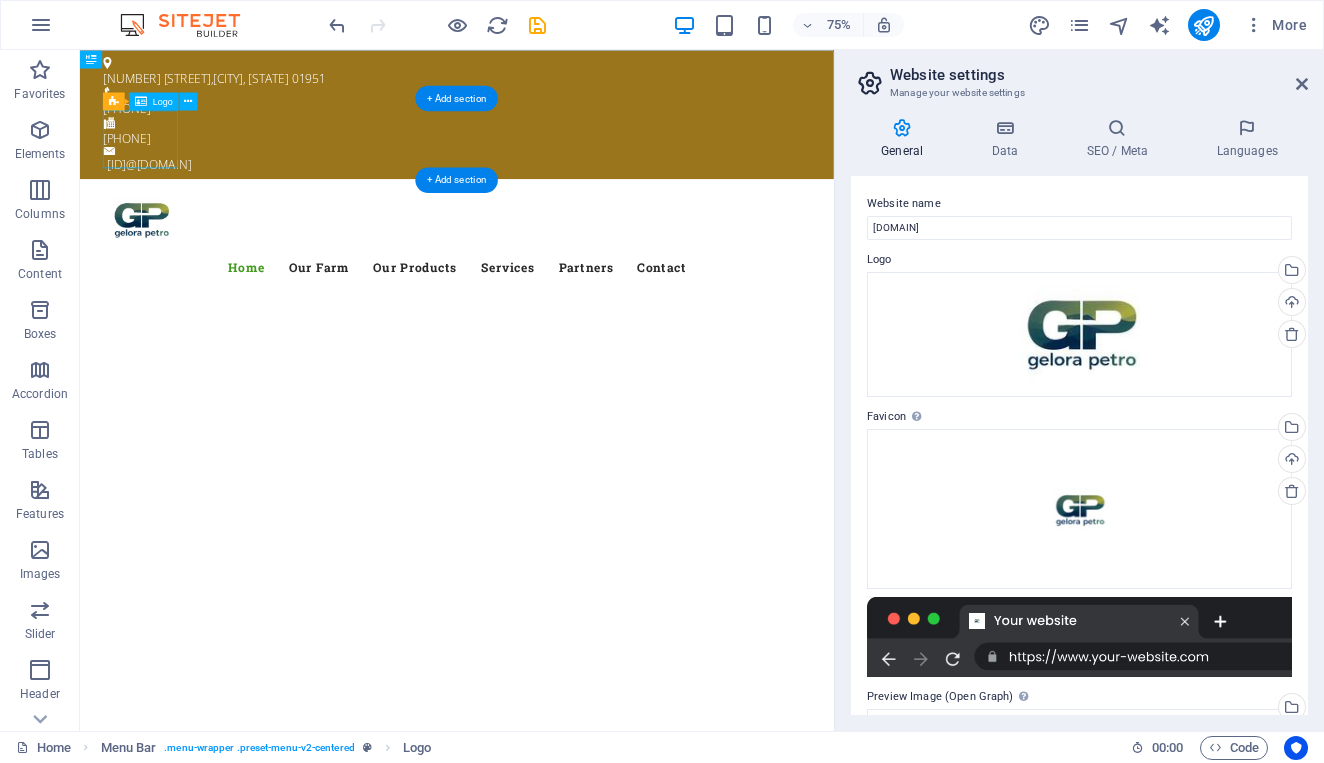 click at bounding box center [583, 275] 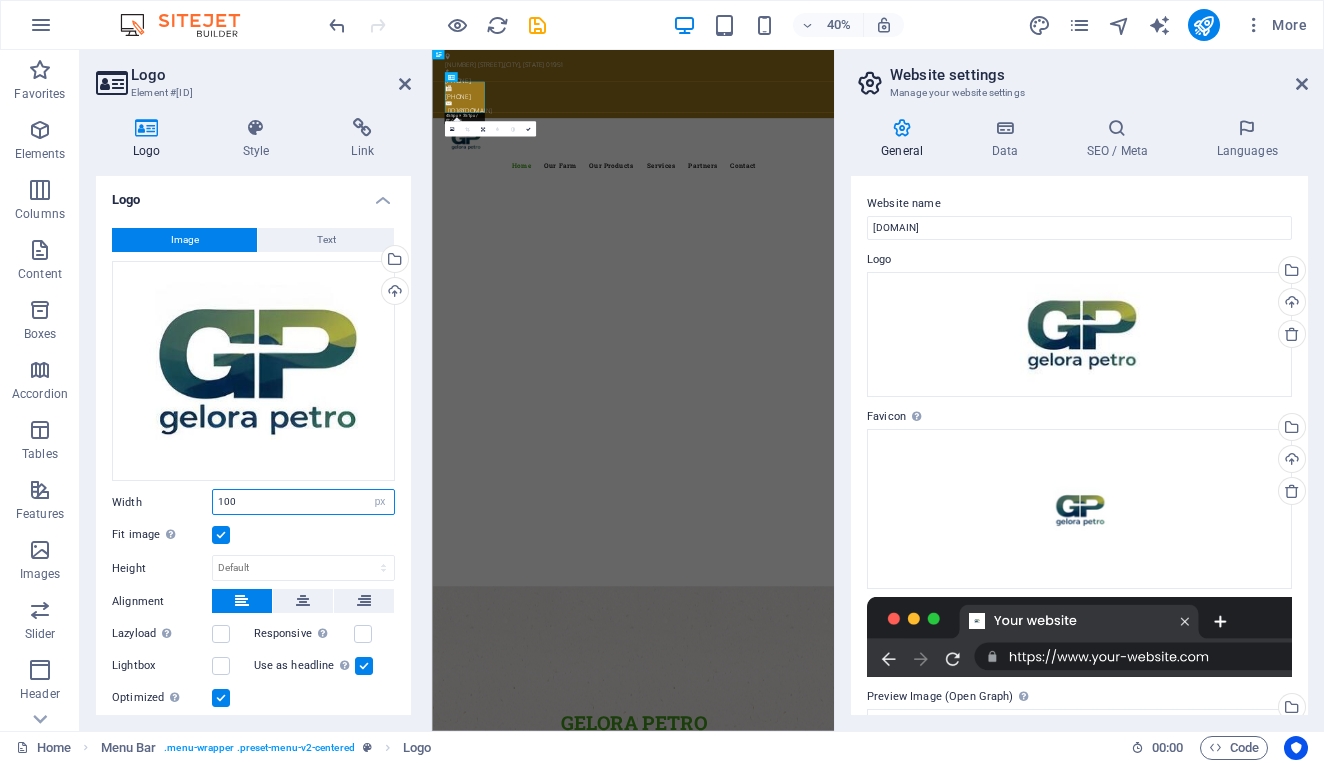 click on "100" at bounding box center (303, 502) 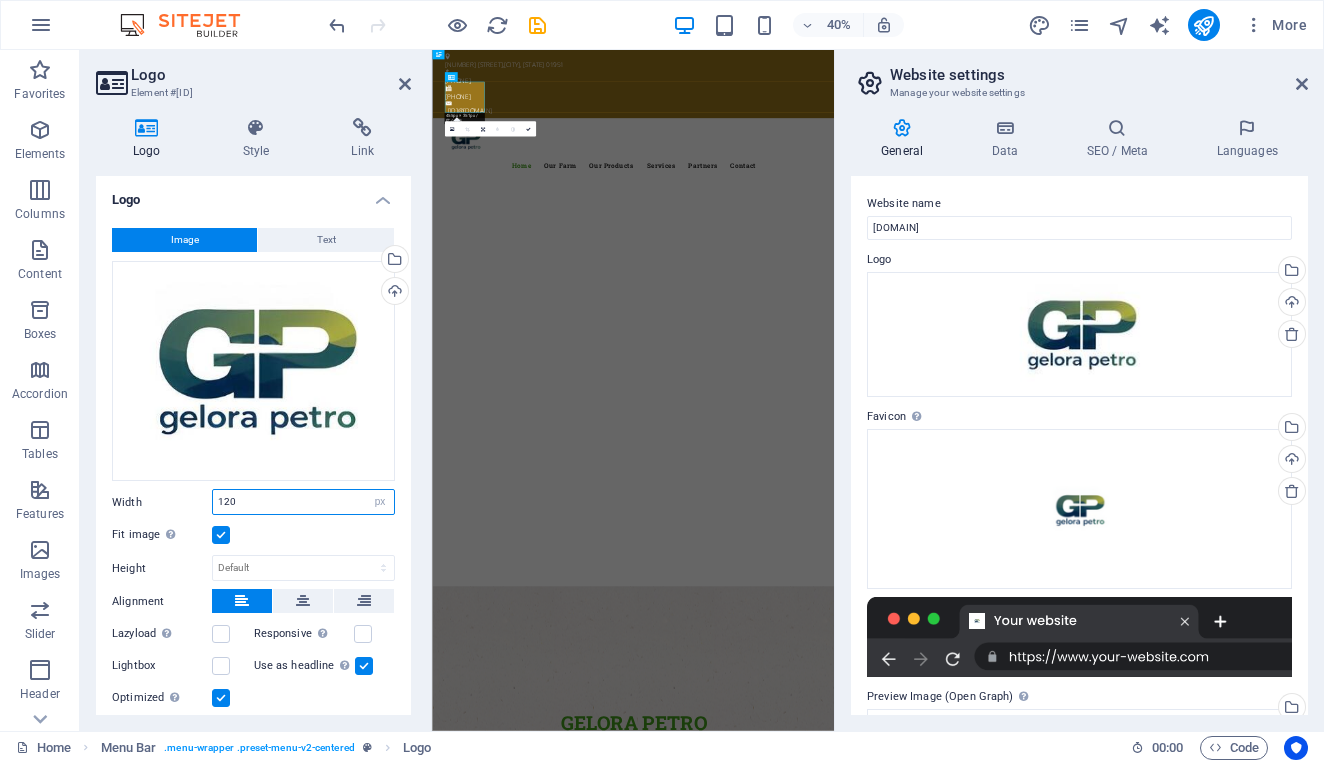 type on "120" 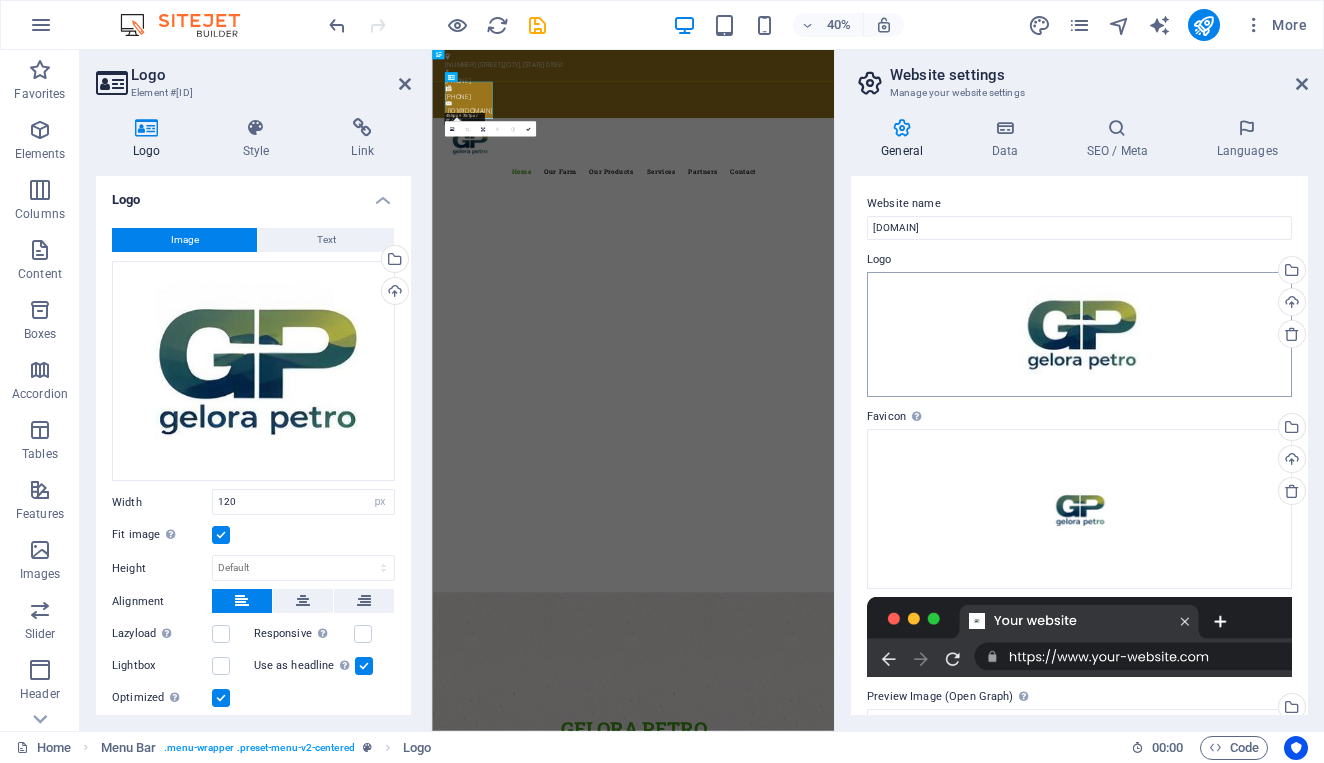 scroll, scrollTop: 0, scrollLeft: 0, axis: both 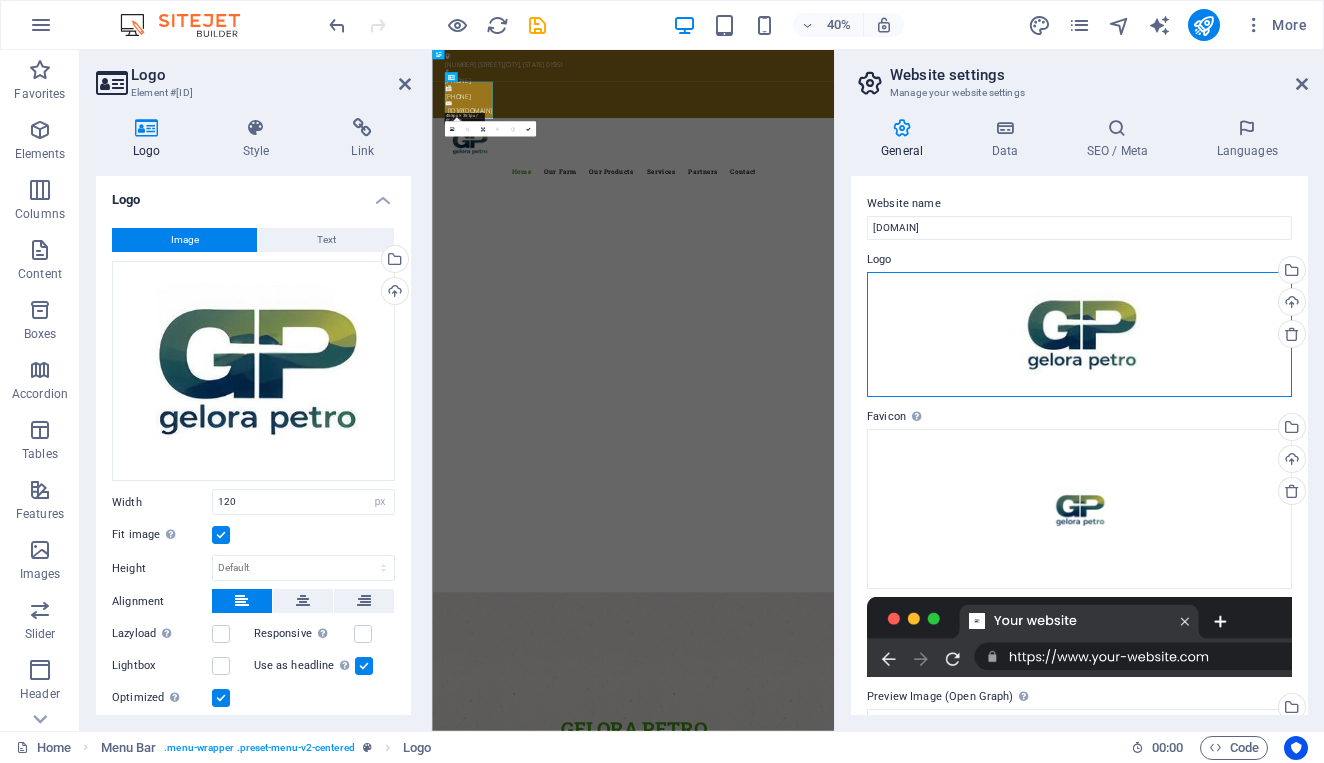 click on "Drag files here, click to choose files or select files from Files or our free stock photos & videos" at bounding box center [1079, 334] 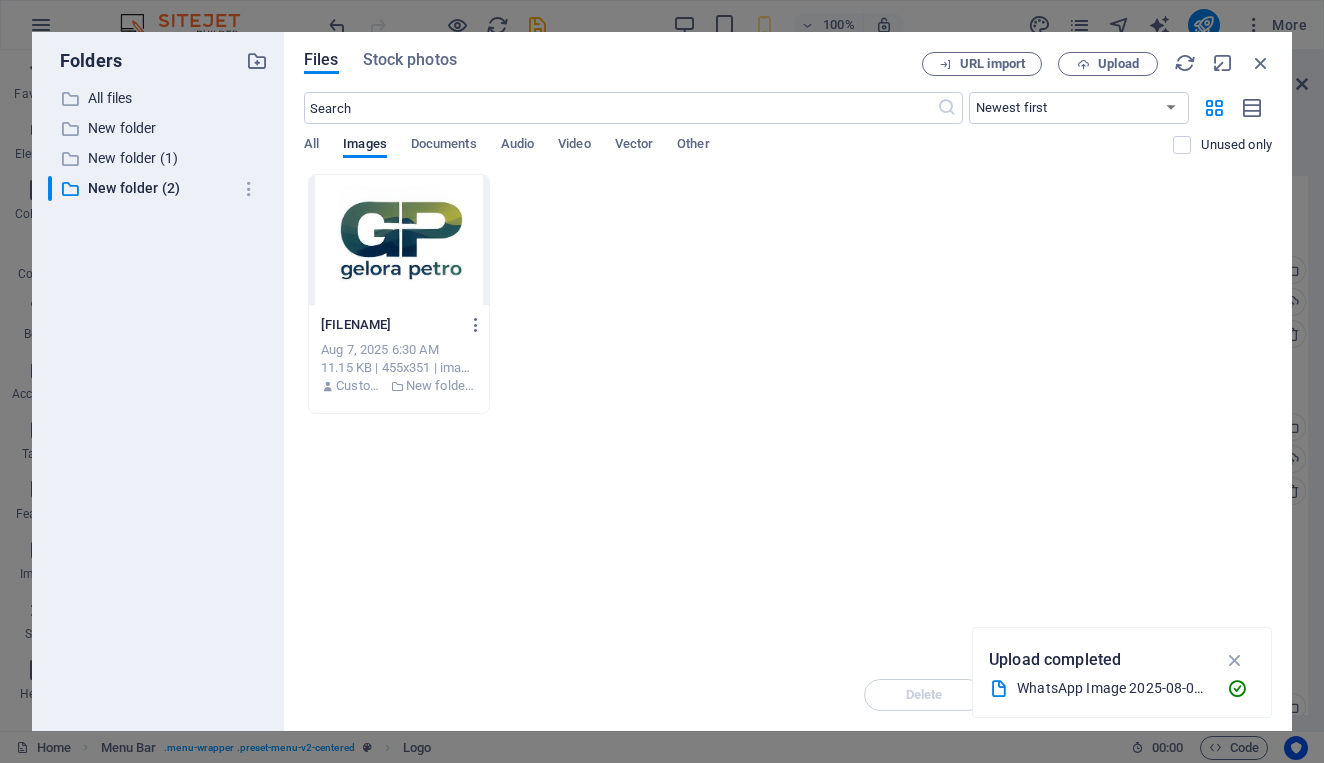 click on "[FILENAME] [FILENAME] Aug 7, 2025 6:30 AM 11.15 KB | 455x351 | image/jpeg Customer New folder (2)" at bounding box center [788, 294] 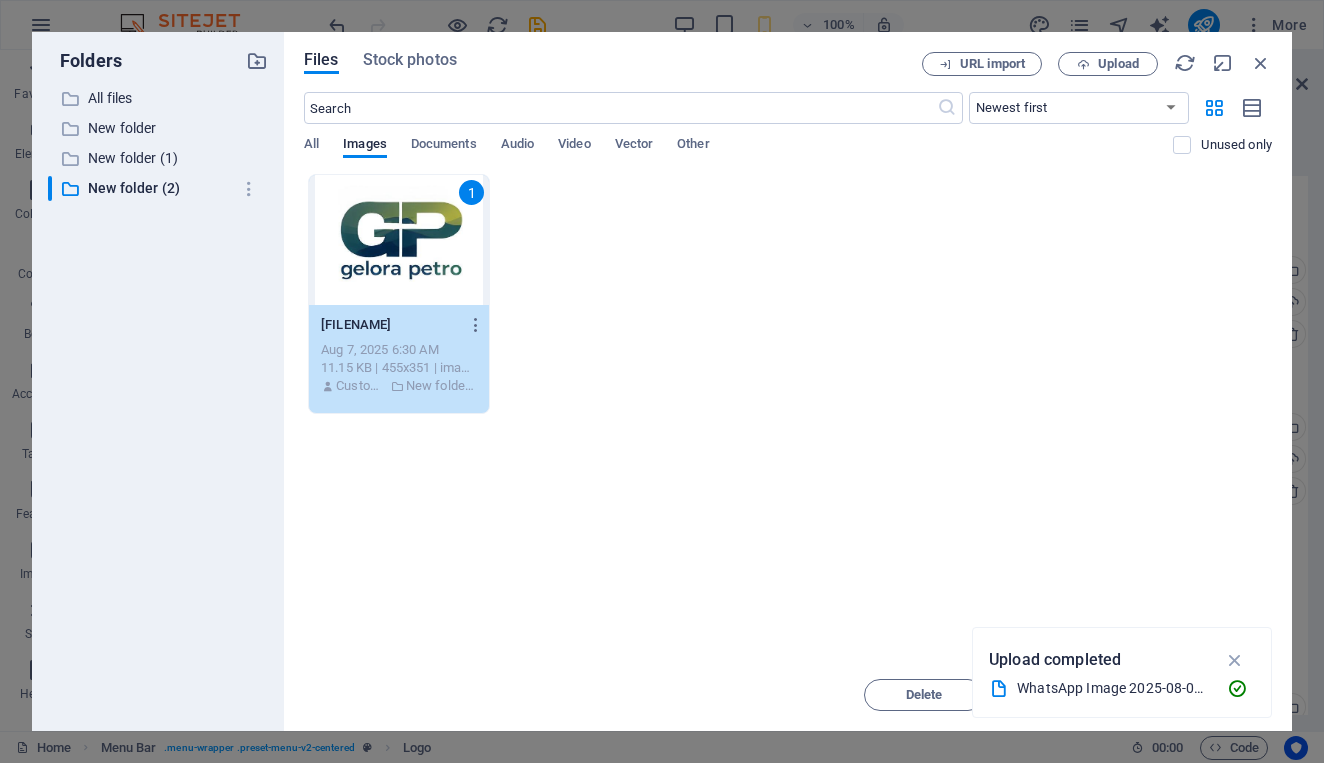 click on "1" at bounding box center [399, 240] 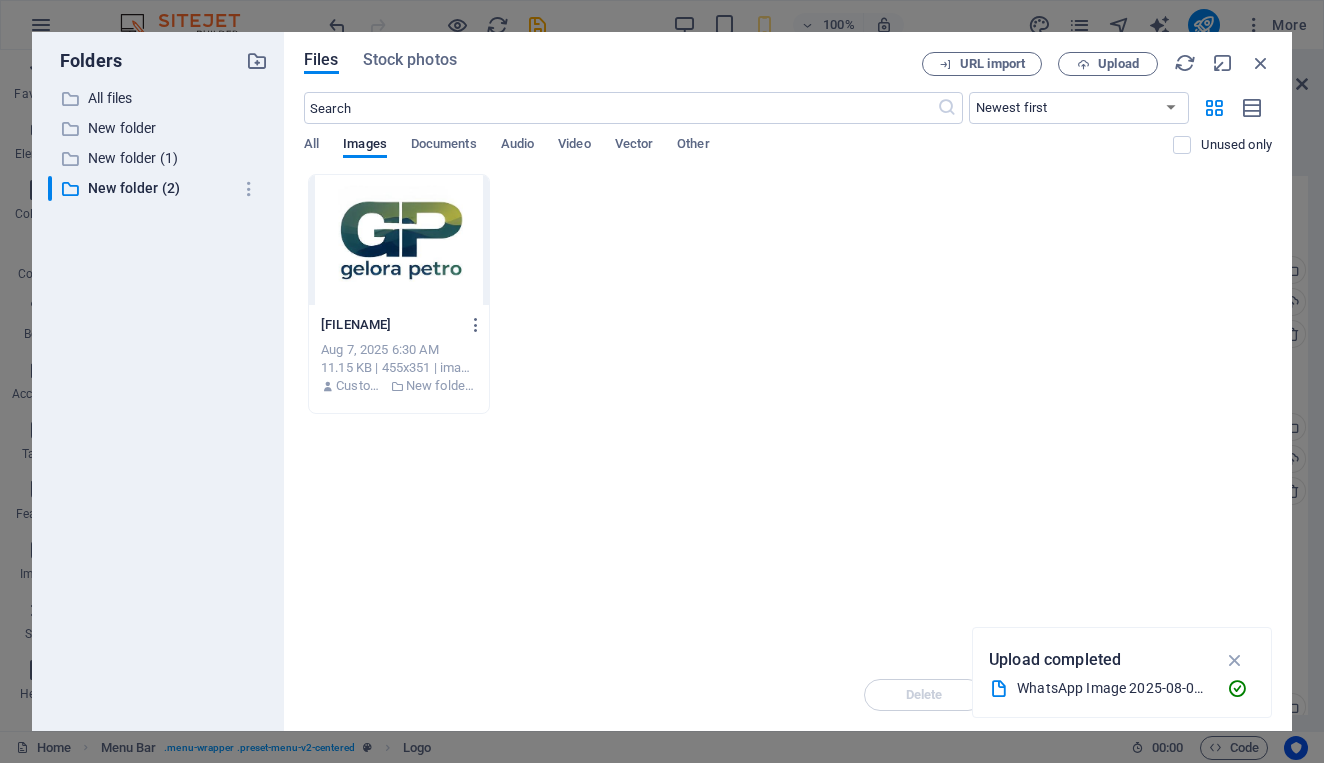 click at bounding box center (399, 240) 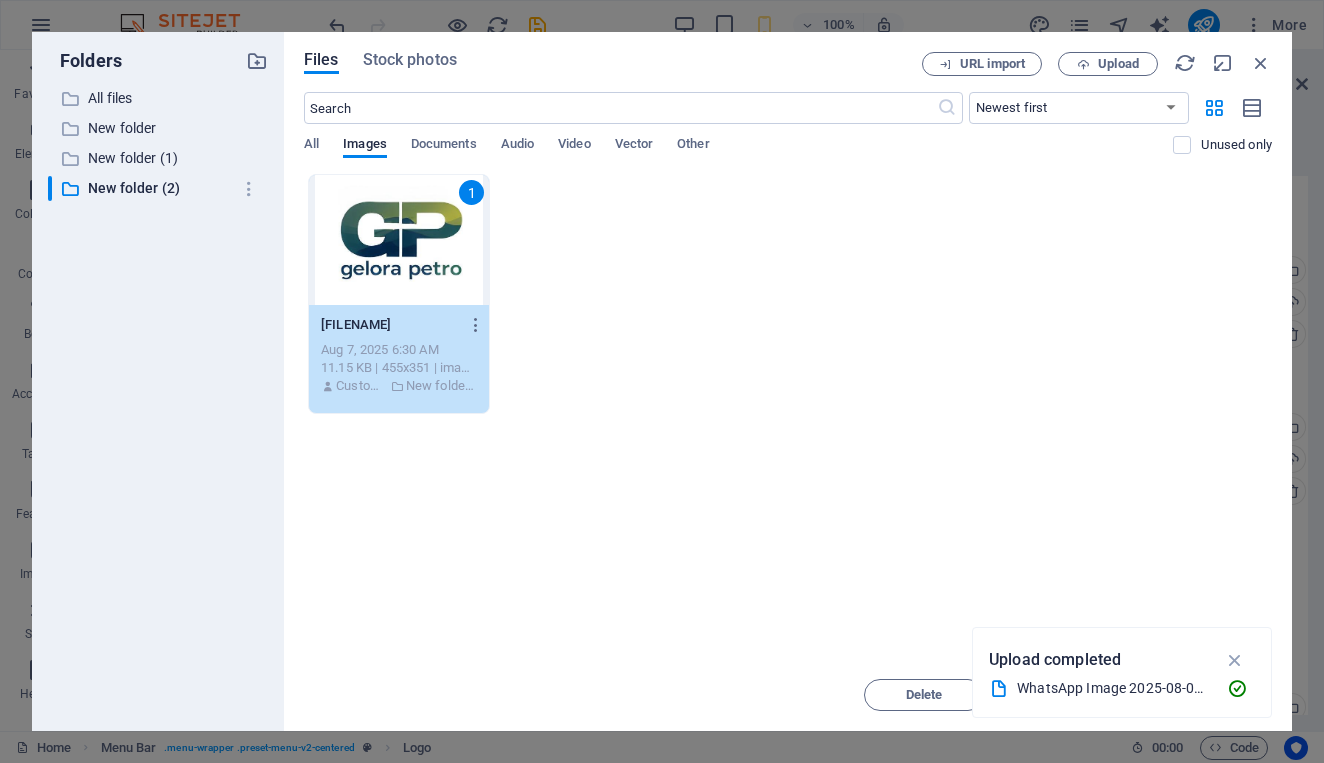 click at bounding box center (1235, 660) 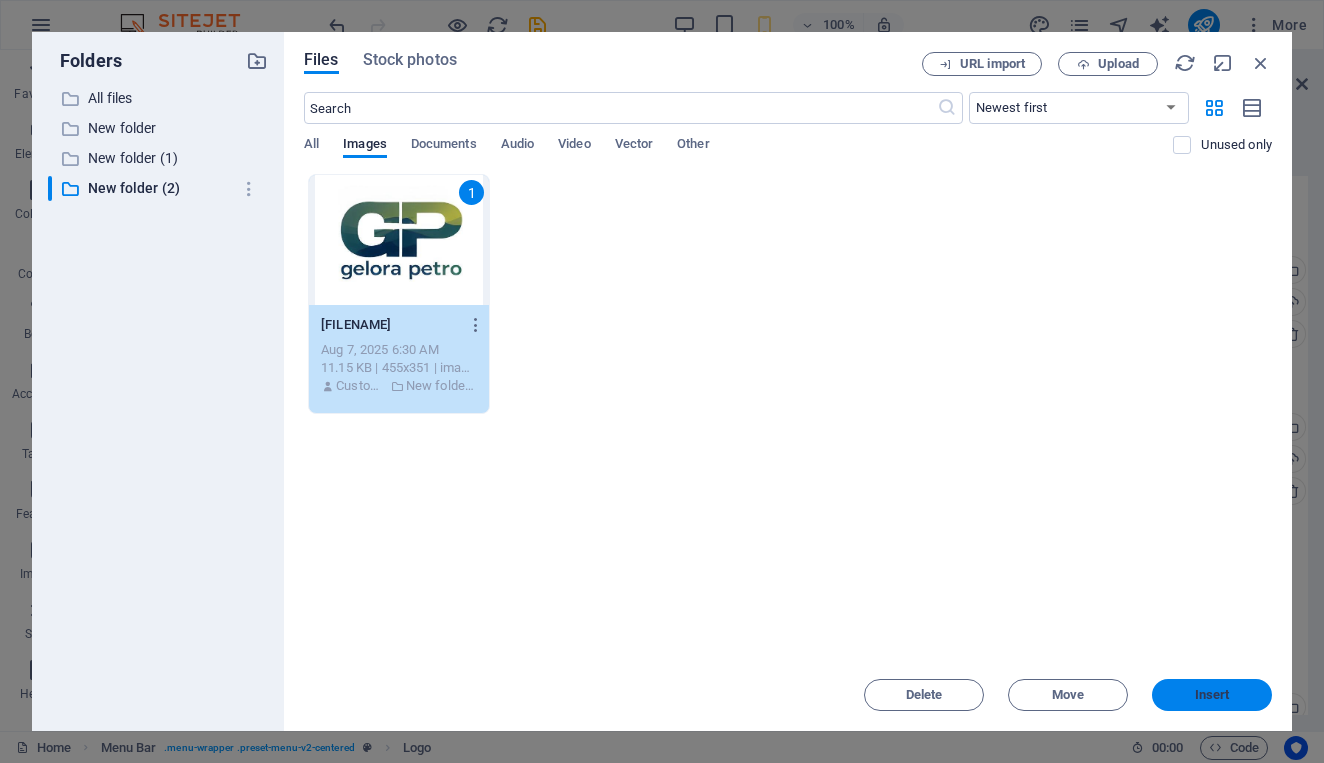 click on "Insert" at bounding box center (1212, 695) 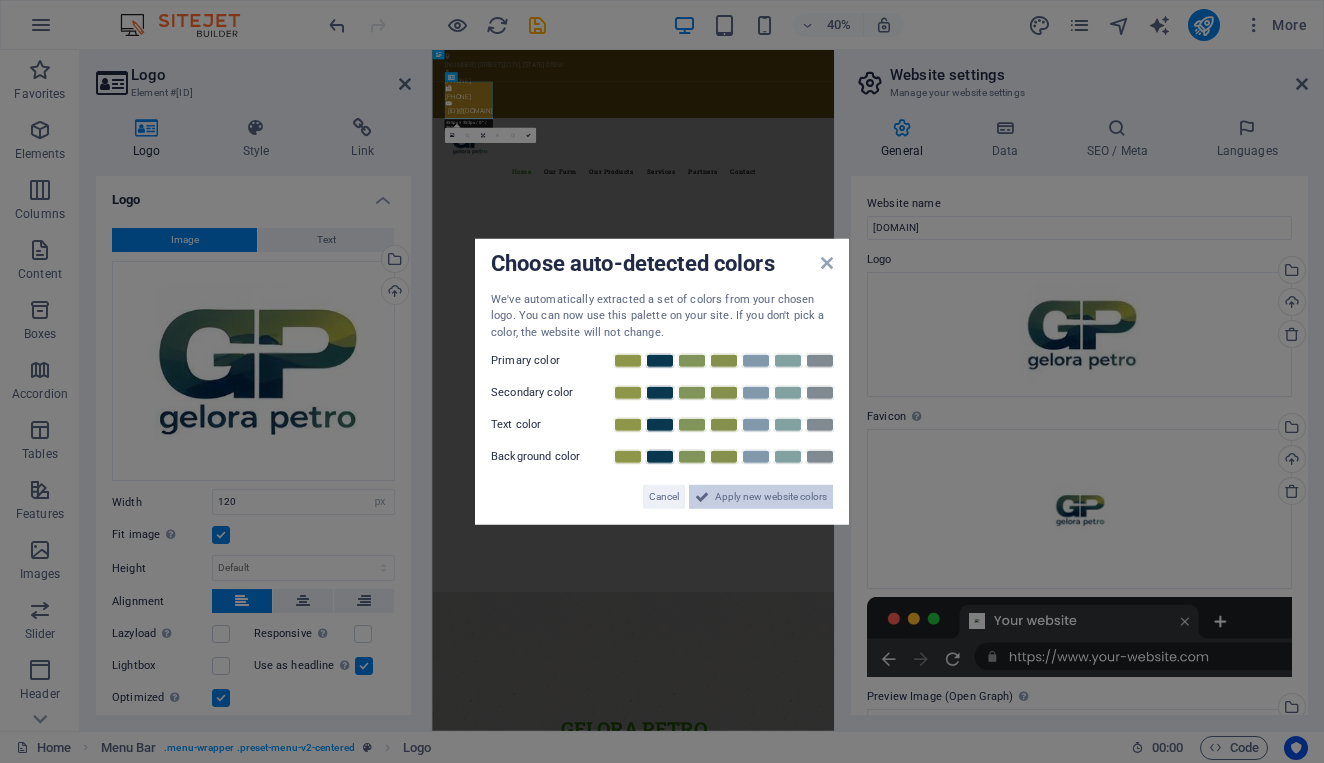 click on "Apply new website colors" at bounding box center [771, 497] 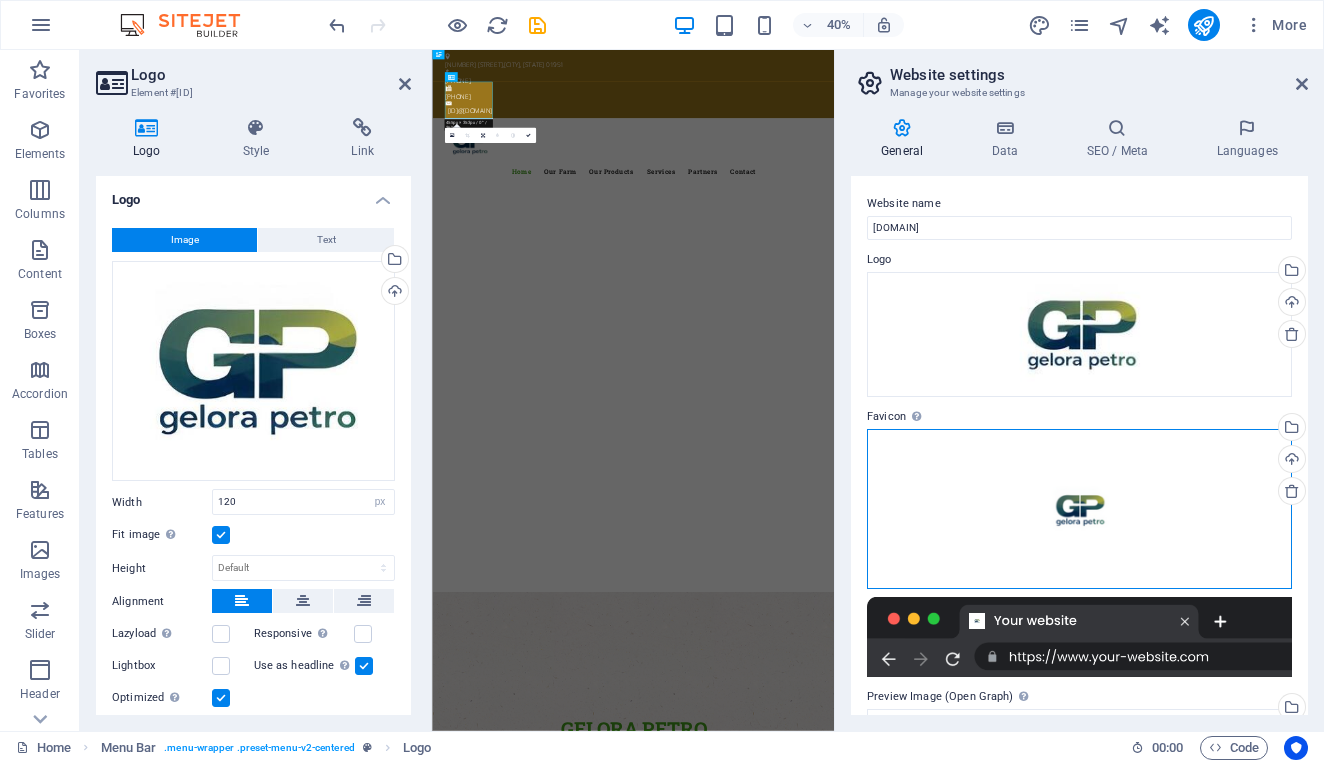 click on "Drag files here, click to choose files or select files from Files or our free stock photos & videos" at bounding box center (1079, 509) 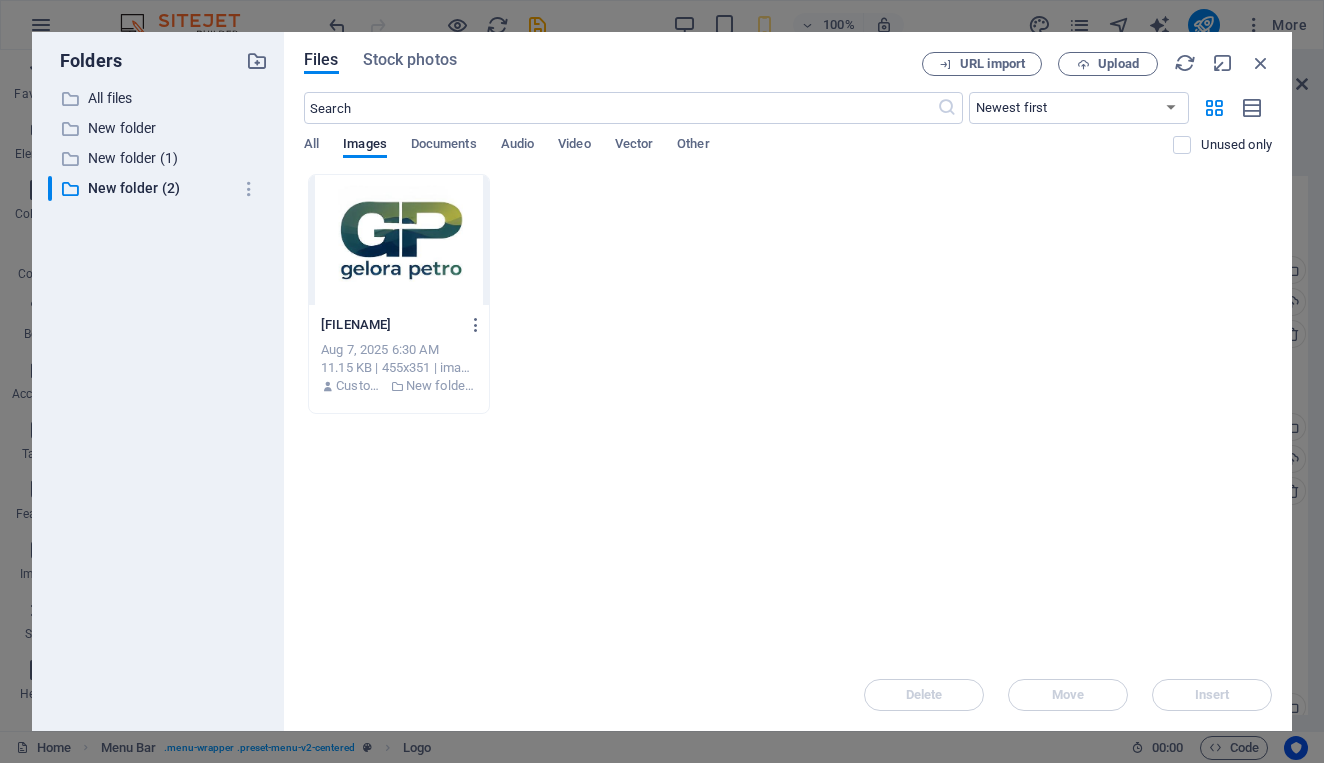 click on "Drop files here to upload them instantly [FILENAME] [FILENAME] Aug 7, 2025 6:30 AM 11.15 KB | 455x351 | image/jpeg Customer New folder (2)" at bounding box center [788, 416] 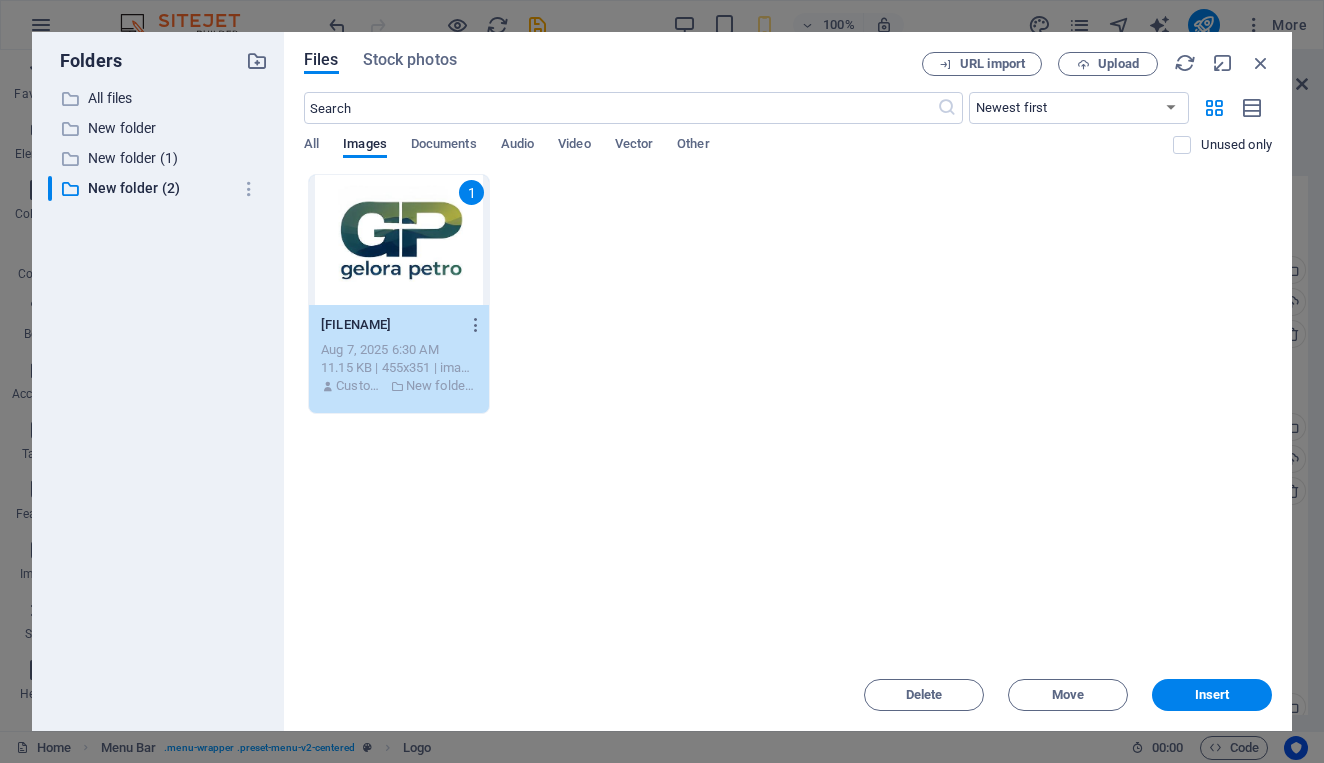 click on "Insert" at bounding box center (1212, 695) 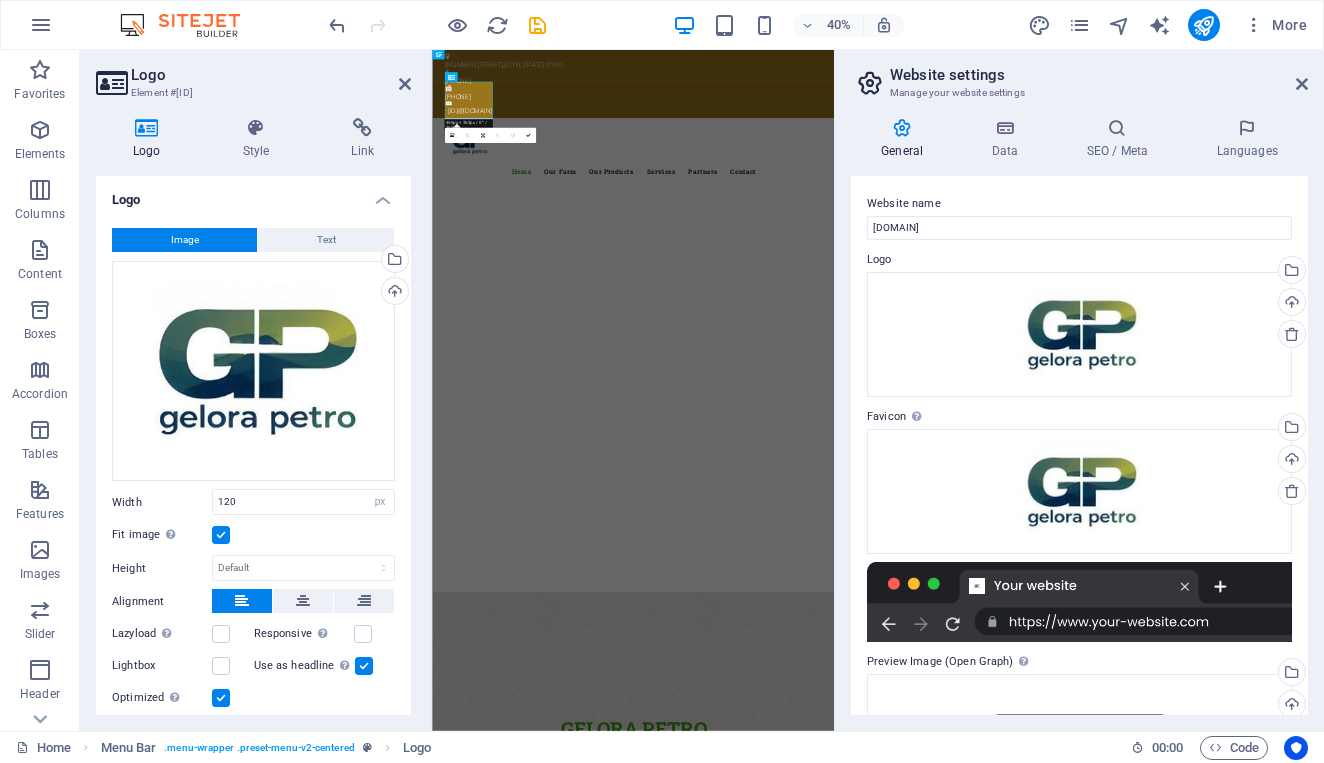 click at bounding box center (934, 1617) 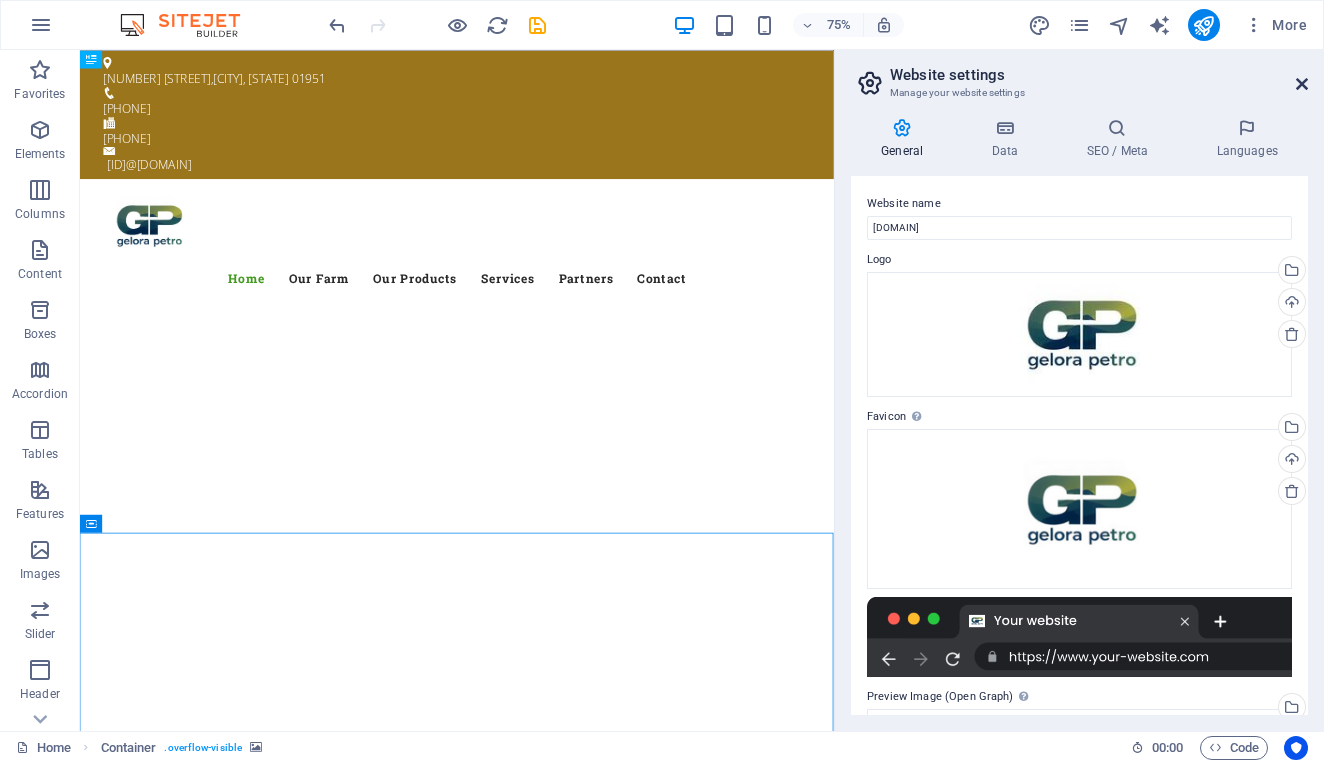 click at bounding box center (1302, 84) 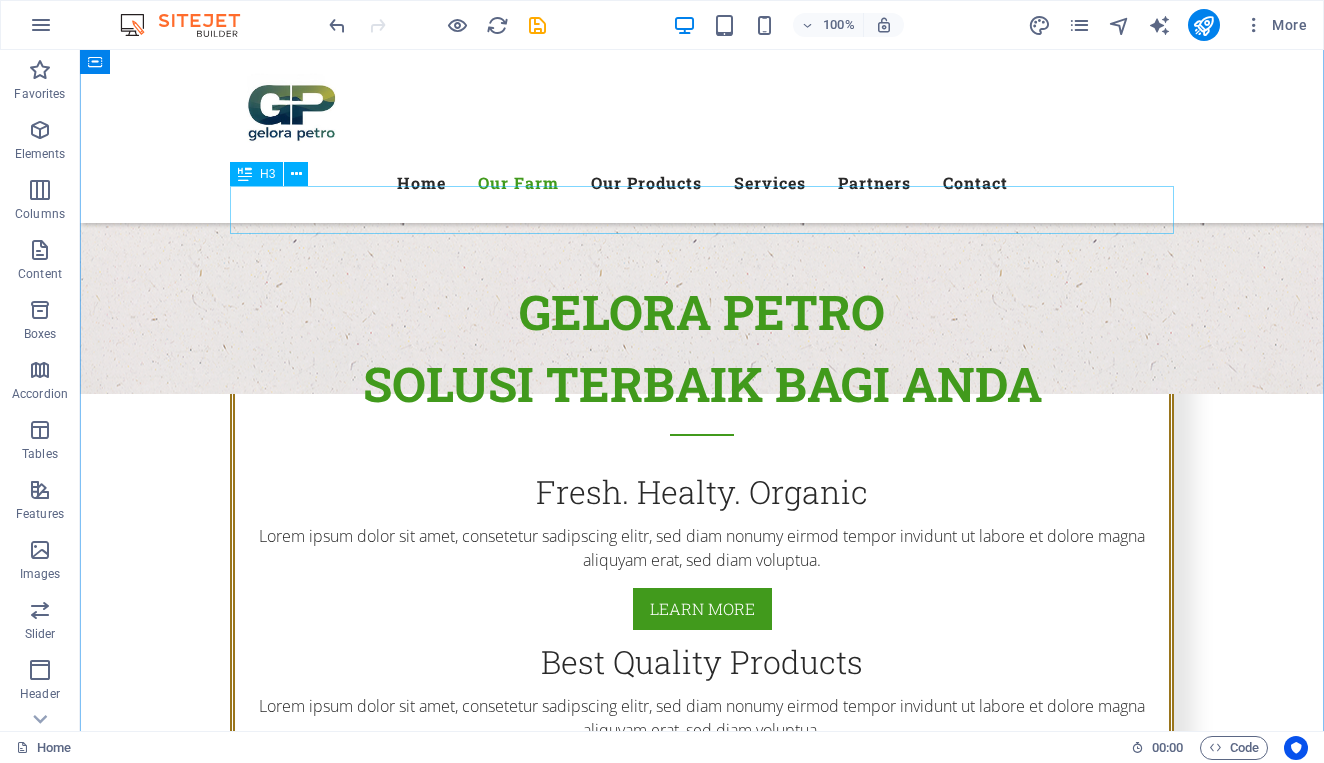scroll, scrollTop: 836, scrollLeft: 0, axis: vertical 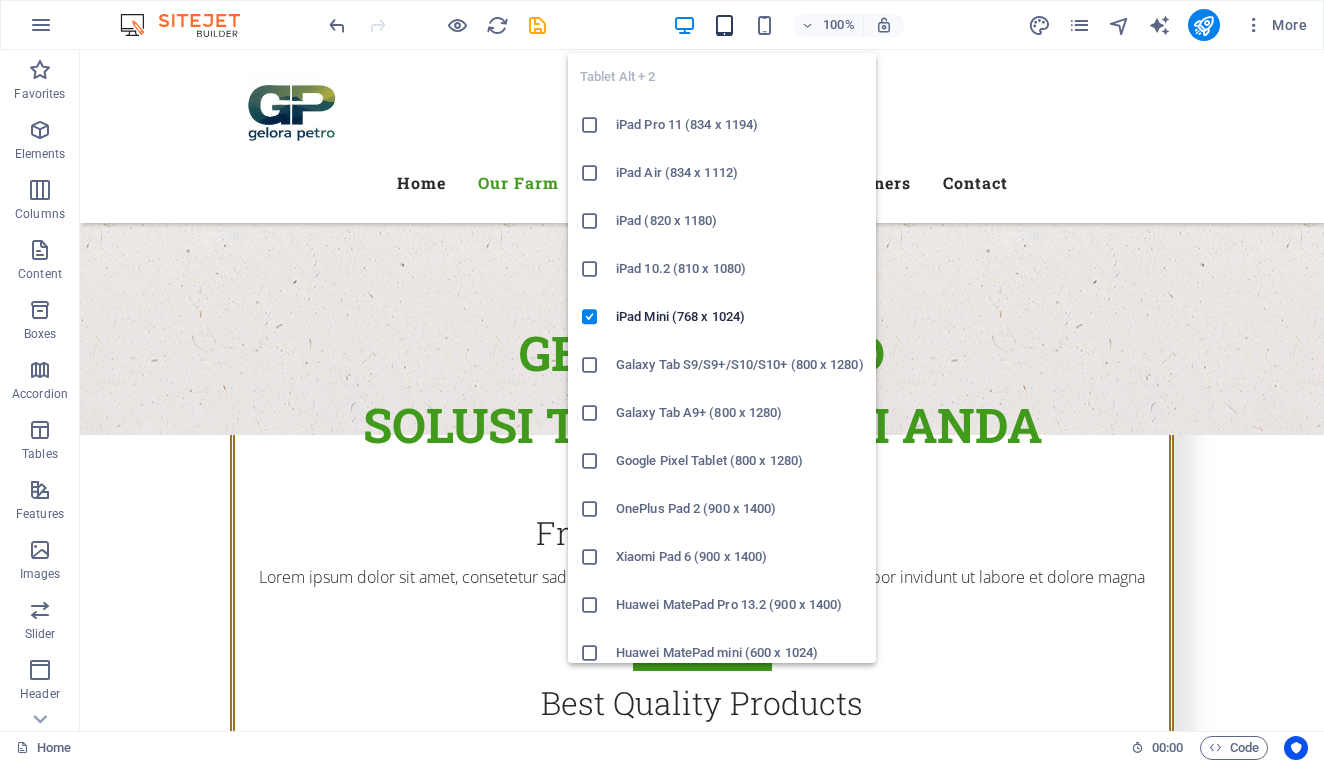 click at bounding box center (724, 25) 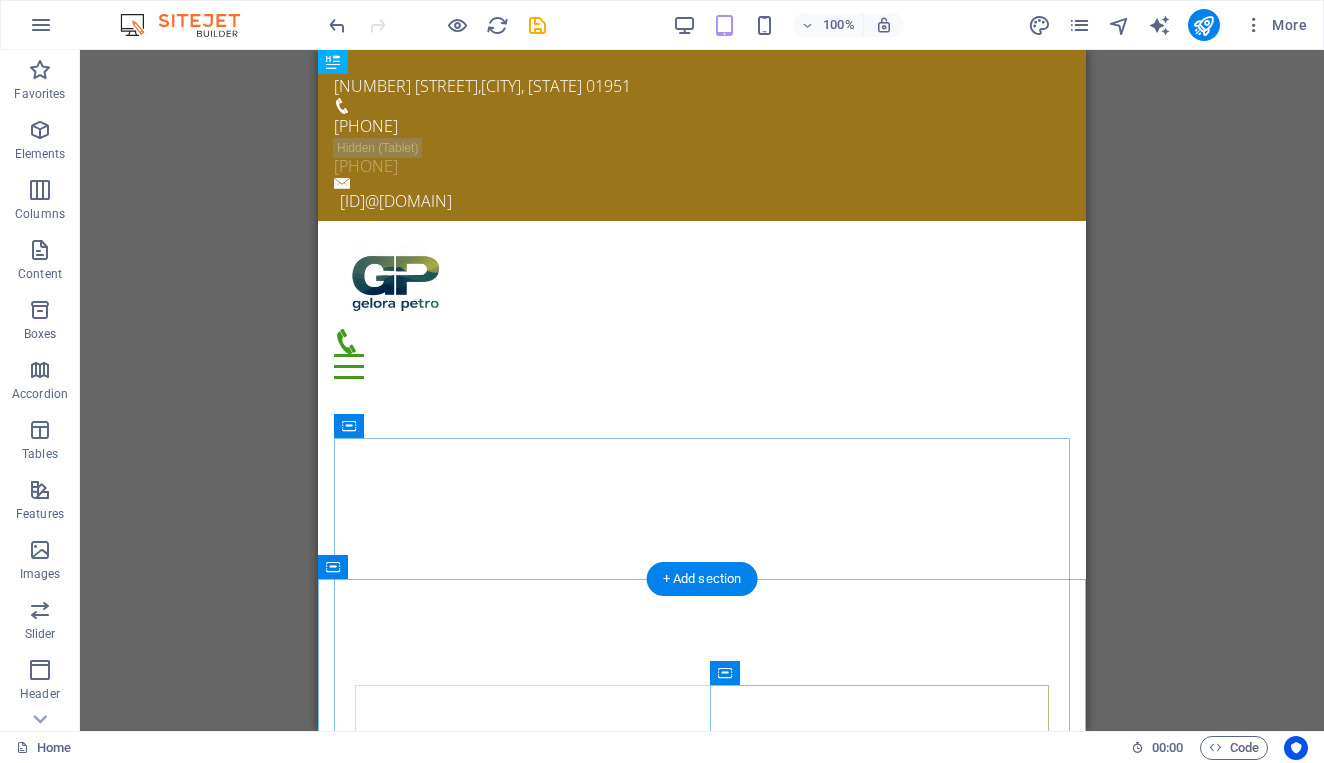 scroll, scrollTop: 0, scrollLeft: 0, axis: both 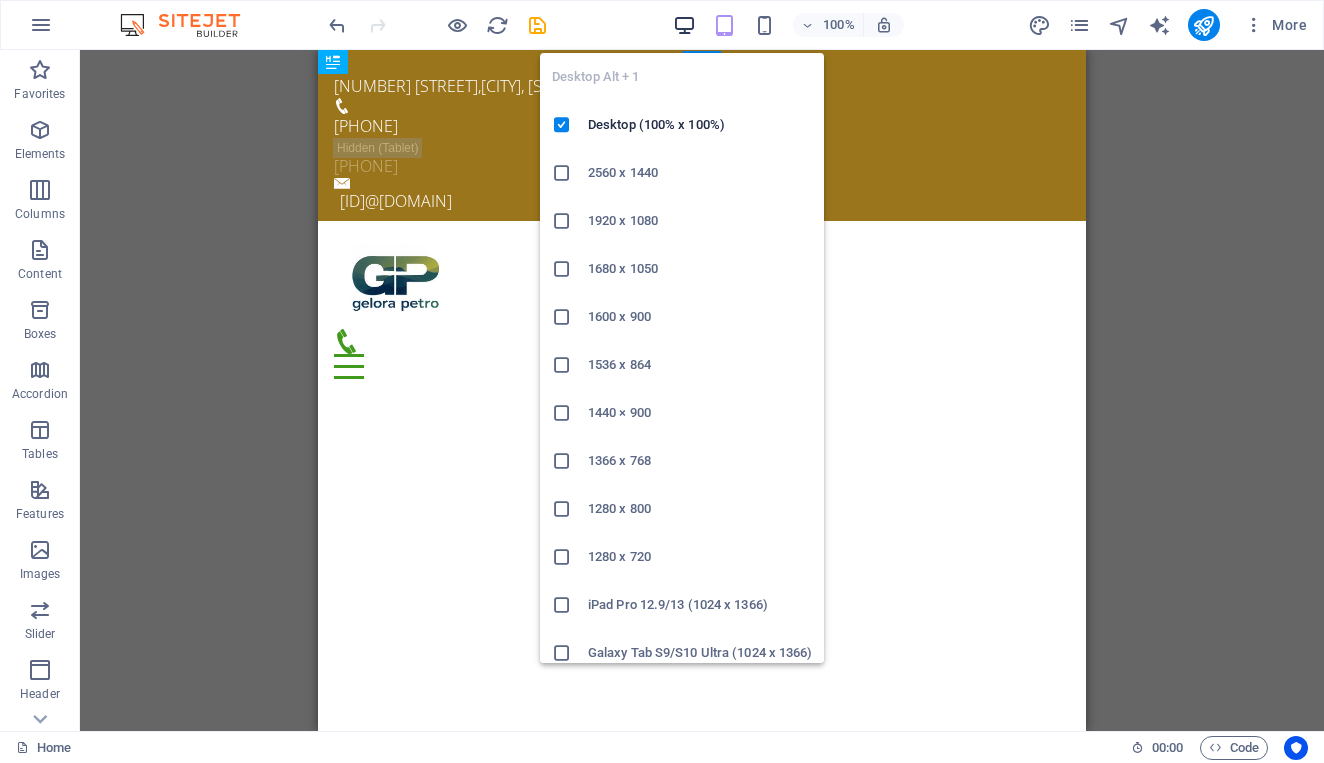 click at bounding box center [684, 25] 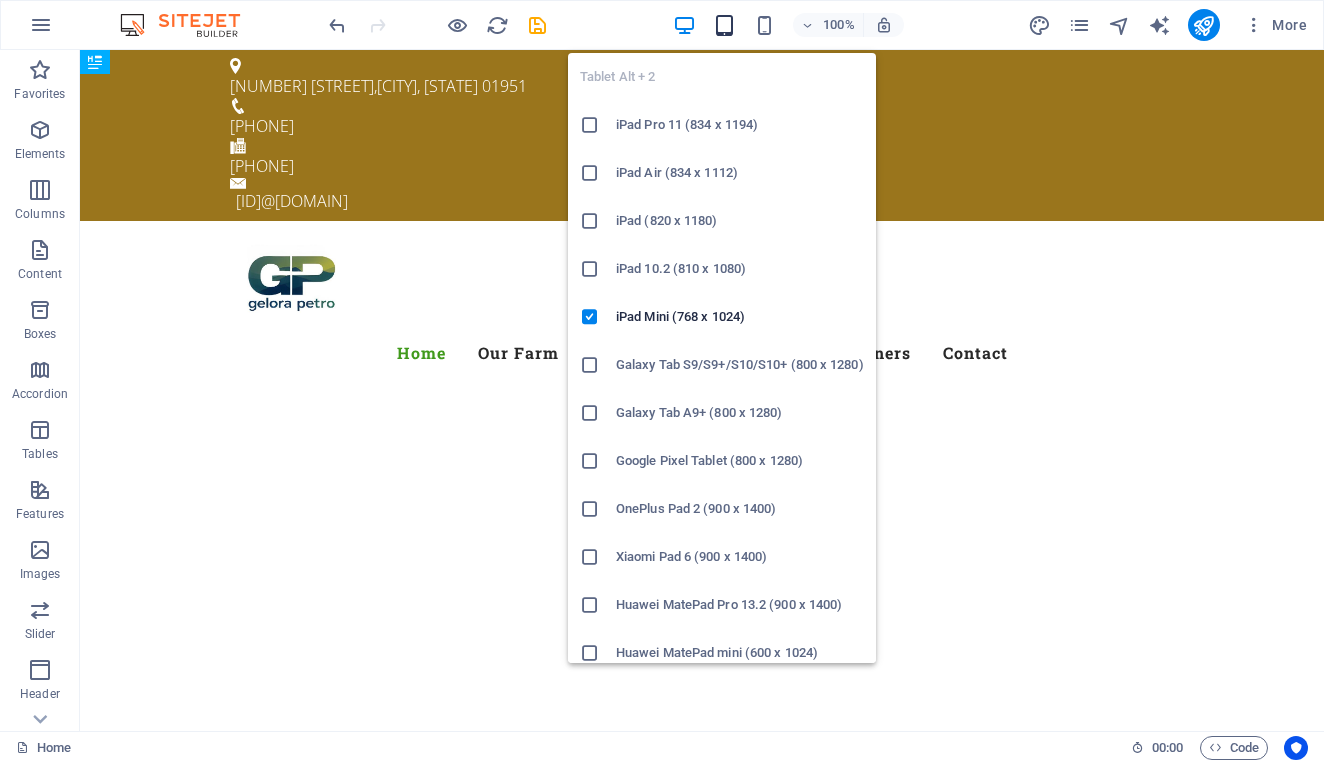 click at bounding box center [724, 25] 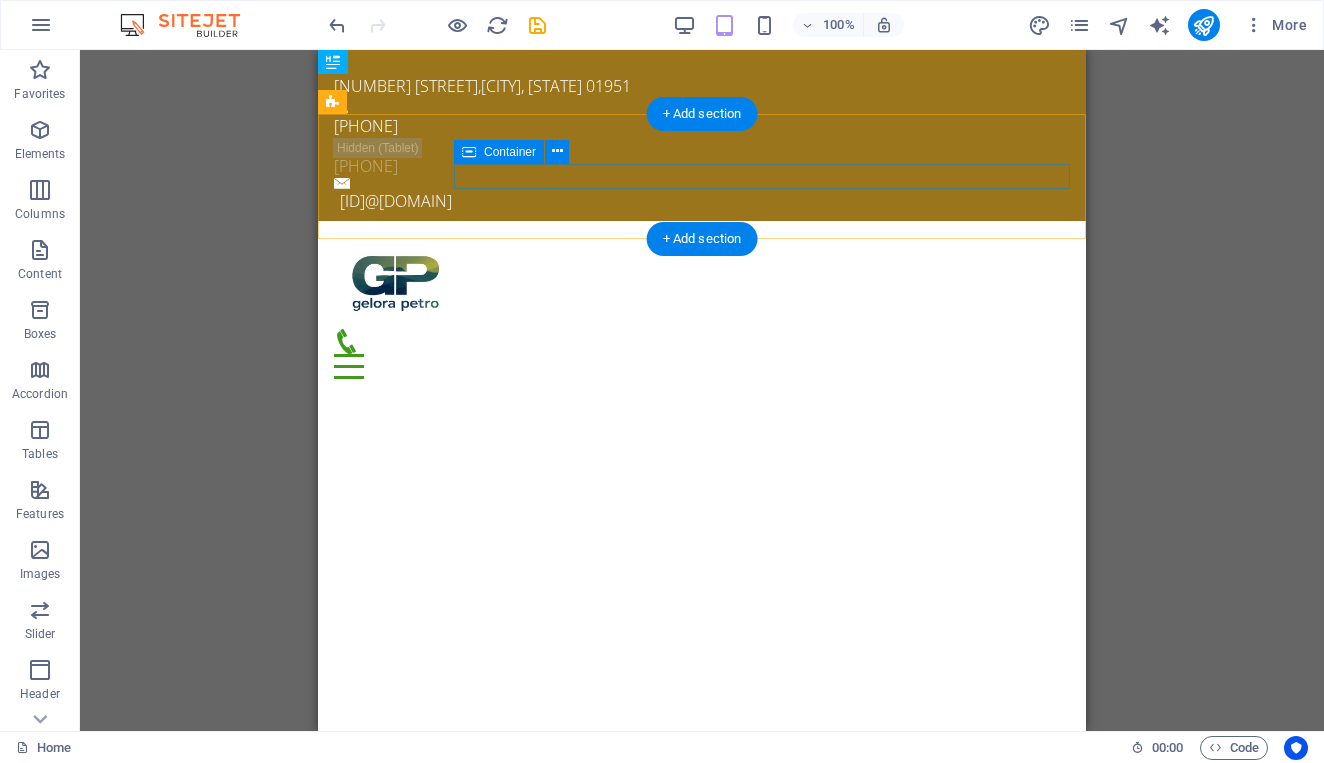 click on "Menu" at bounding box center (702, 354) 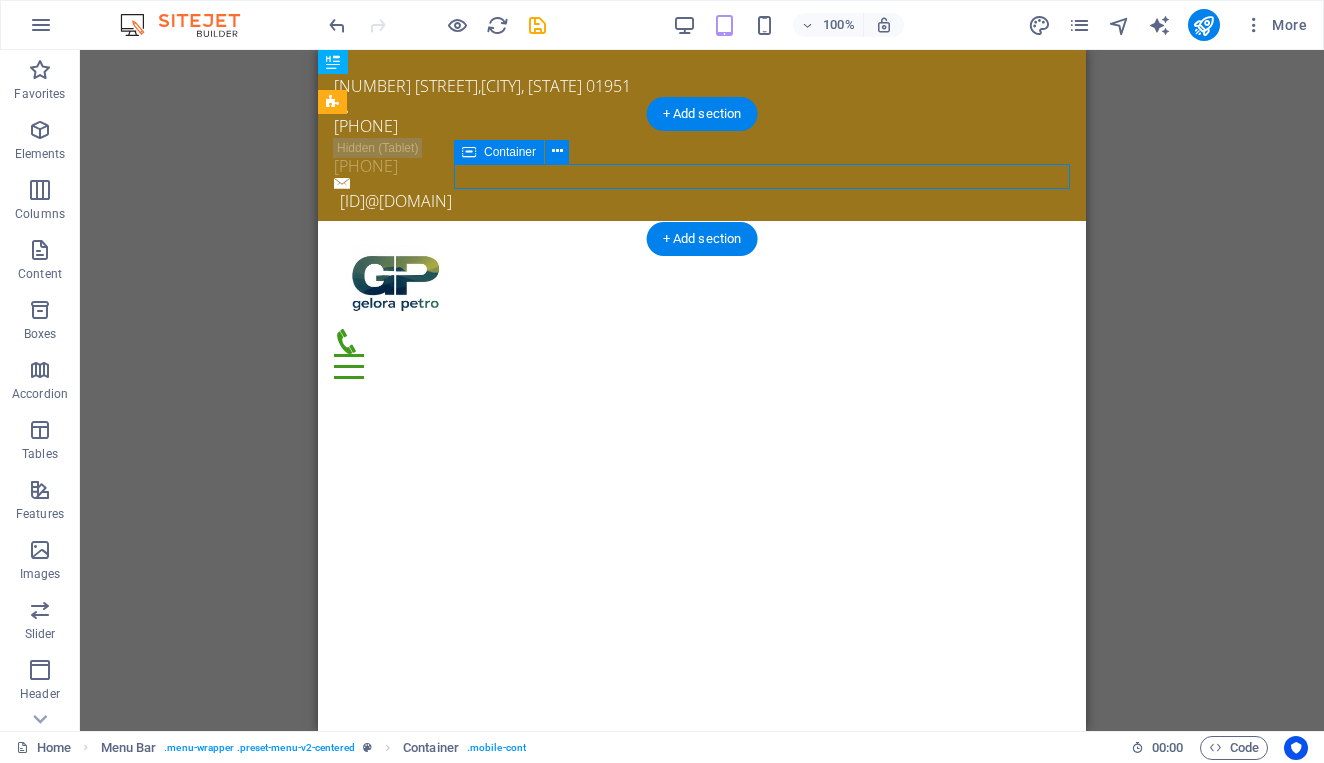click on "Menu" at bounding box center [702, 354] 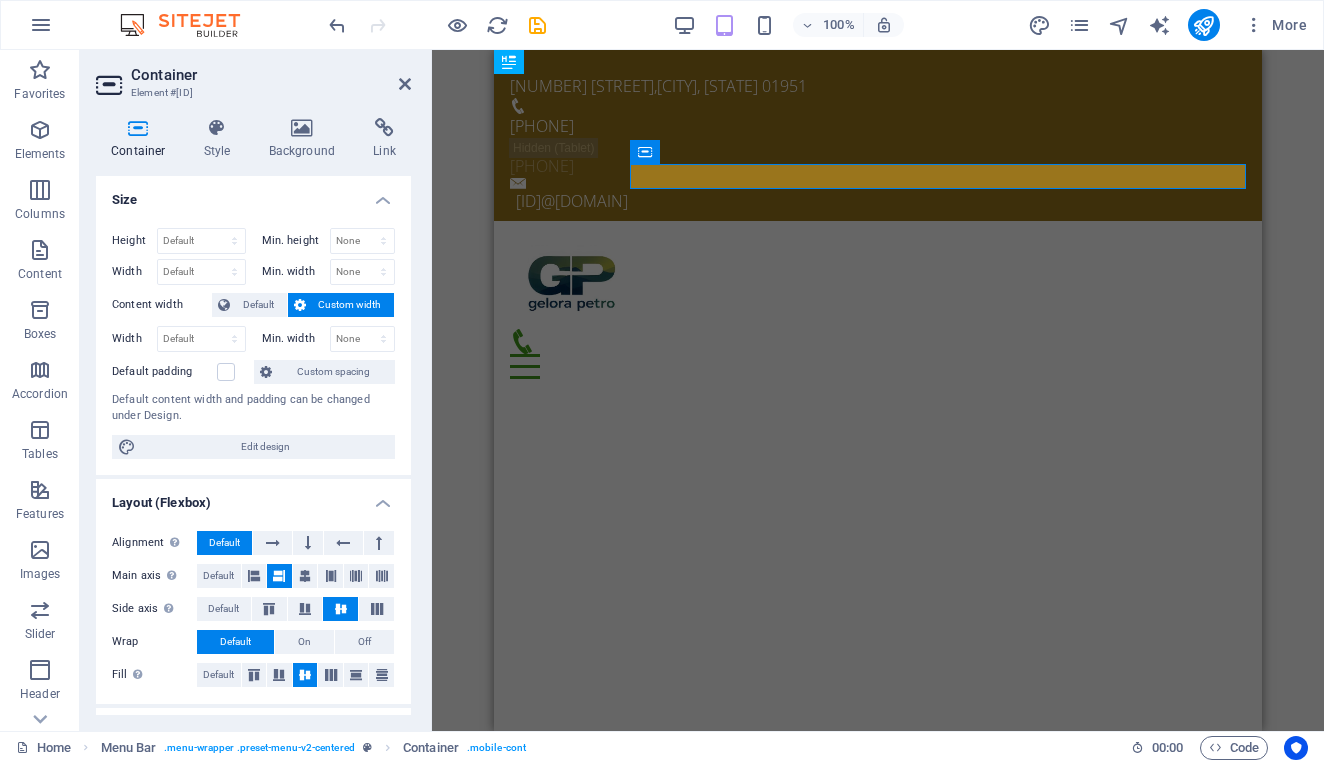 click on "H2 Container Container Info Bar Container Text Container Menu Bar Menu Banner Container Banner Spacer Text Preset Container Spacer Container H3 Logo Preset Text Container Preset Preset Container H3 Container Container Text Container H2 Text Text H2 Spacer Button Spacer Spacer Button Container Text Container Spacer Preset Container Text Container Preset Preset Container Text Container H3 Spacer H2 Preset Container Text Container H3 Container Text Container Icon" at bounding box center [878, 390] 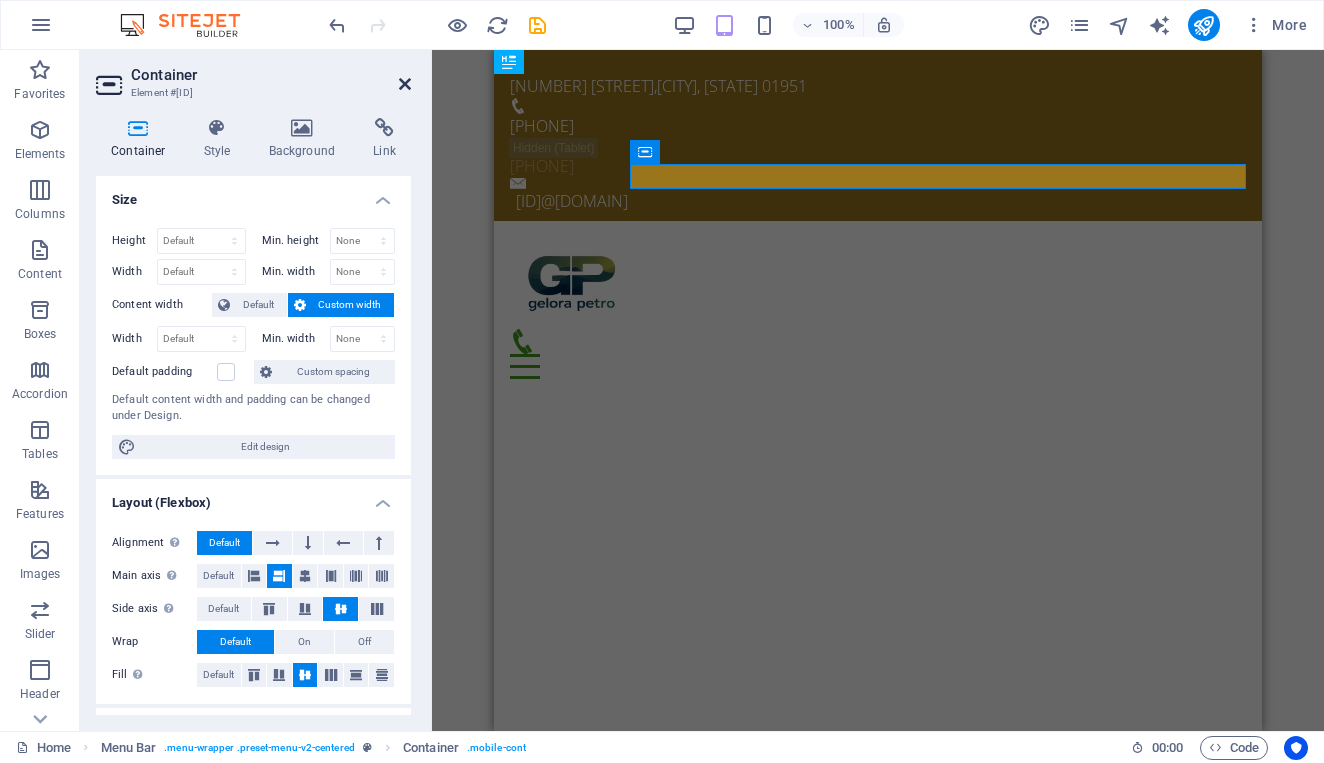 click at bounding box center [405, 84] 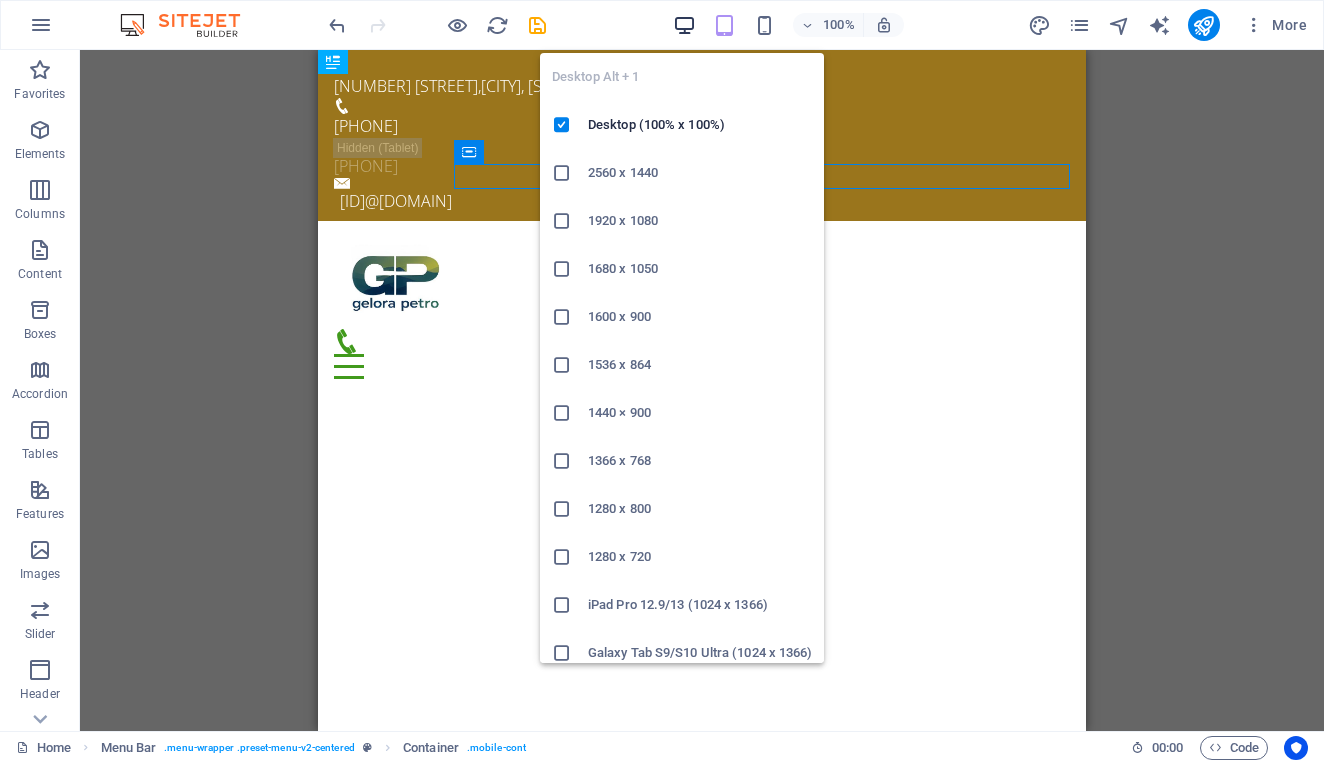 click at bounding box center (684, 25) 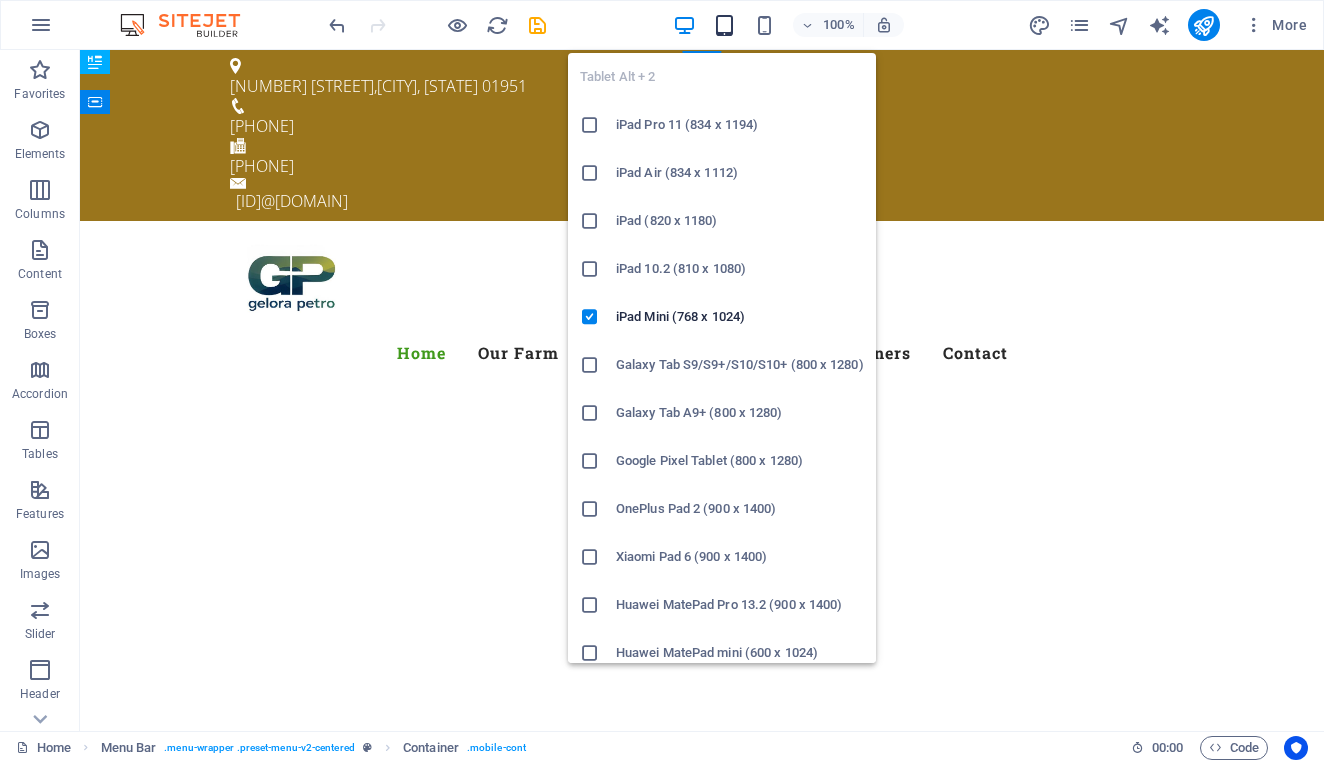 click at bounding box center (724, 25) 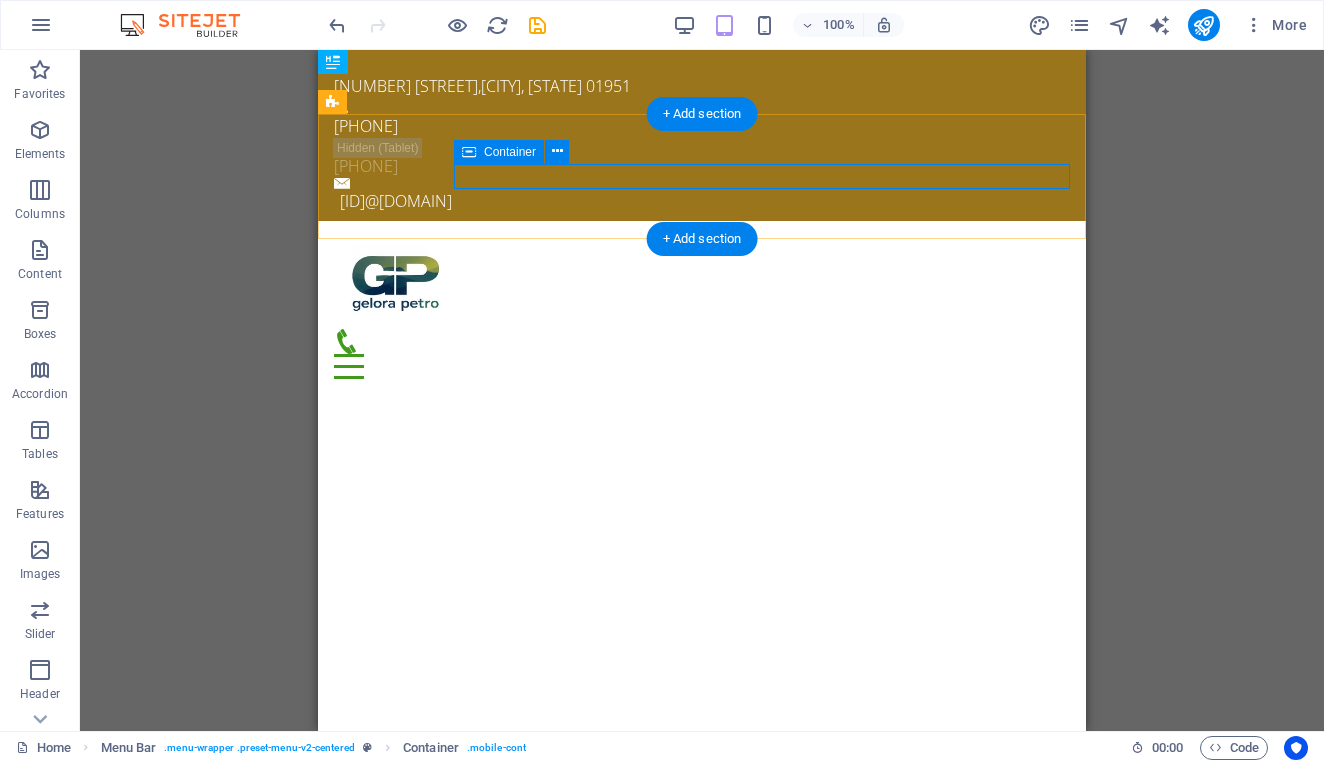 click on "Container" at bounding box center [510, 152] 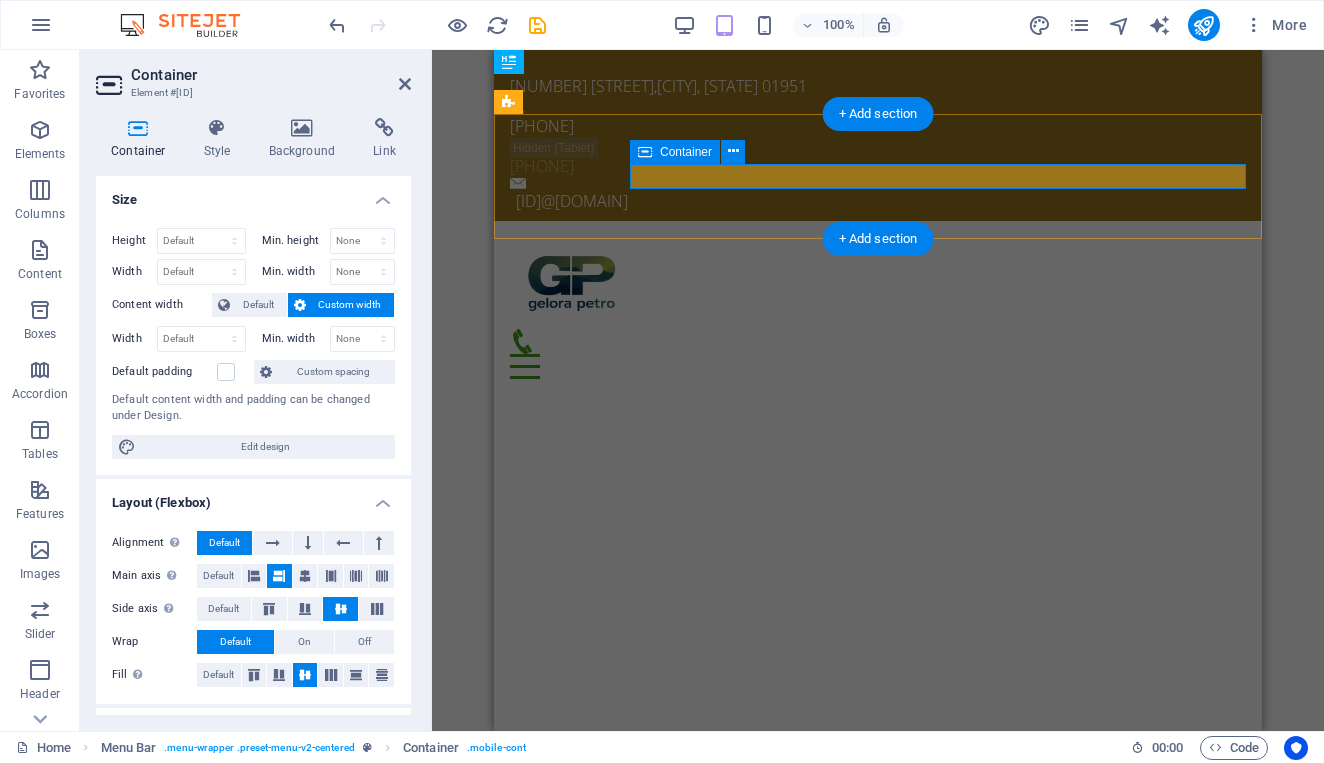 click at bounding box center [878, 283] 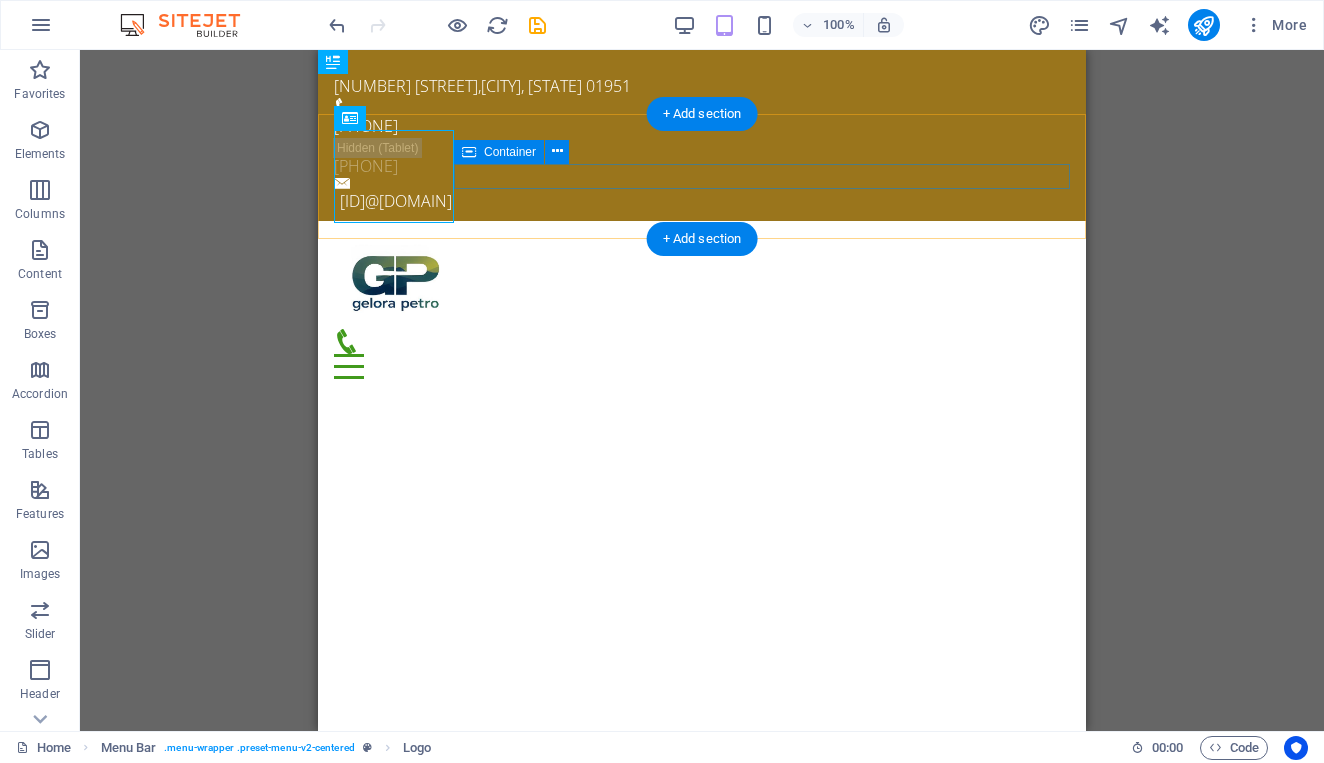 click on "Menu" at bounding box center (702, 354) 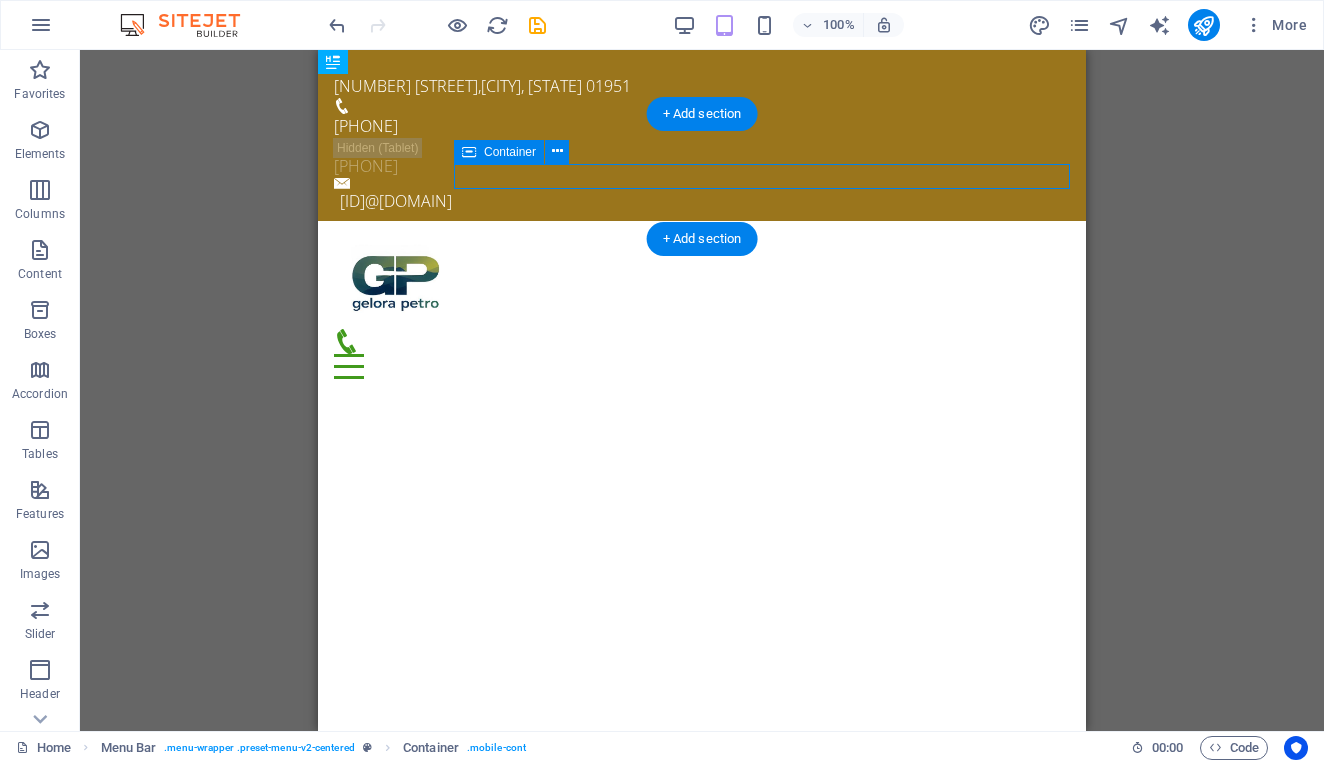 click on "Menu" at bounding box center [702, 354] 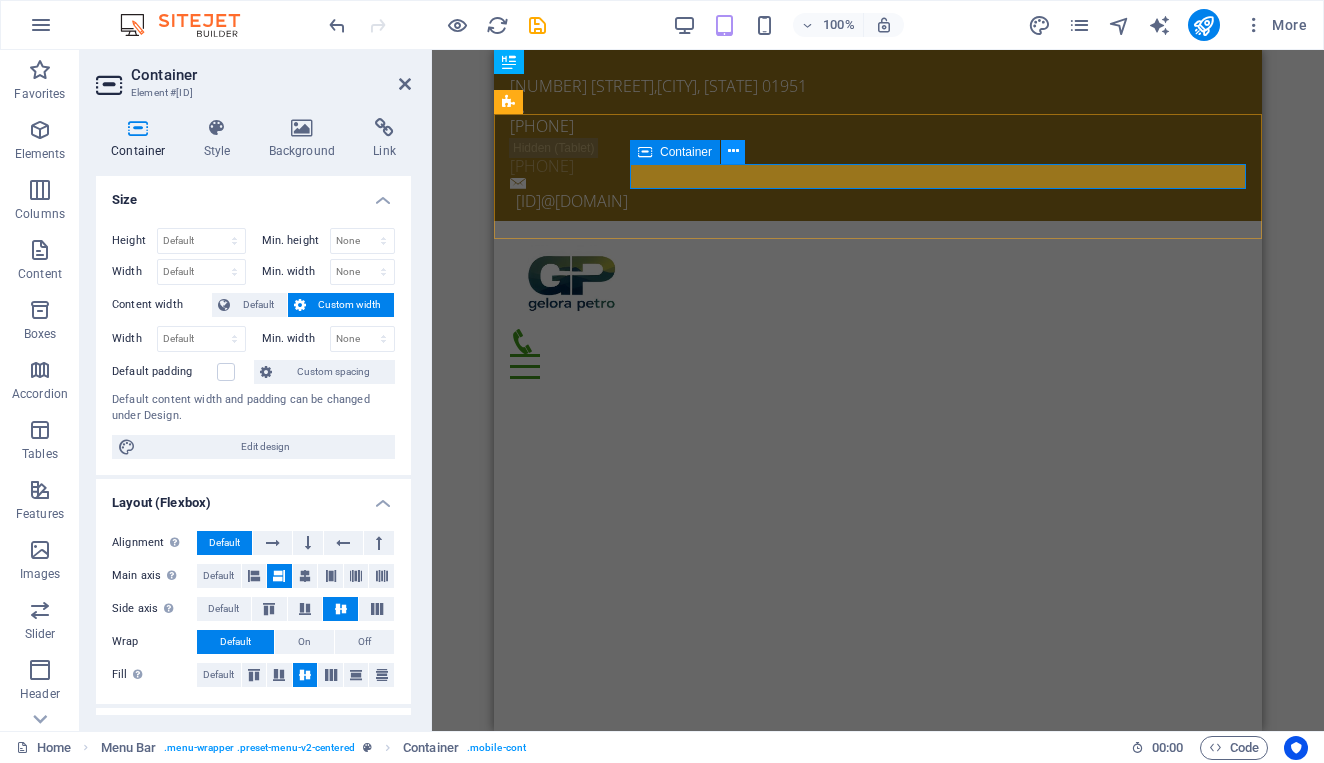 click at bounding box center [733, 152] 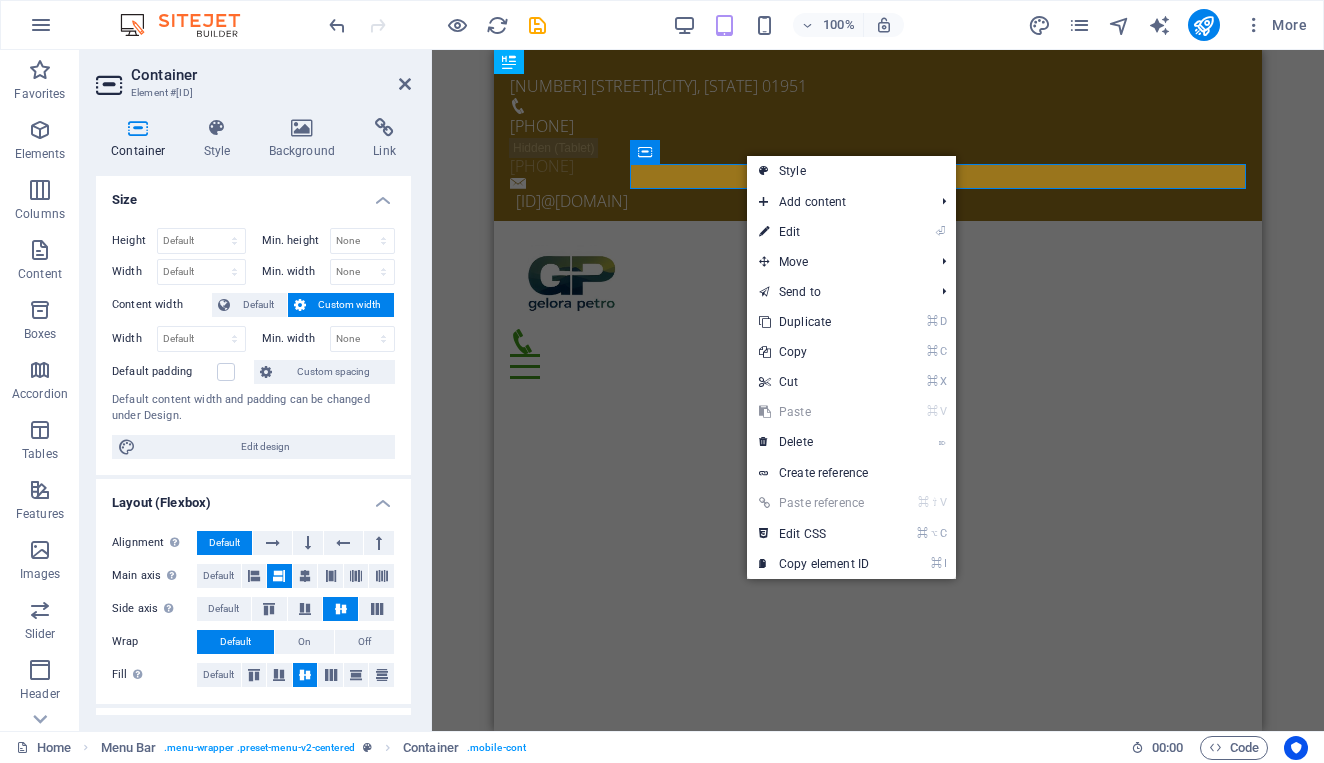 click on "Menu Home Our Farm Our Products Services Partners Contact" at bounding box center (878, 308) 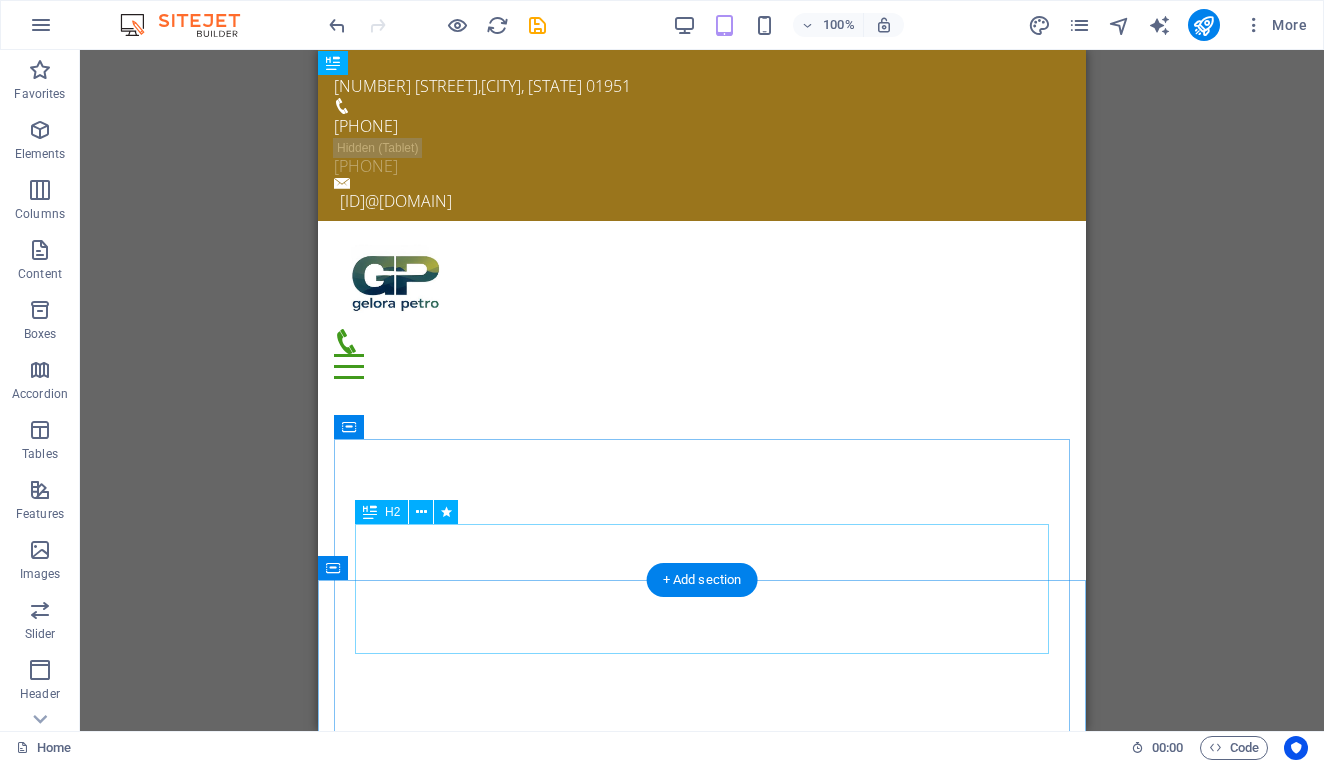 scroll, scrollTop: 0, scrollLeft: 0, axis: both 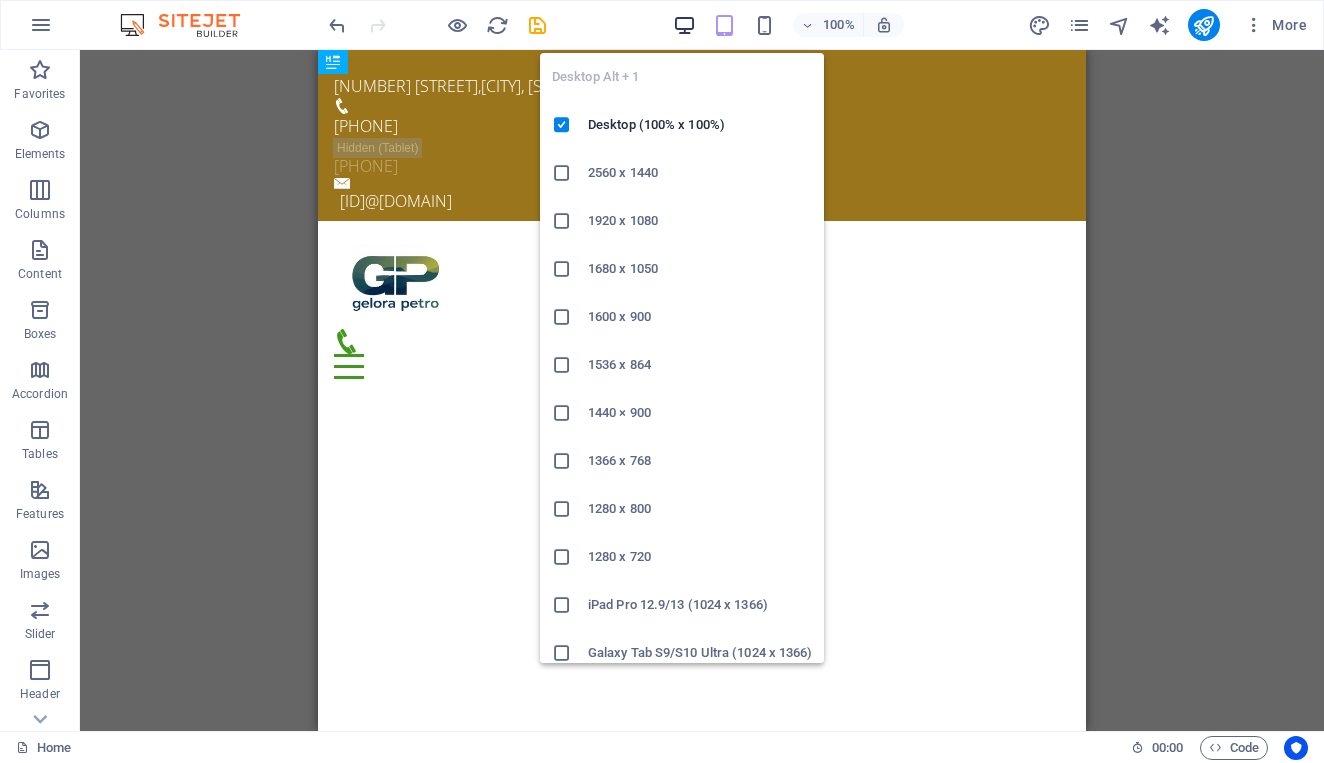 click at bounding box center (684, 25) 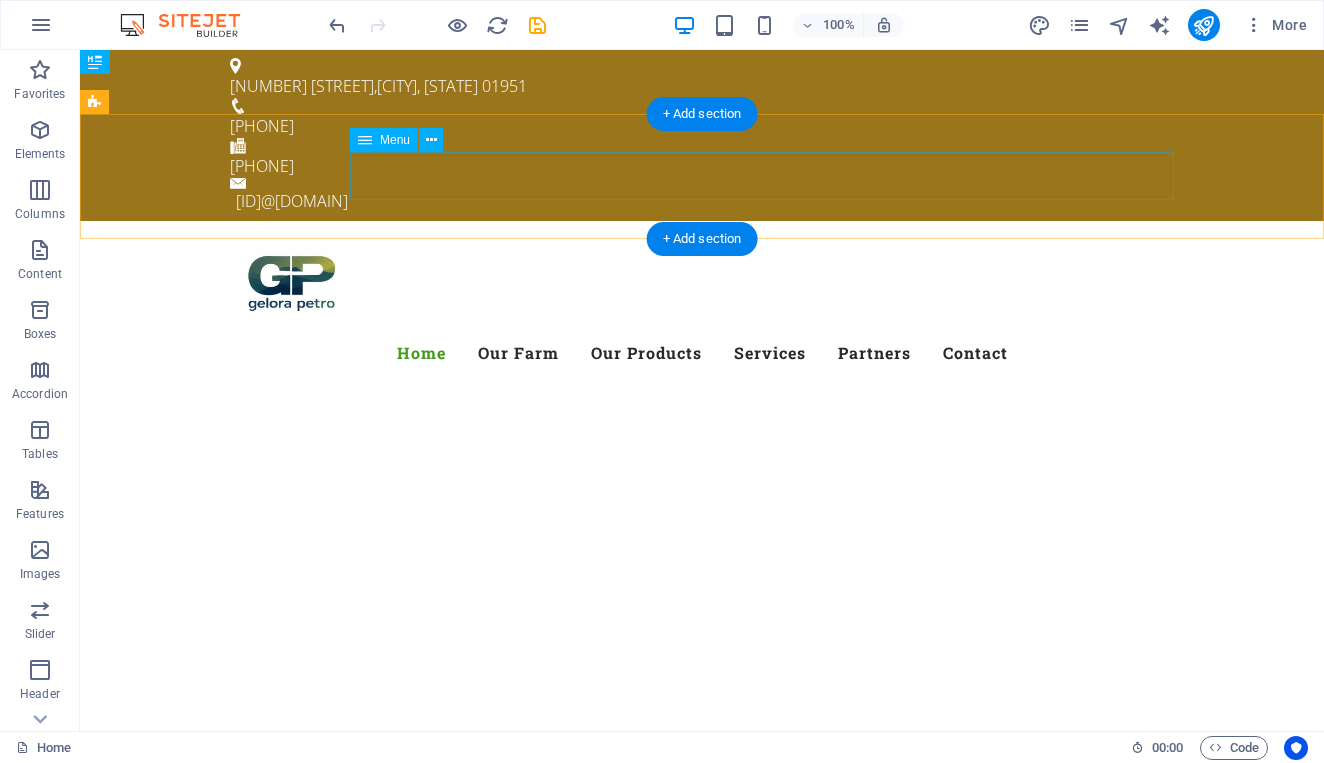 click on "Home Our Farm Our Products Services Partners Contact" at bounding box center [702, 353] 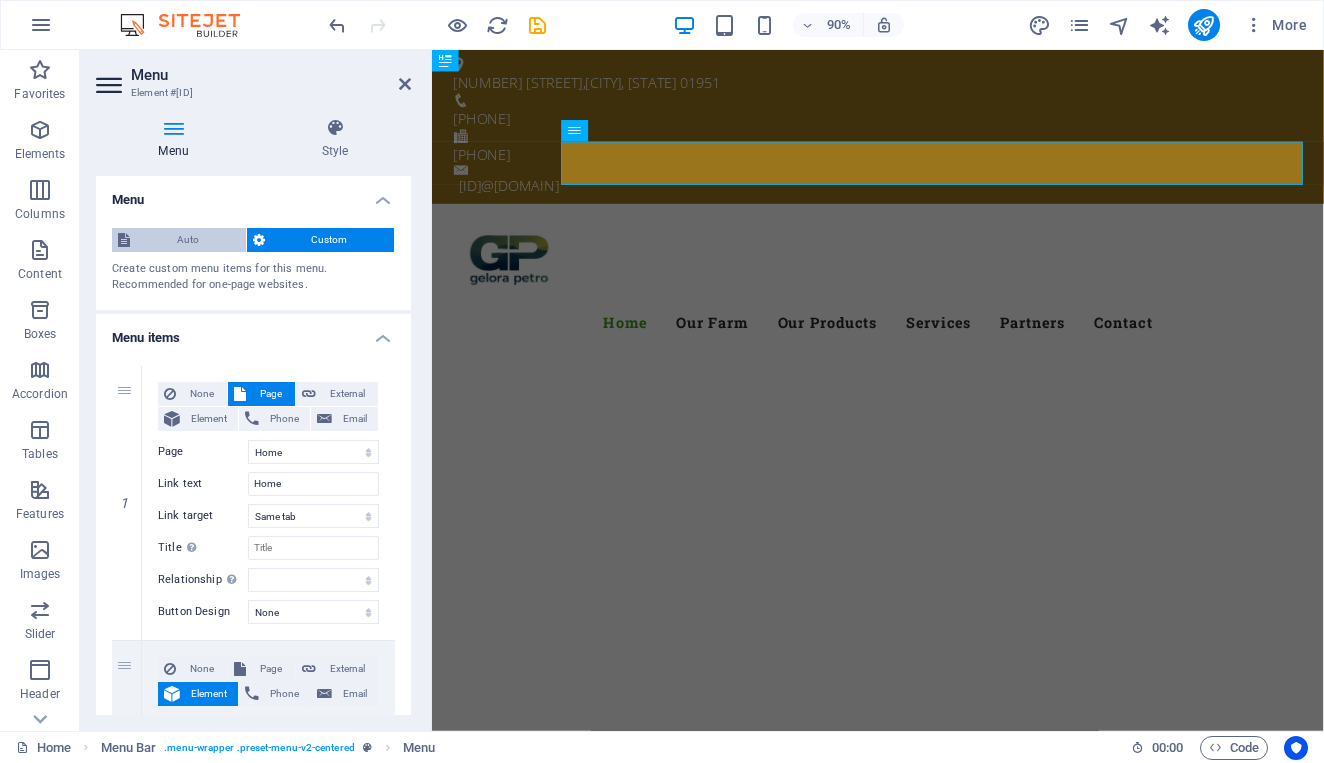 click on "Auto" at bounding box center [188, 240] 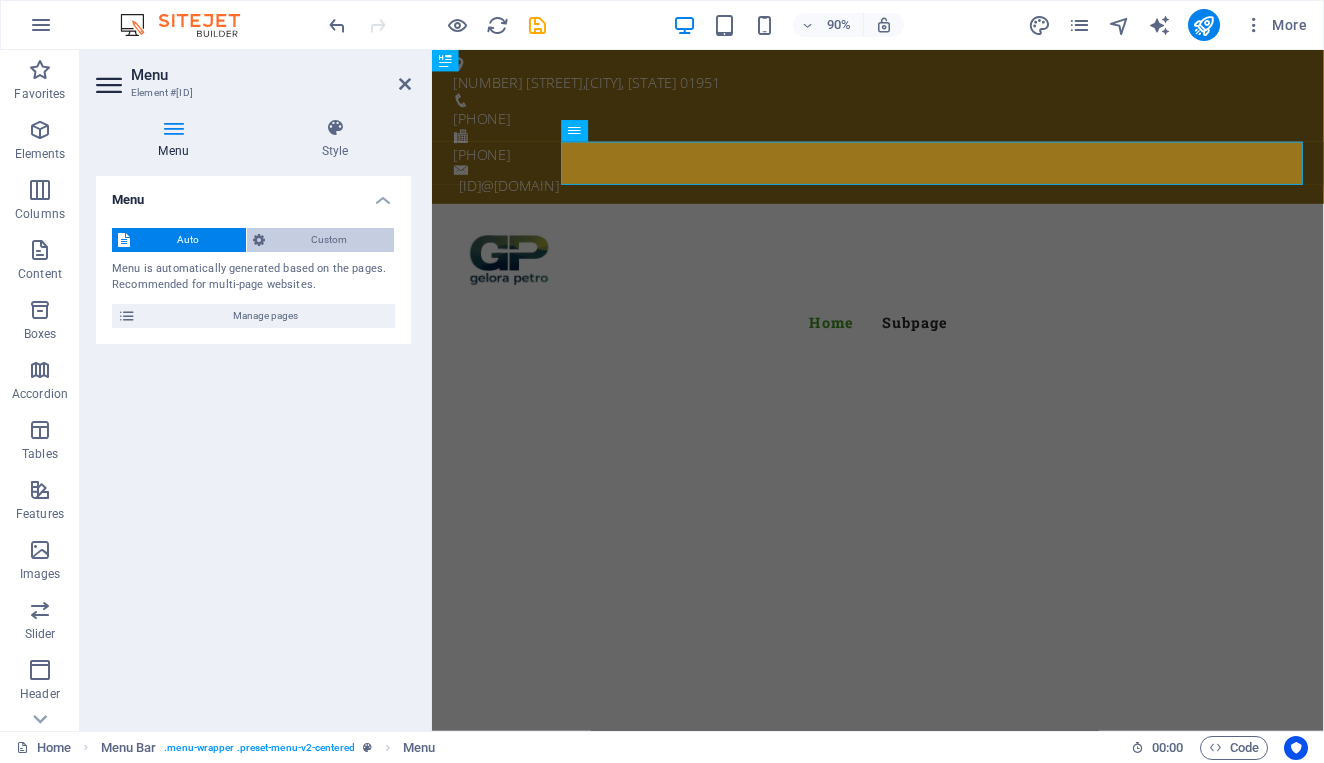 click on "Custom" at bounding box center [330, 240] 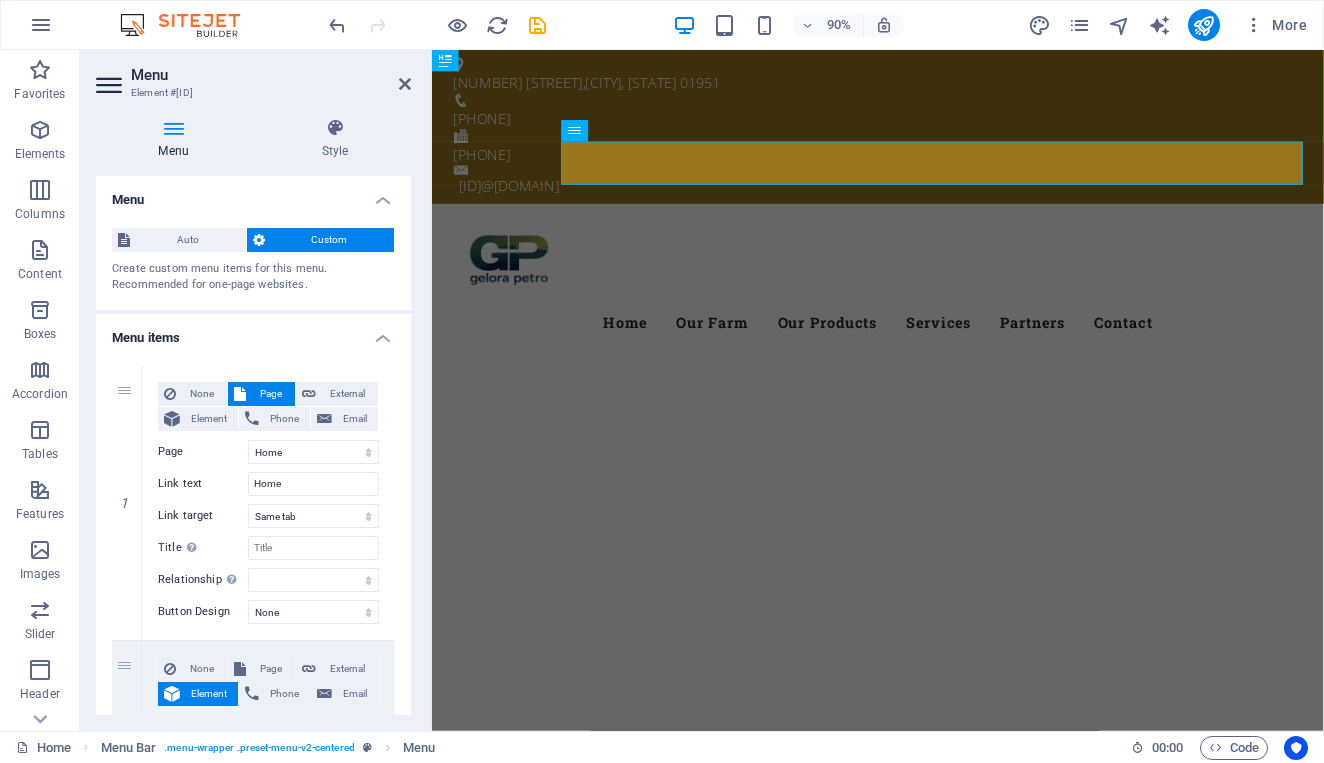 scroll, scrollTop: 0, scrollLeft: 0, axis: both 